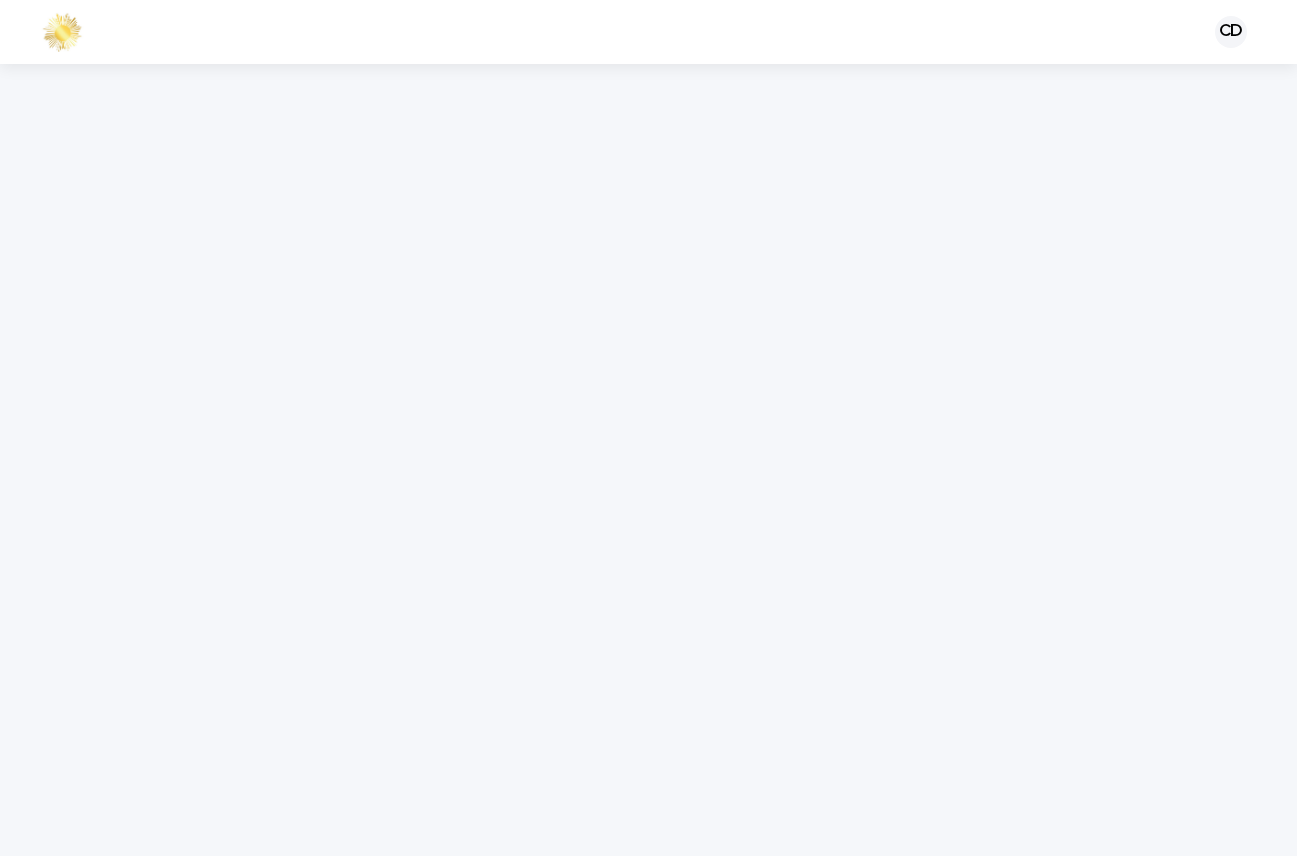 scroll, scrollTop: 0, scrollLeft: 0, axis: both 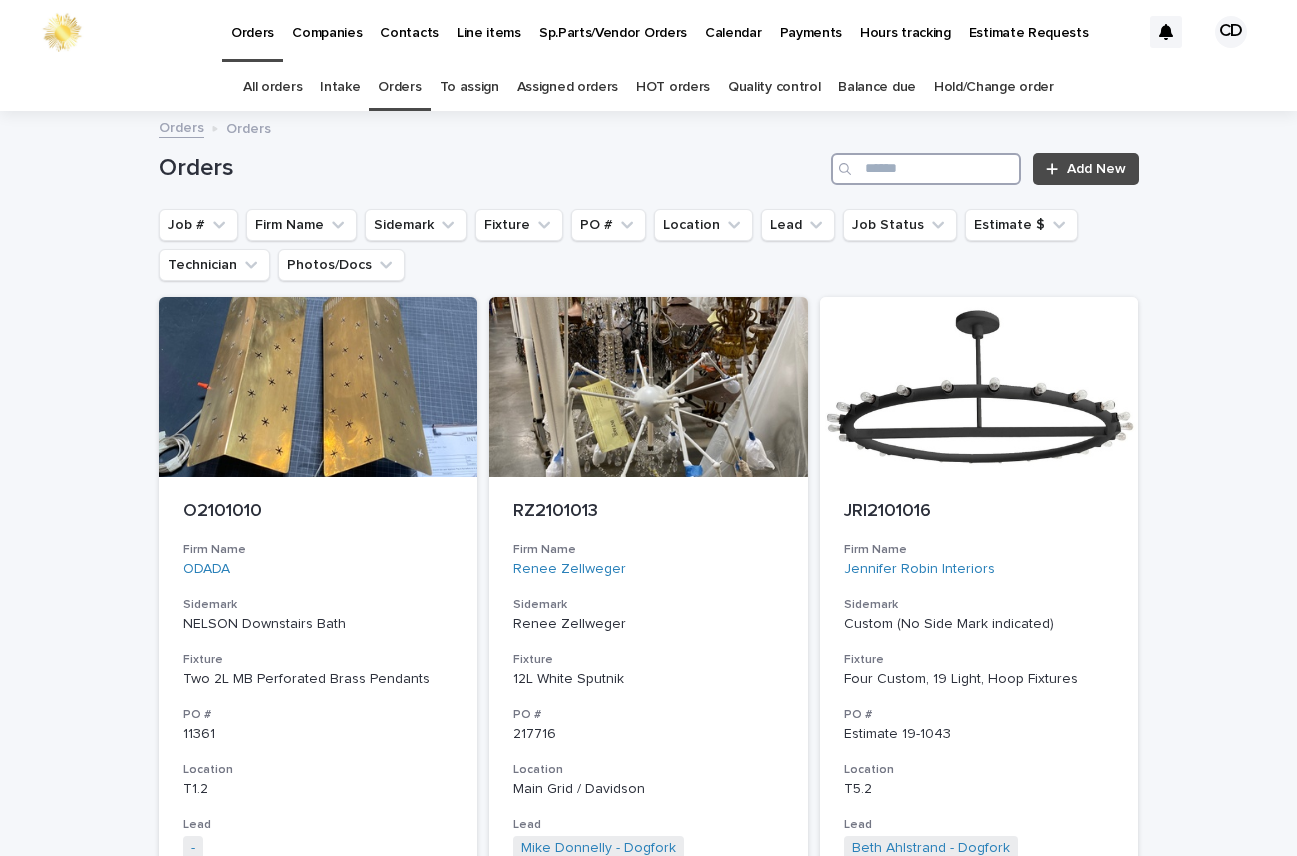 click at bounding box center [926, 169] 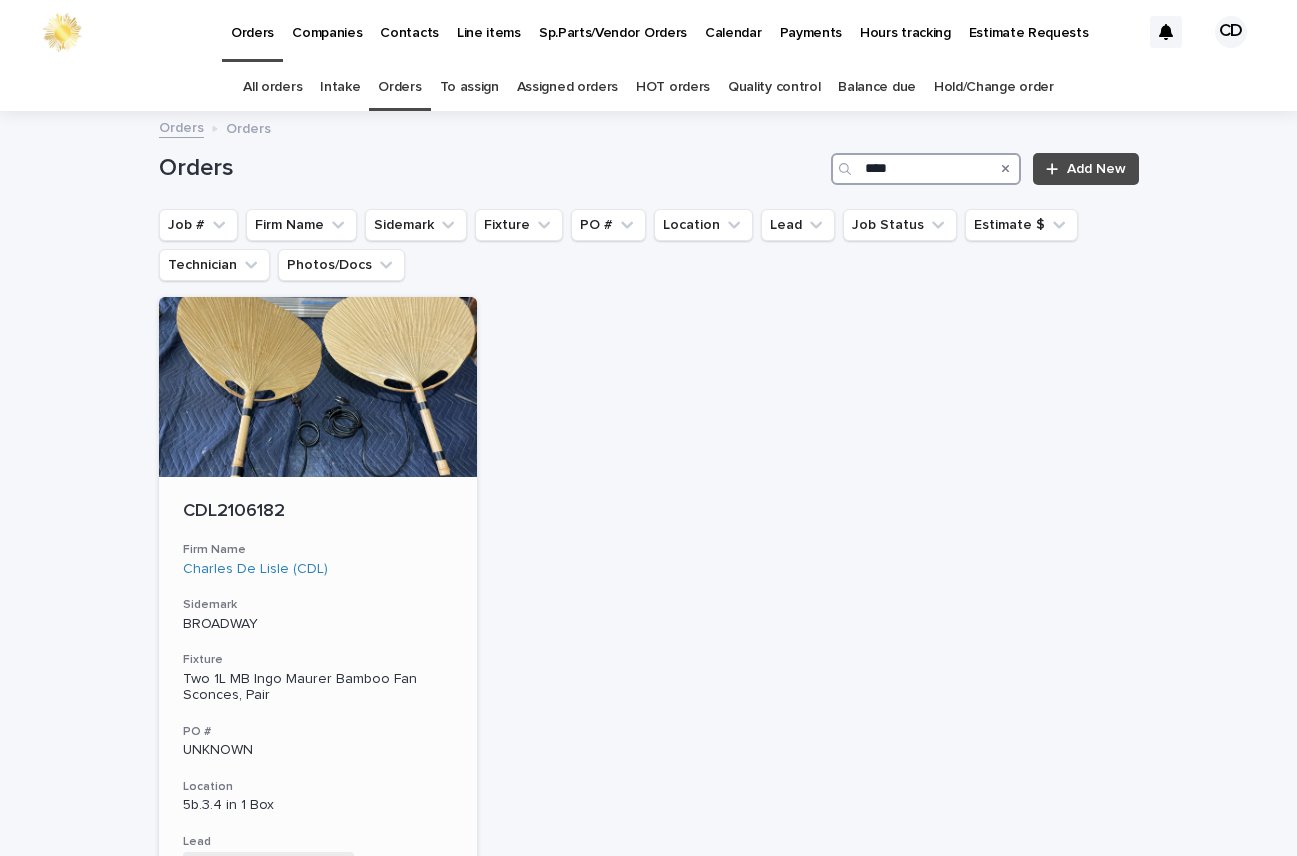 type on "****" 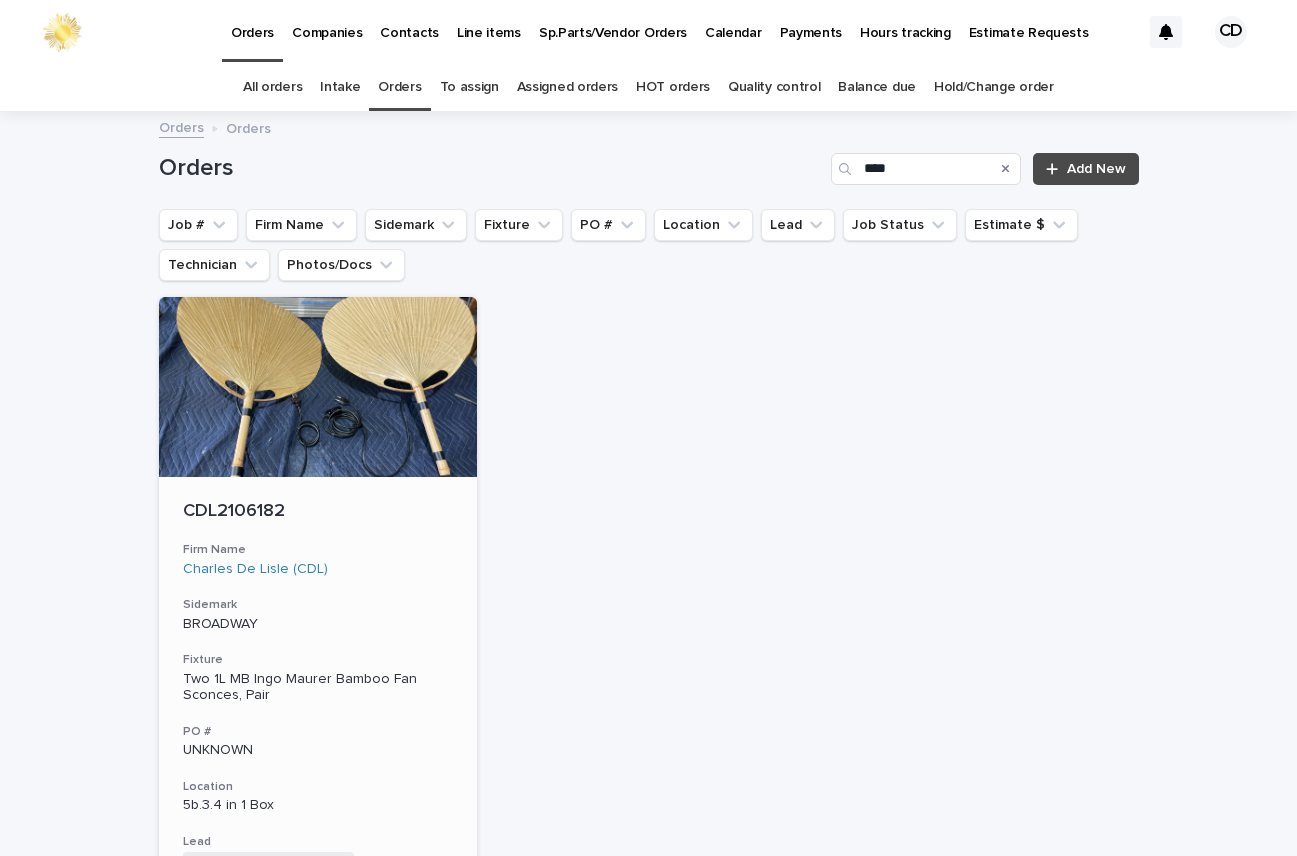 click on "Firm Name" at bounding box center (318, 550) 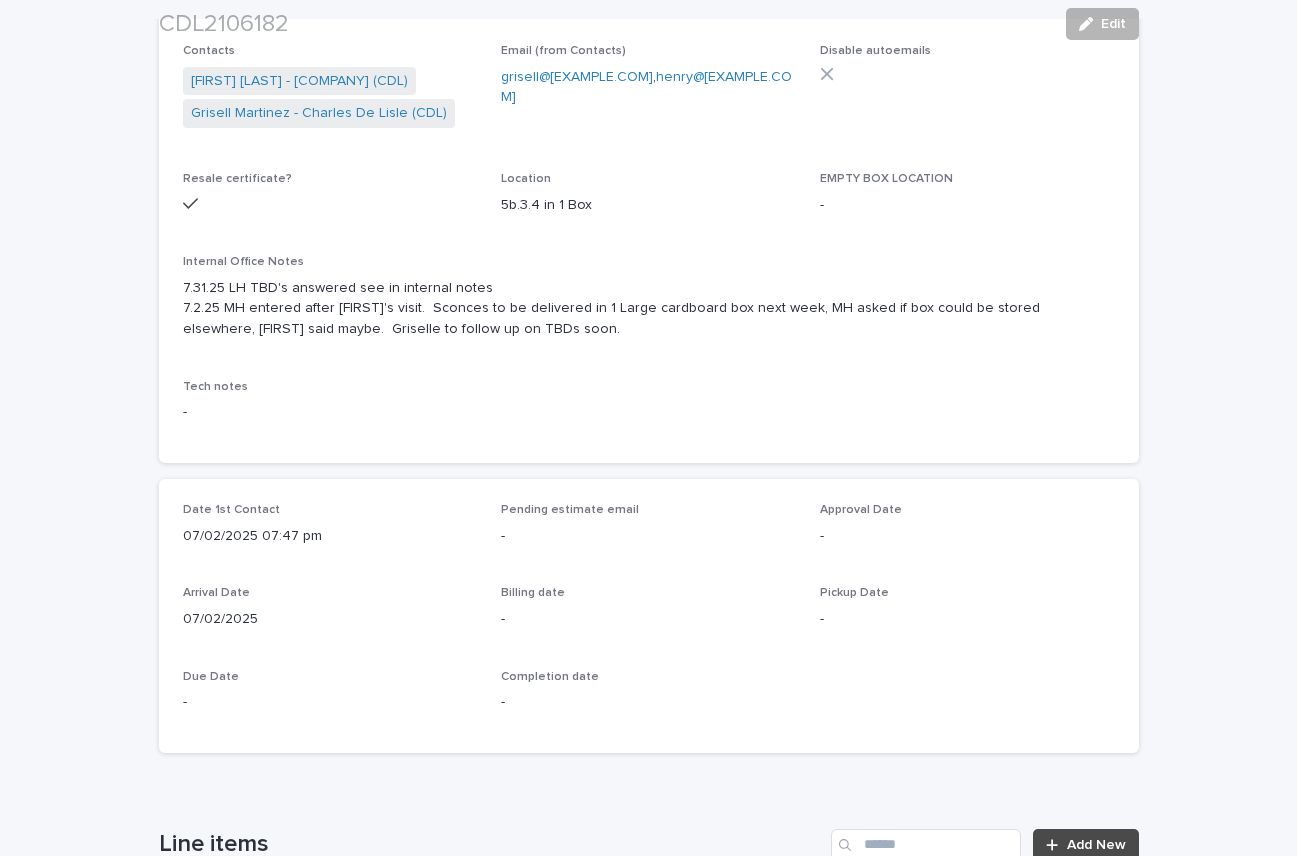 scroll, scrollTop: 785, scrollLeft: 0, axis: vertical 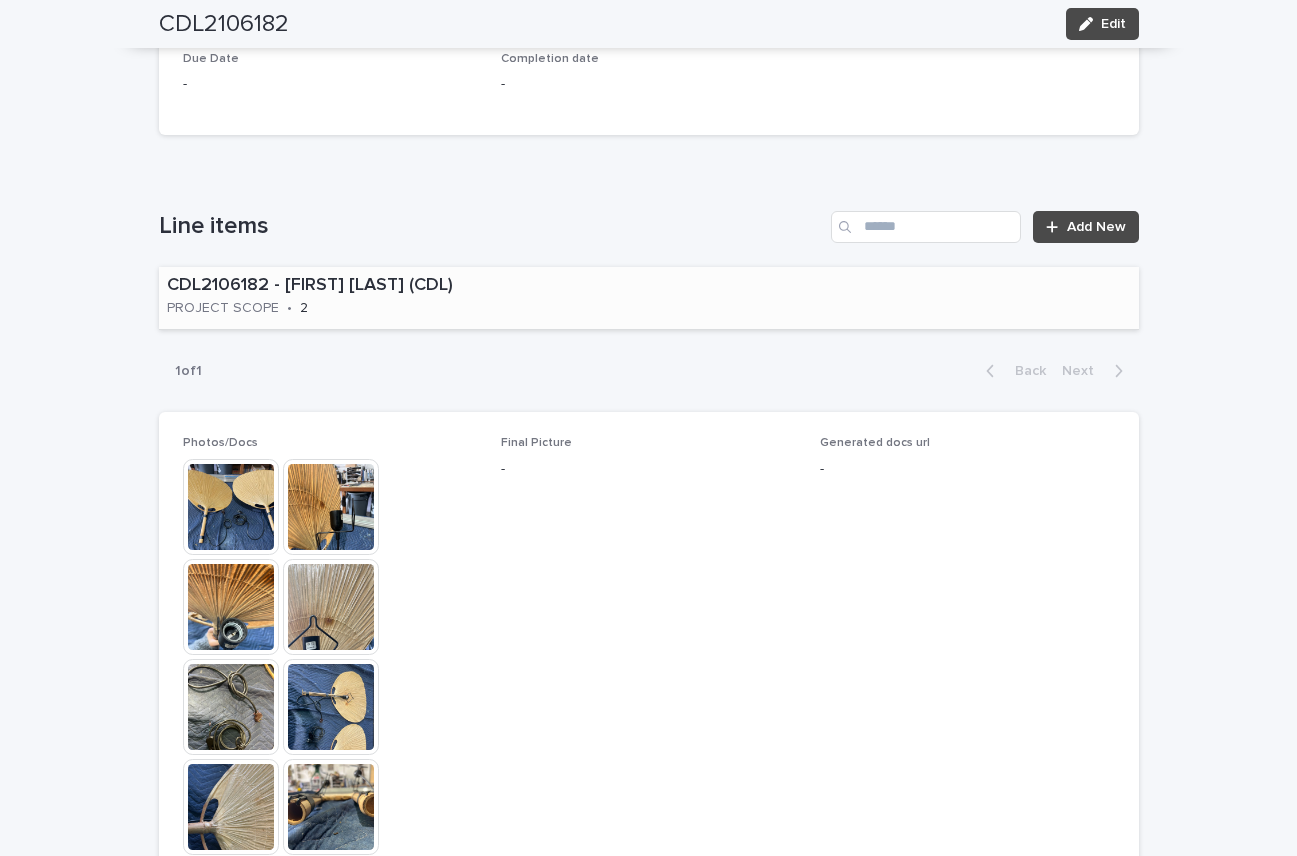 click on "CDL2106182 - [FIRST] [LAST] (CDL)" at bounding box center [380, 286] 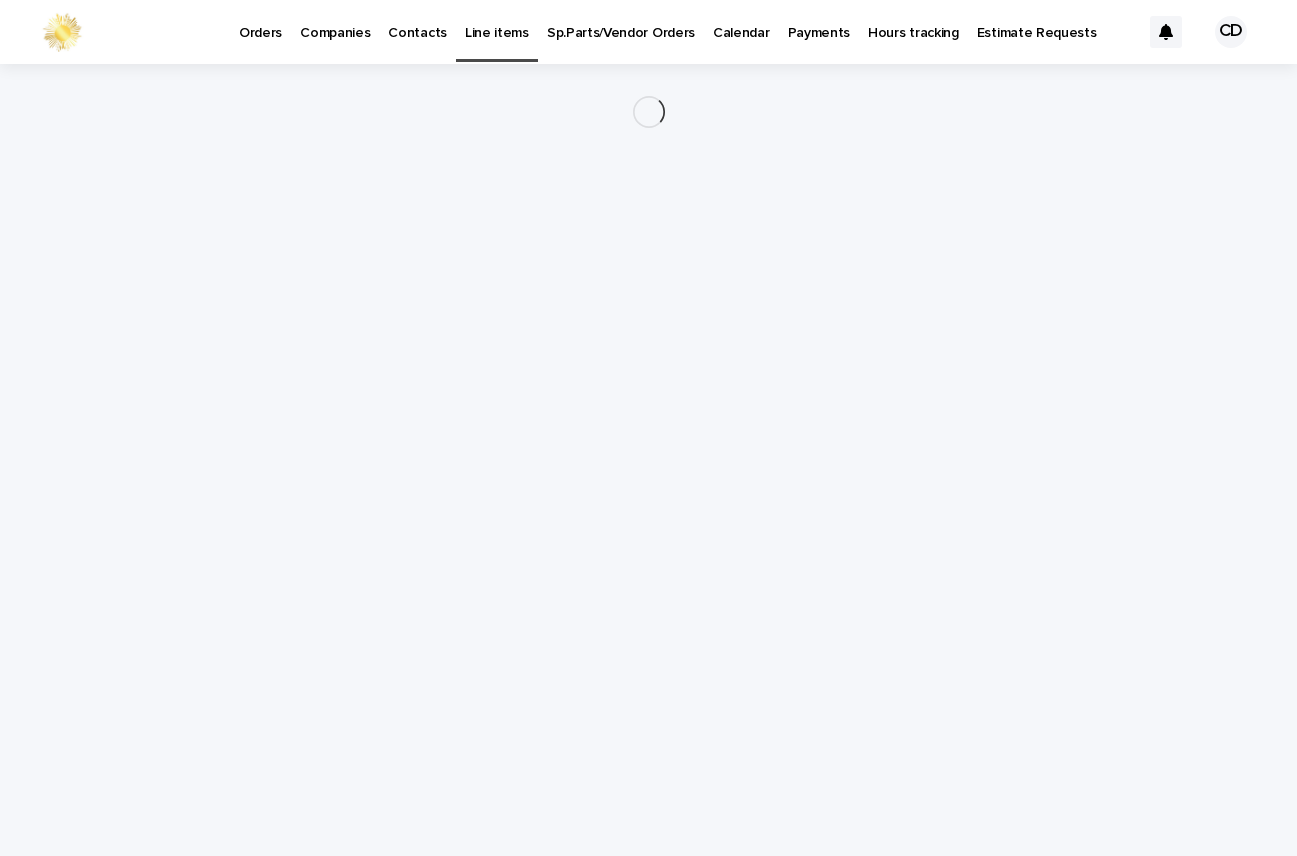 scroll, scrollTop: 0, scrollLeft: 0, axis: both 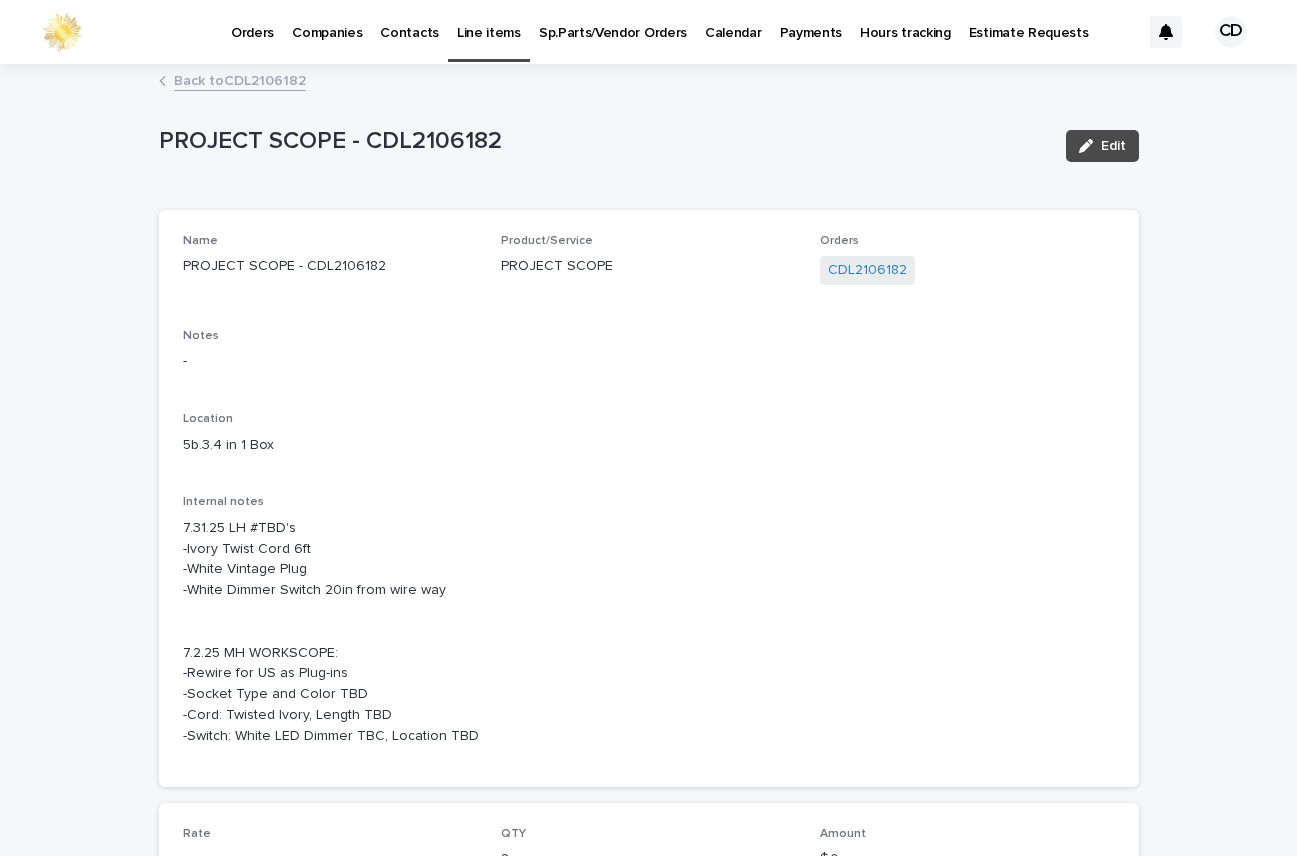 drag, startPoint x: 273, startPoint y: 73, endPoint x: 1284, endPoint y: 282, distance: 1032.3768 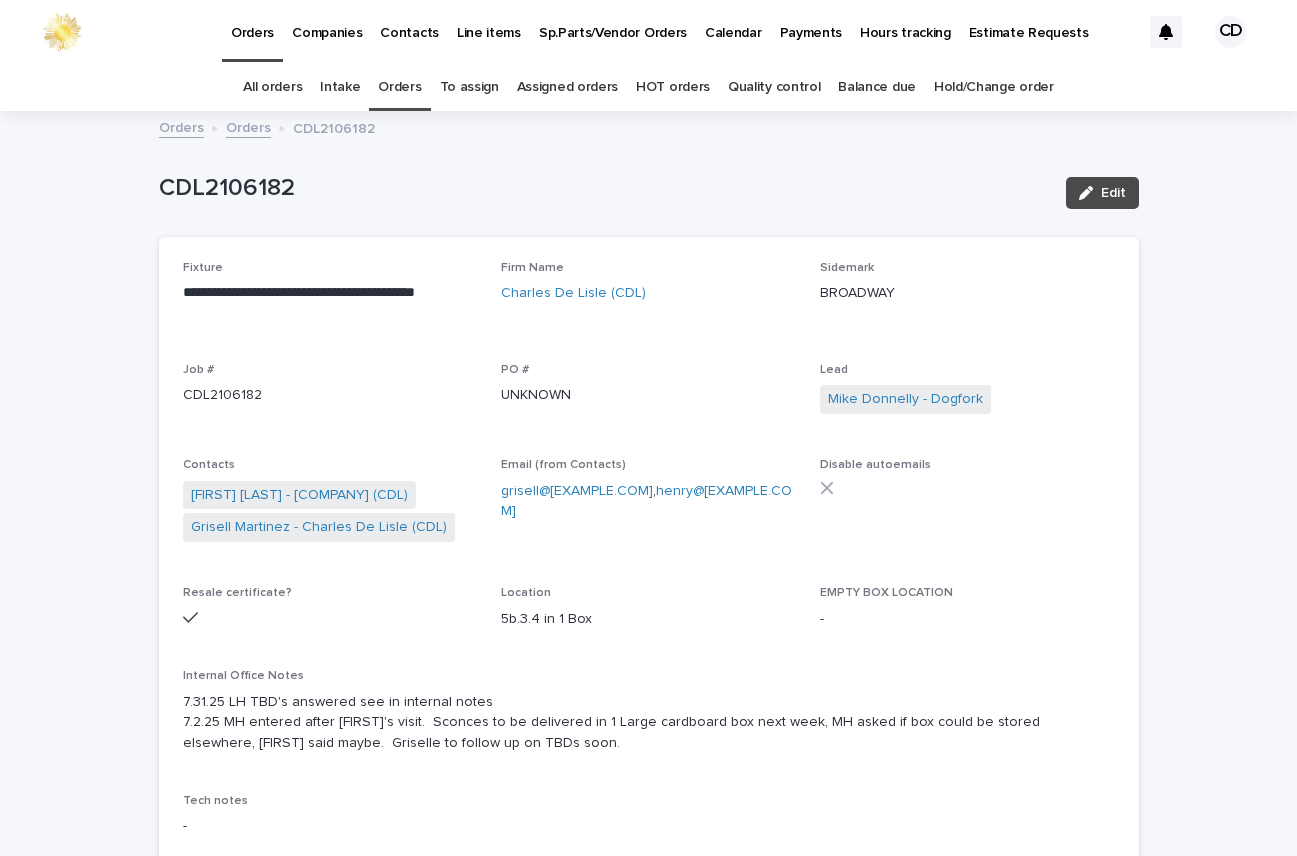 scroll, scrollTop: 64, scrollLeft: 0, axis: vertical 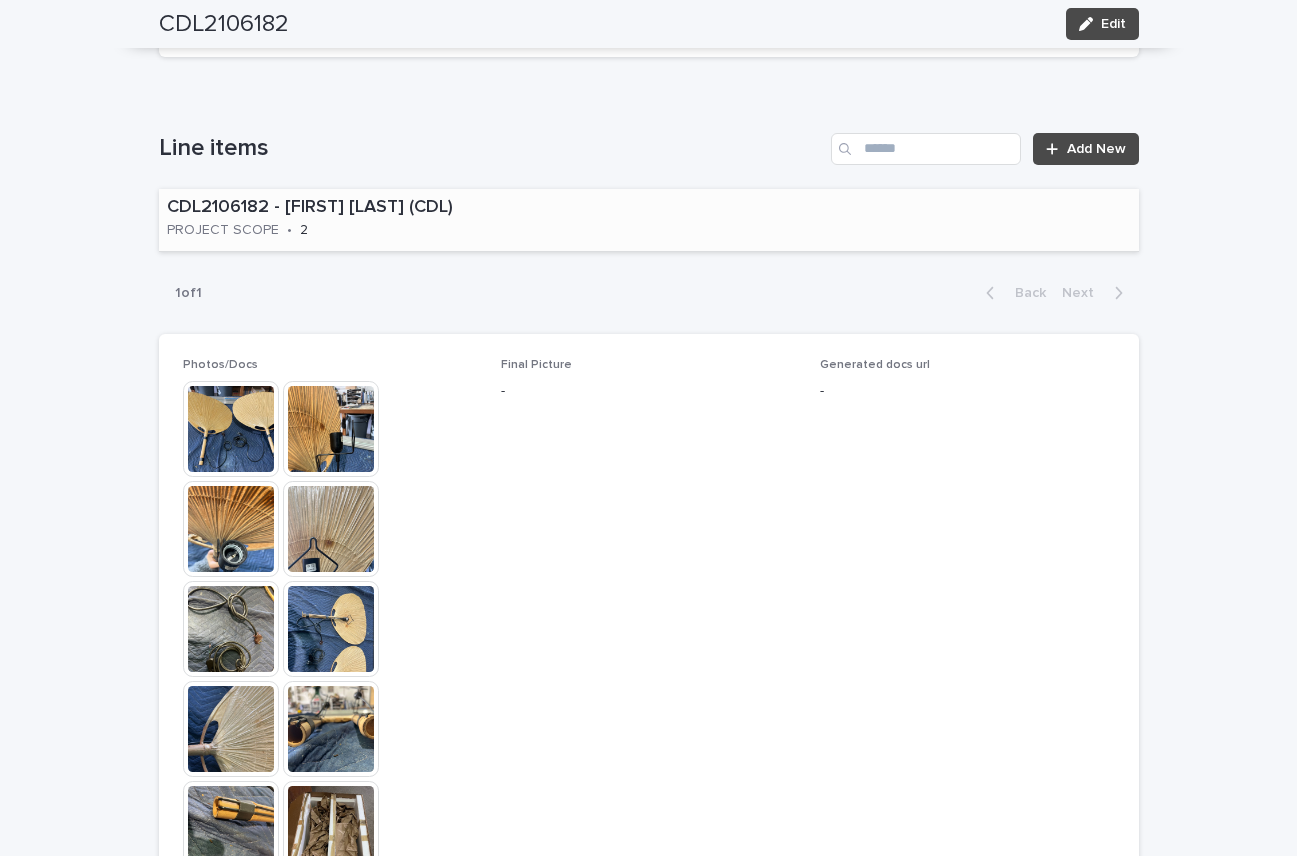 click on "CDL2106182 - Charles De Lisle (CDL) PROJECT SCOPE • 2" at bounding box center [380, 220] 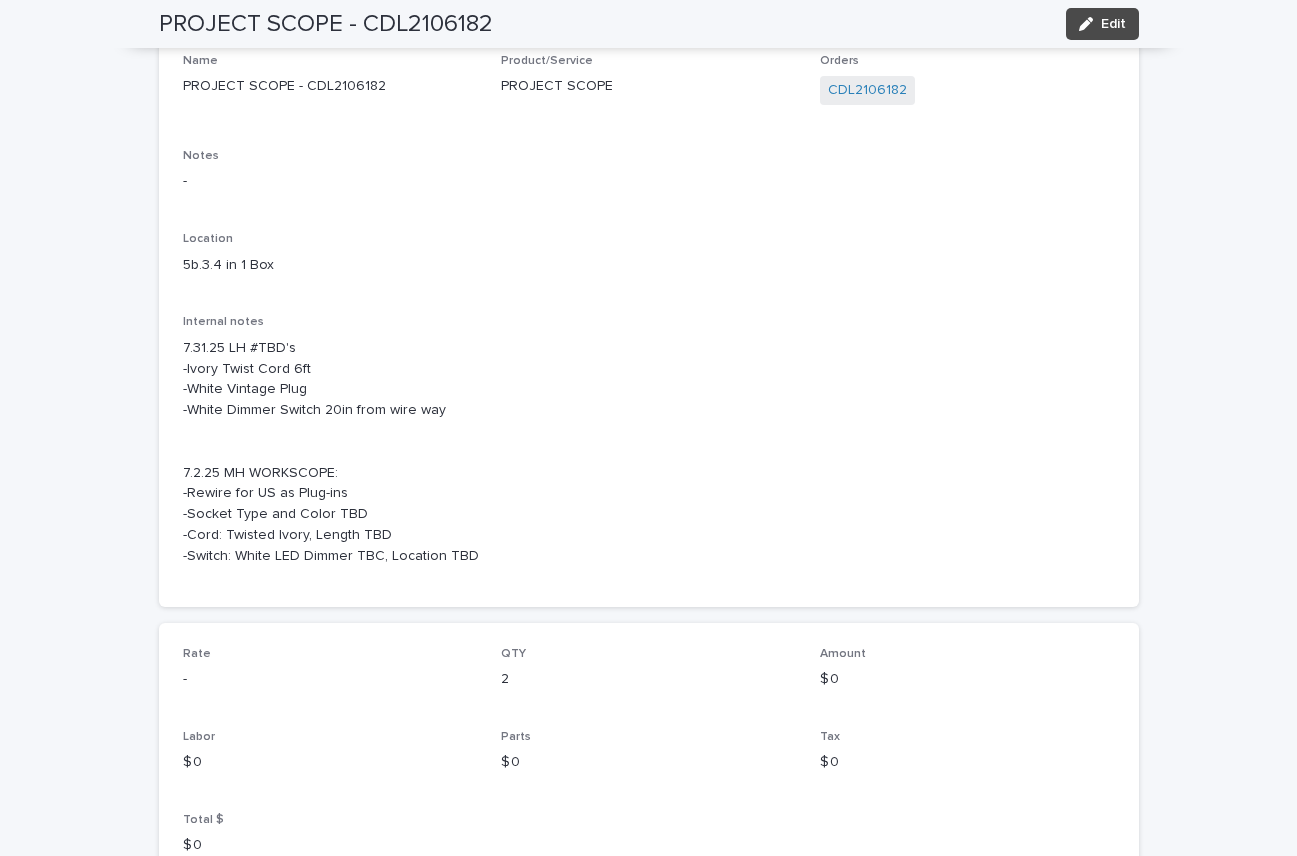 scroll, scrollTop: 0, scrollLeft: 0, axis: both 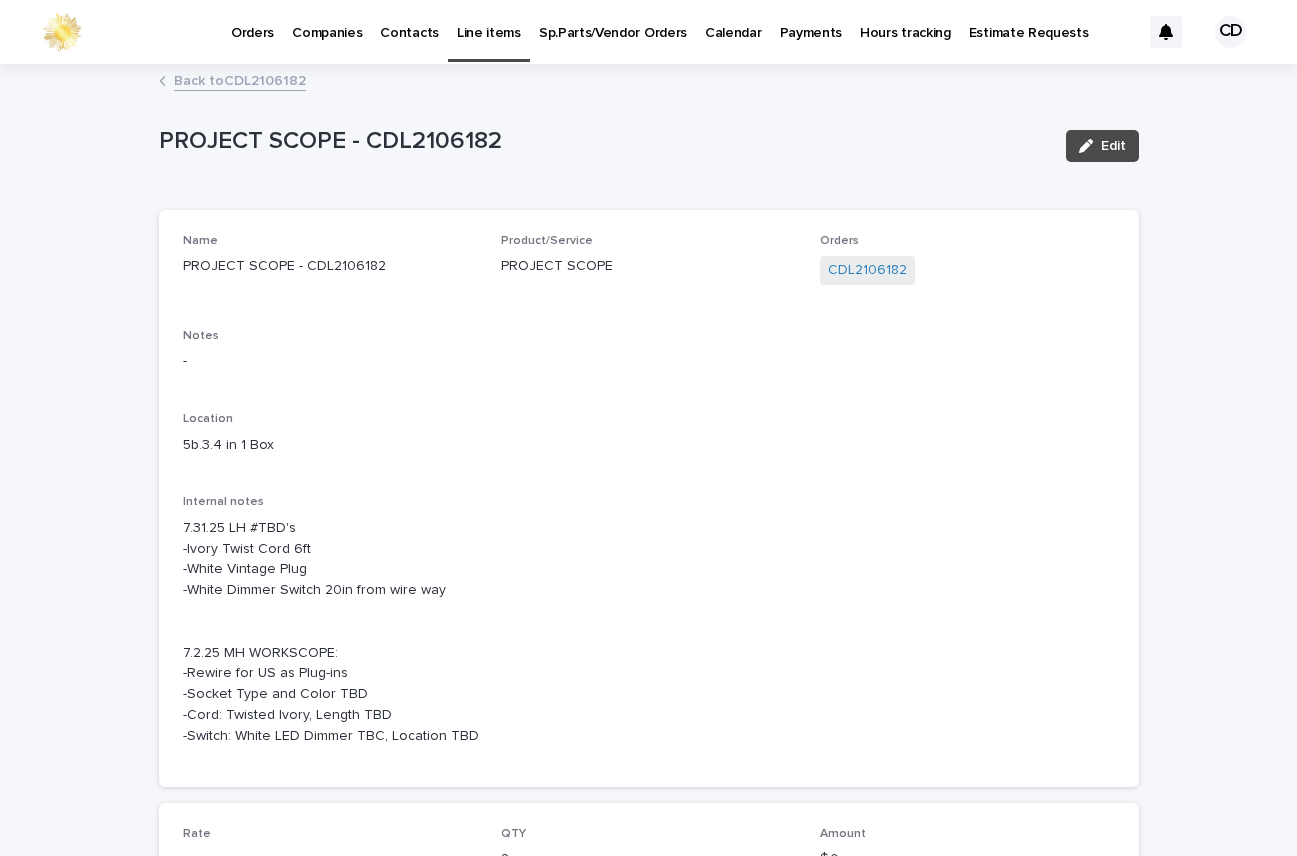 click on "Back to  CDL2106182" at bounding box center (240, 79) 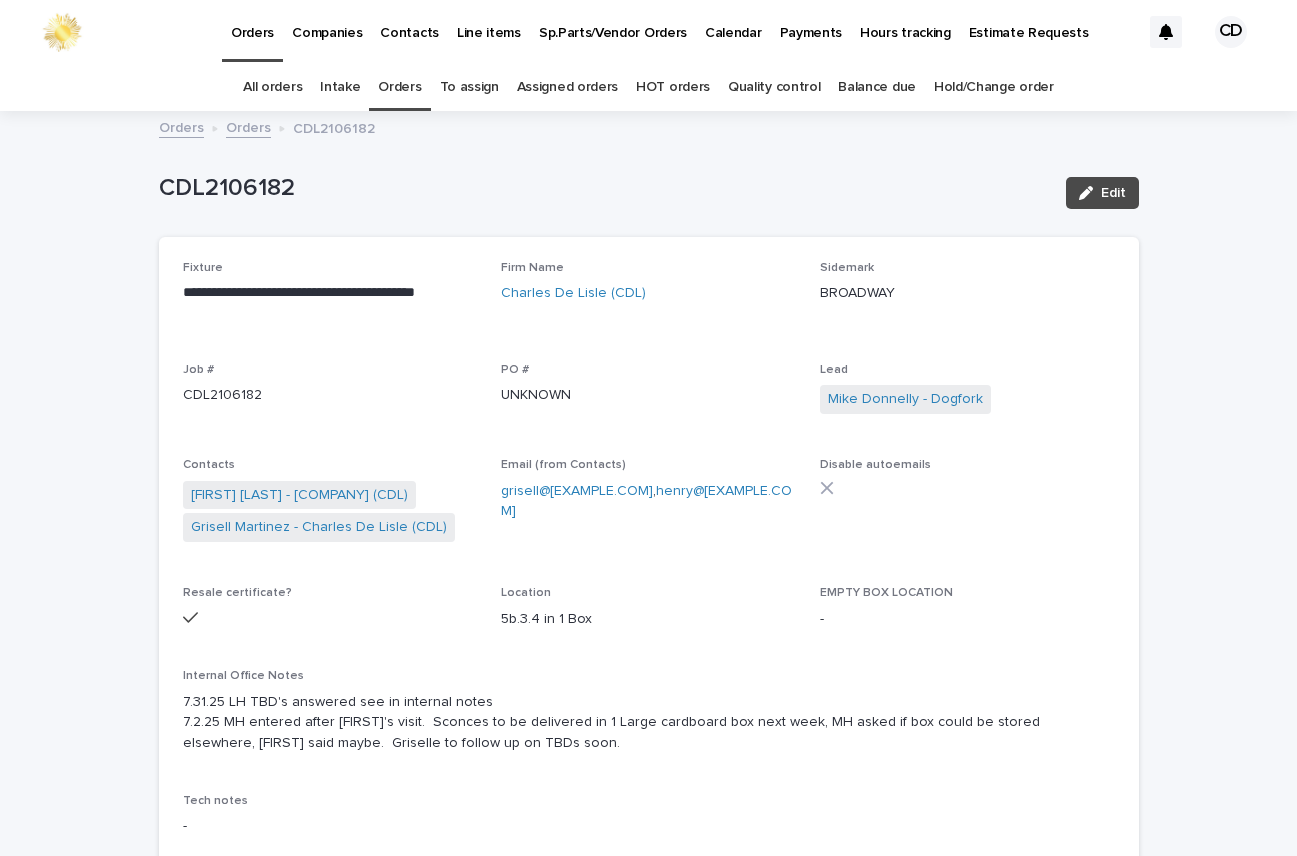 scroll, scrollTop: 64, scrollLeft: 0, axis: vertical 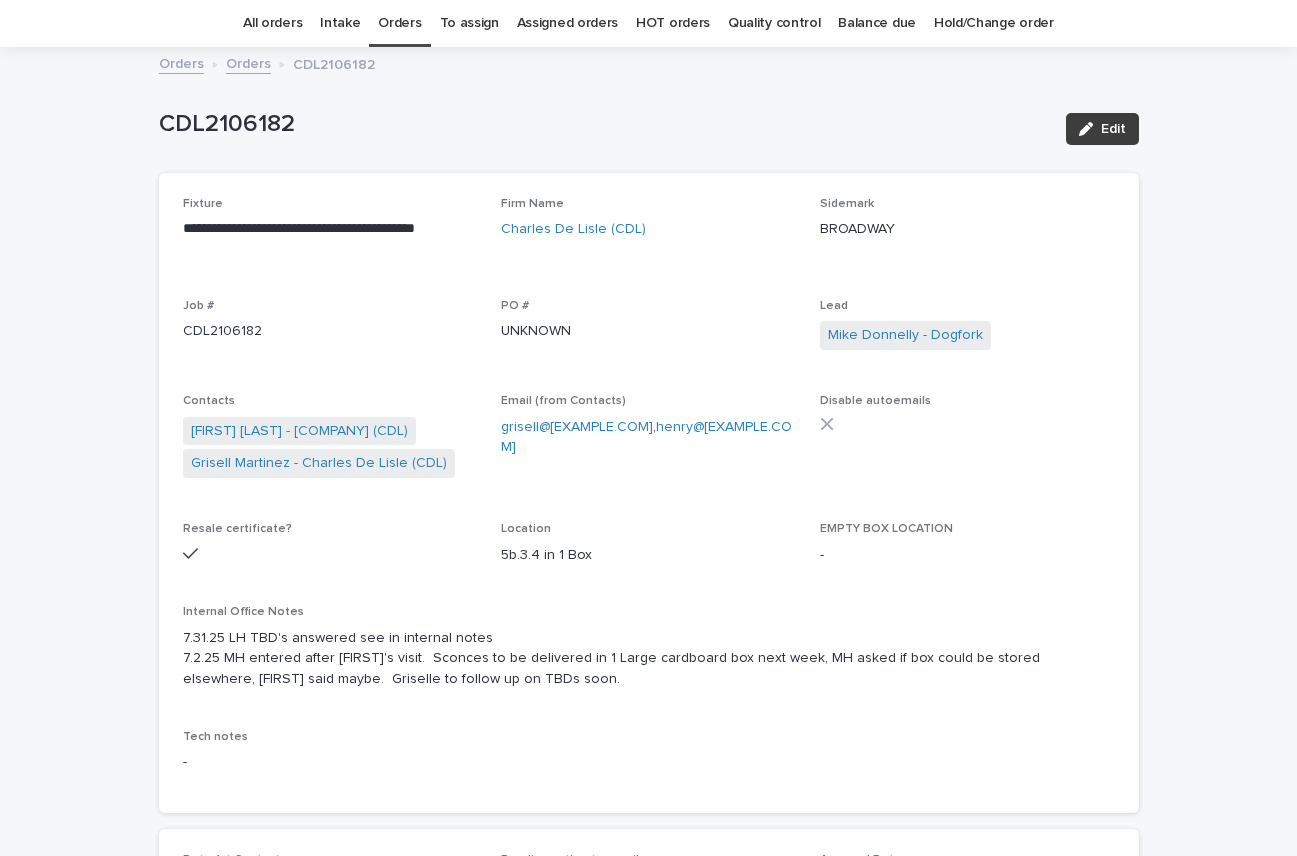 click on "Edit" at bounding box center [1113, 129] 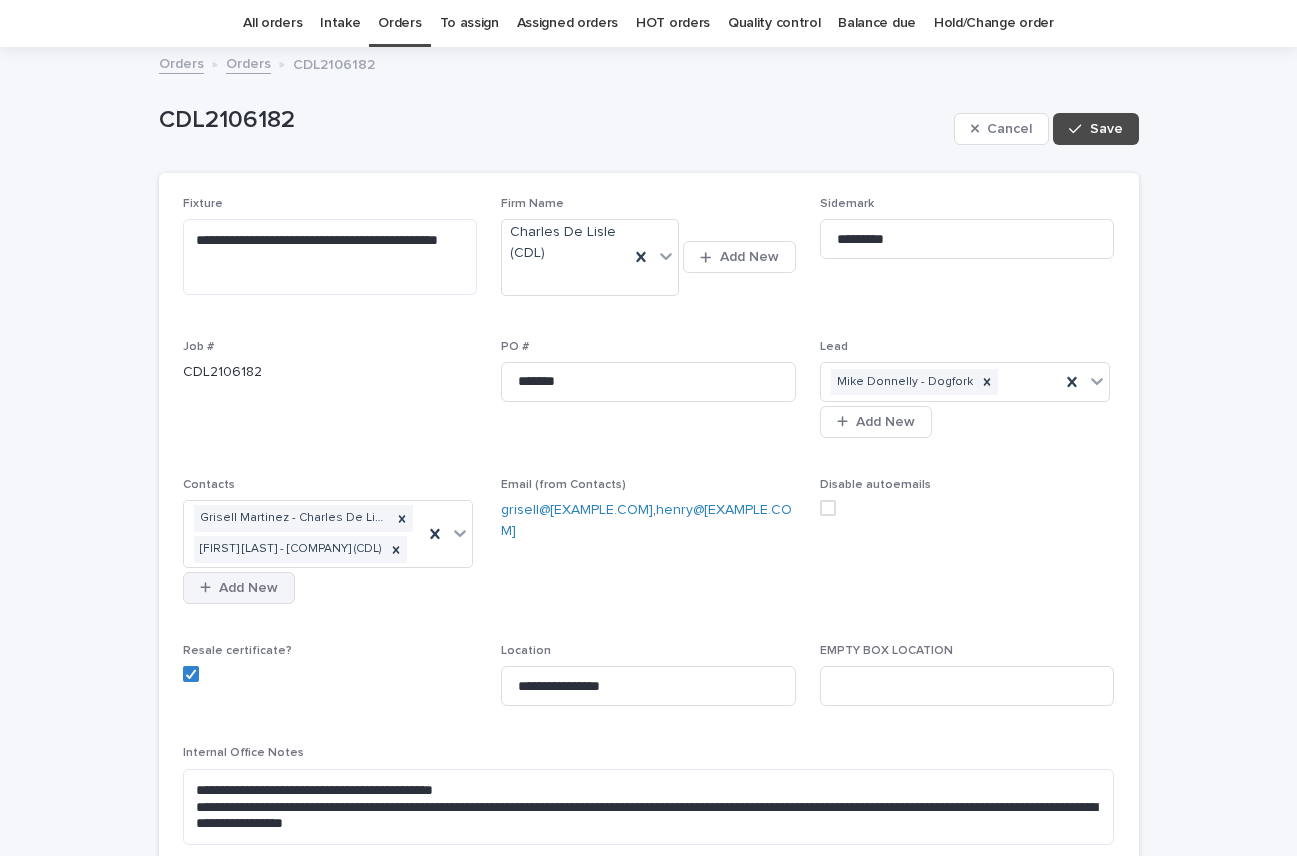 click on "Add New" at bounding box center (248, 588) 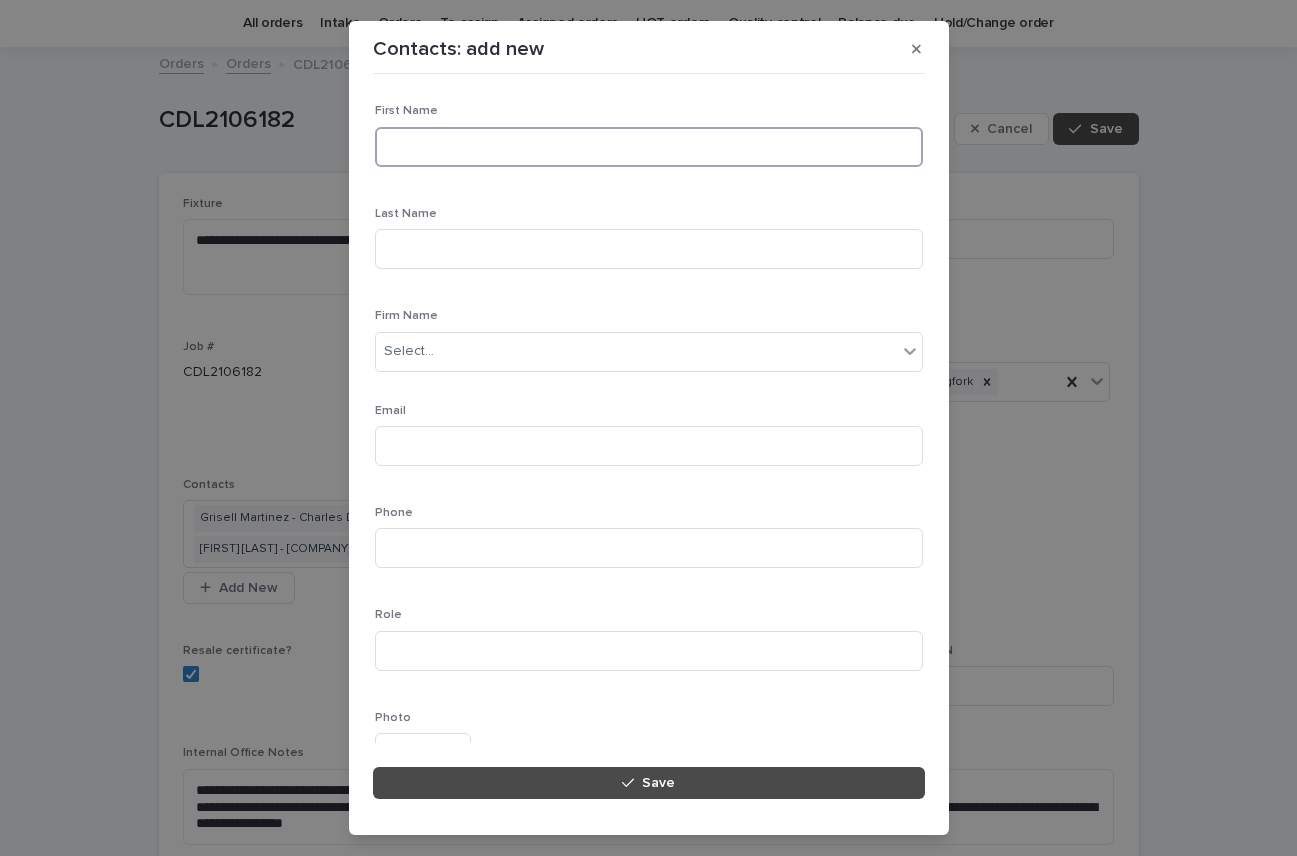 click at bounding box center (649, 147) 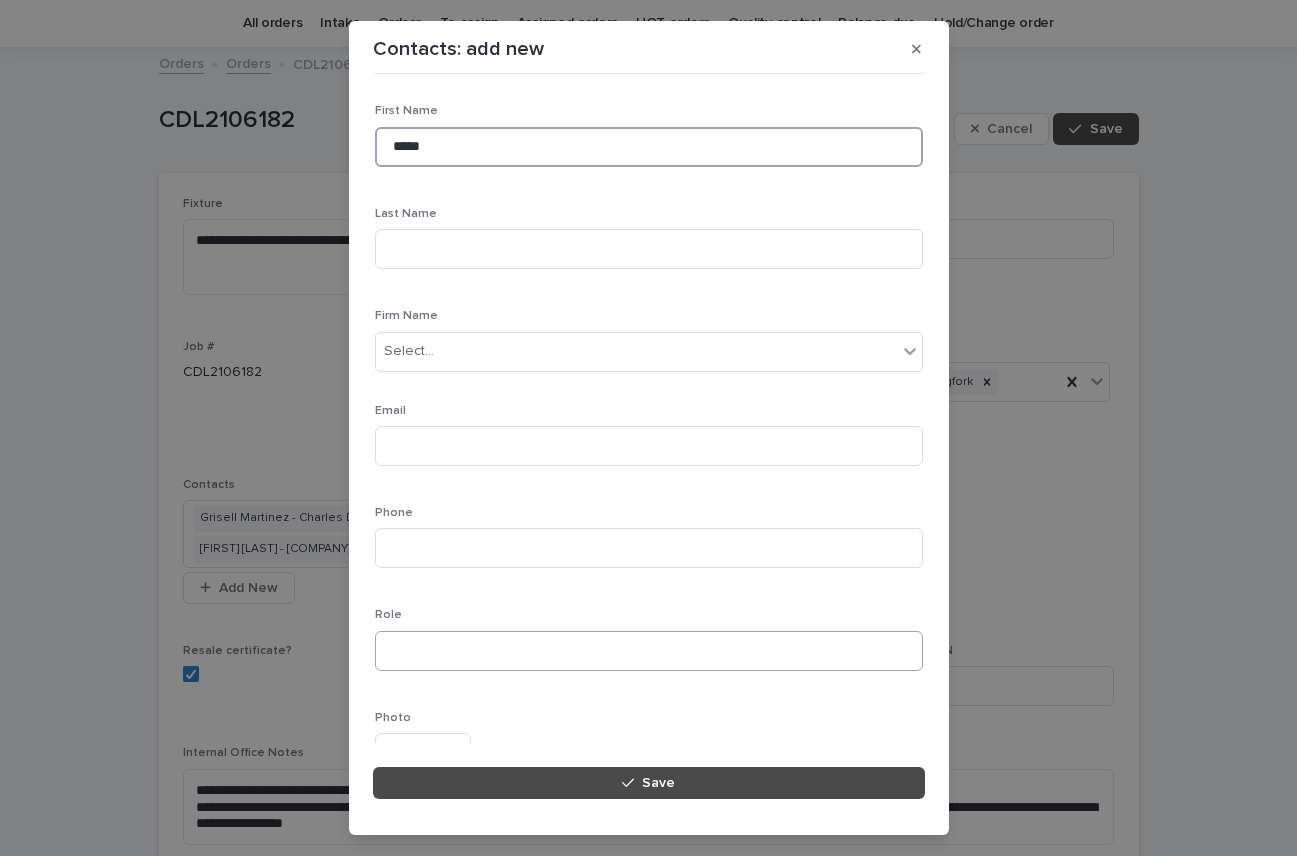 type on "*****" 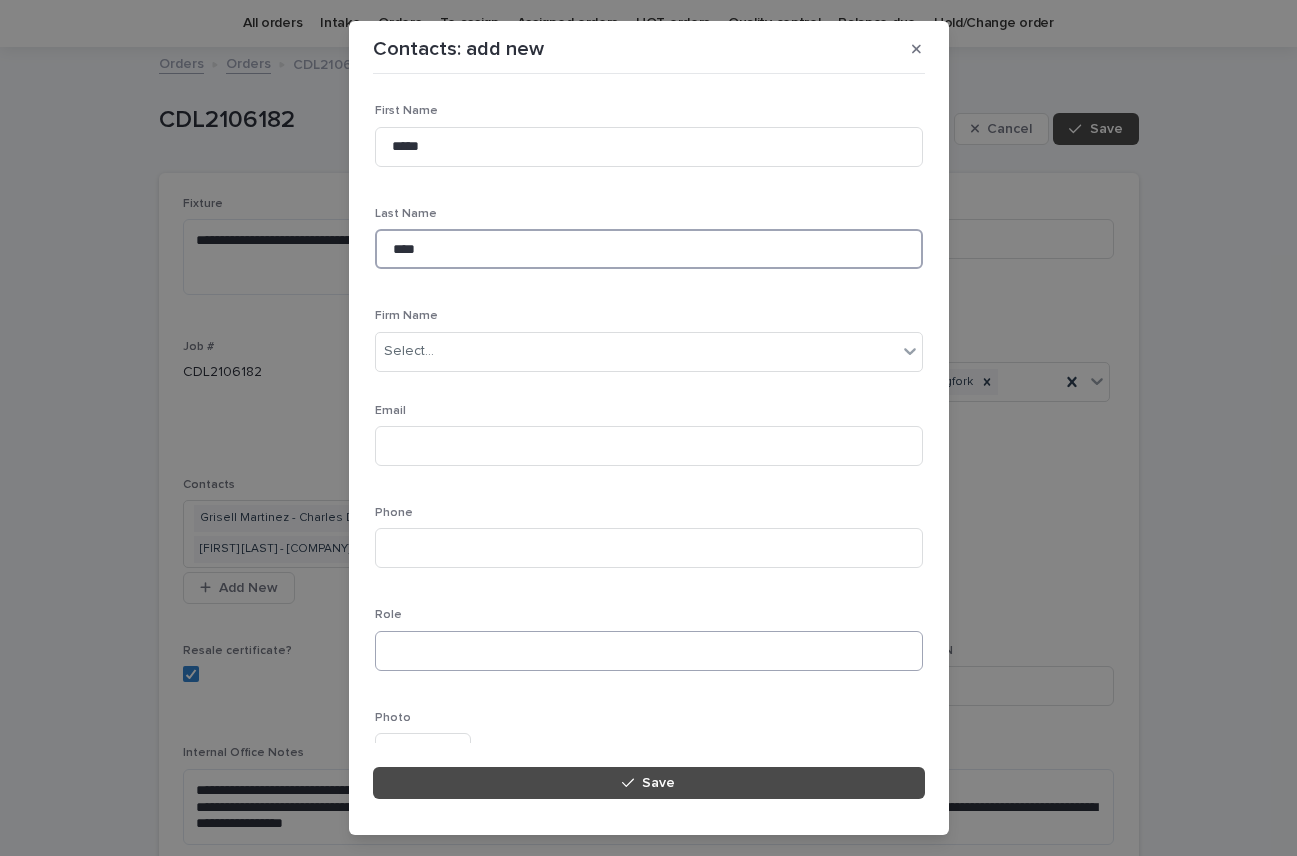 type on "****" 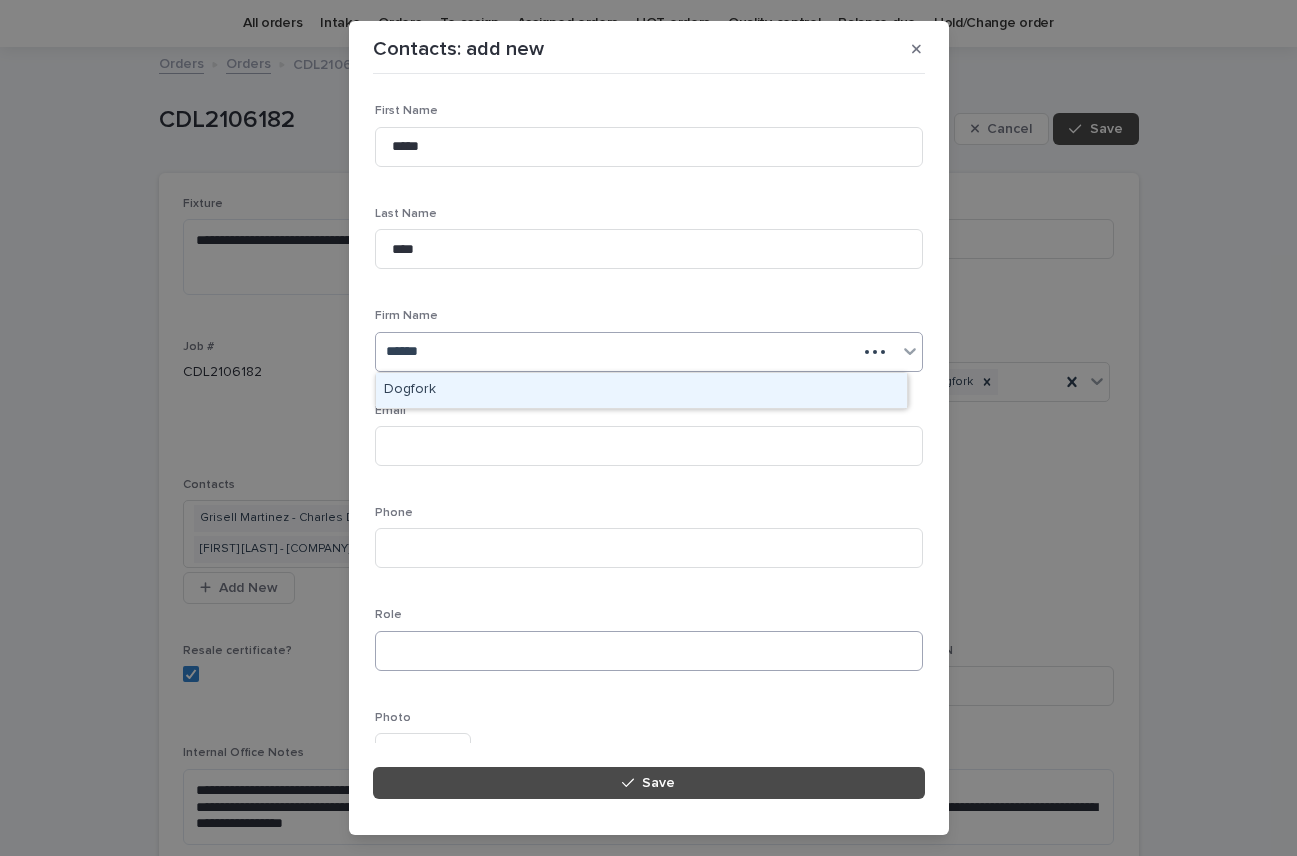 type on "*******" 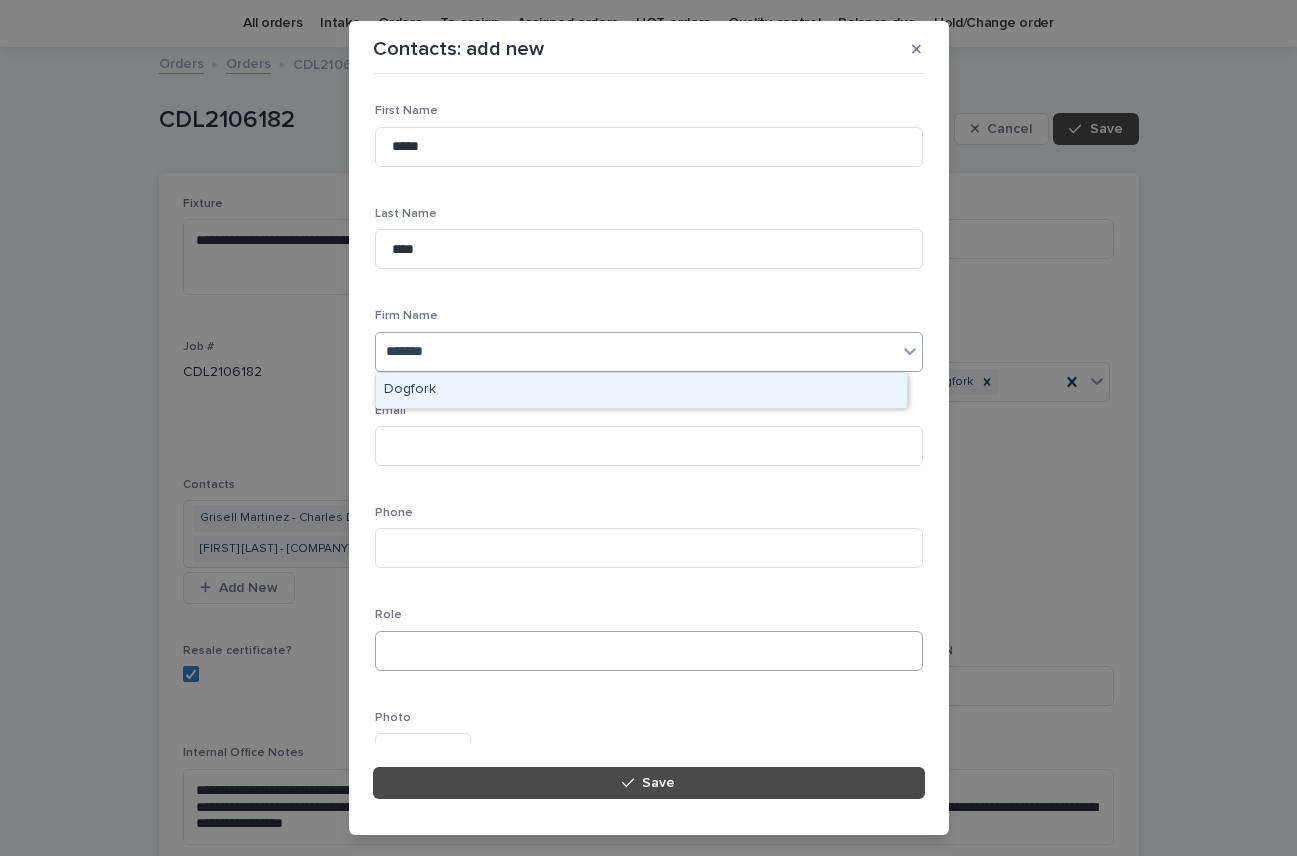 type 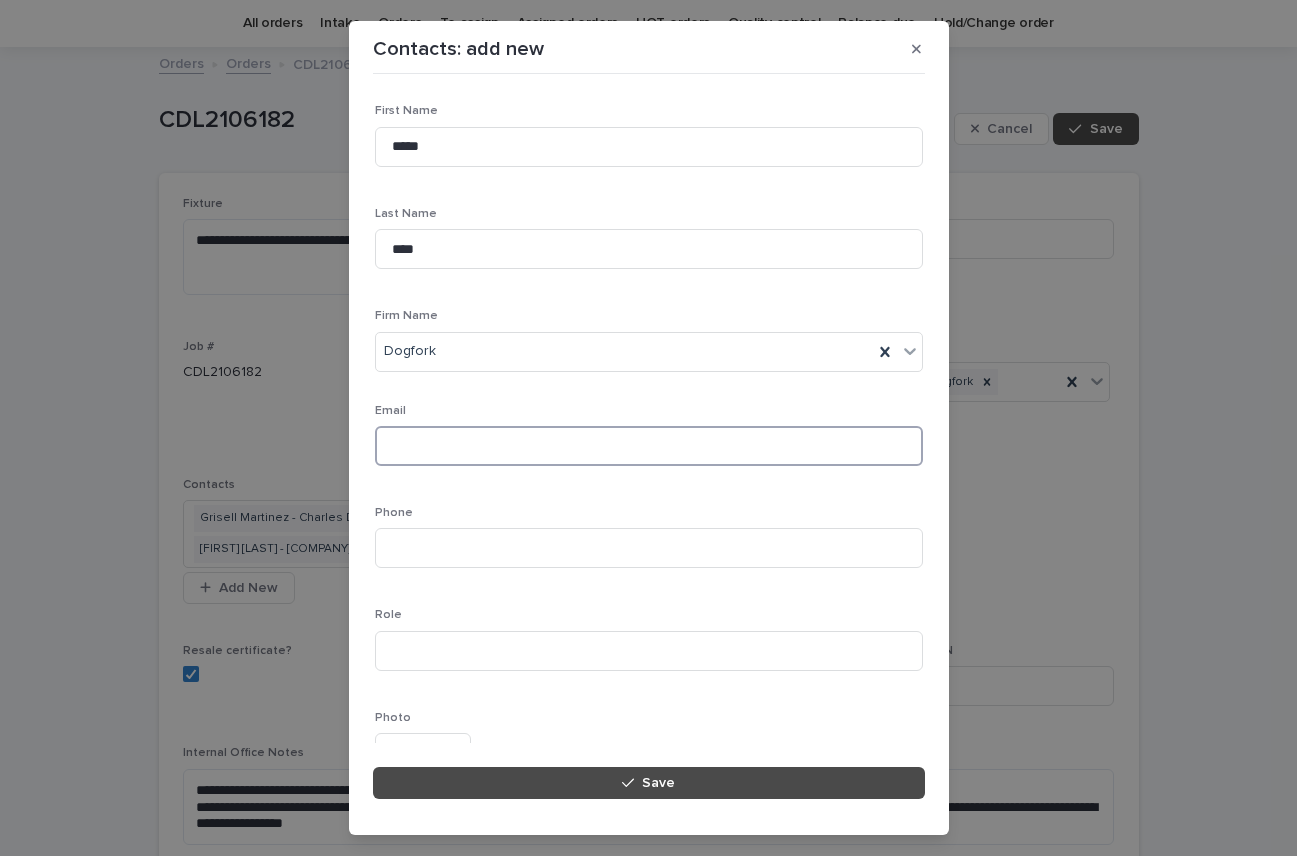 click at bounding box center [649, 446] 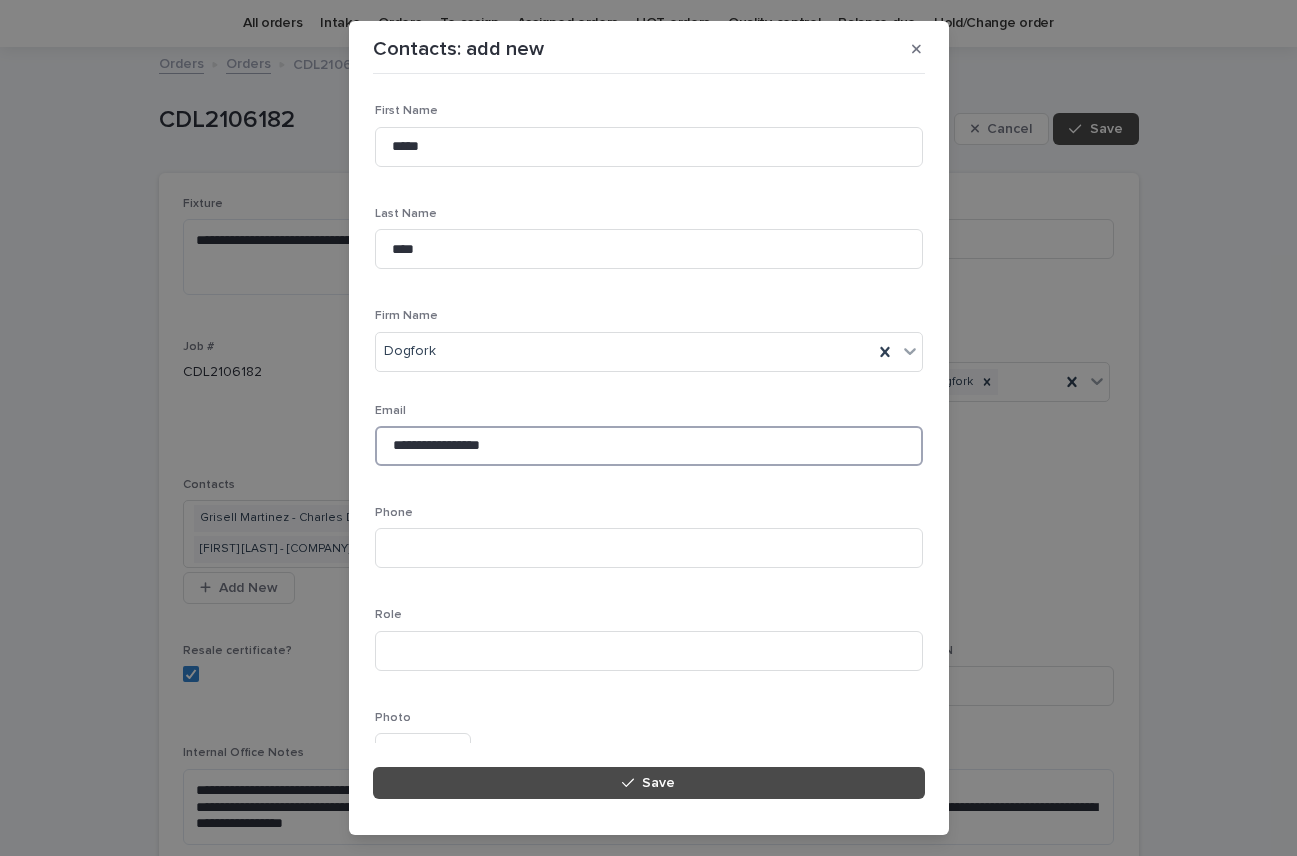 type on "**********" 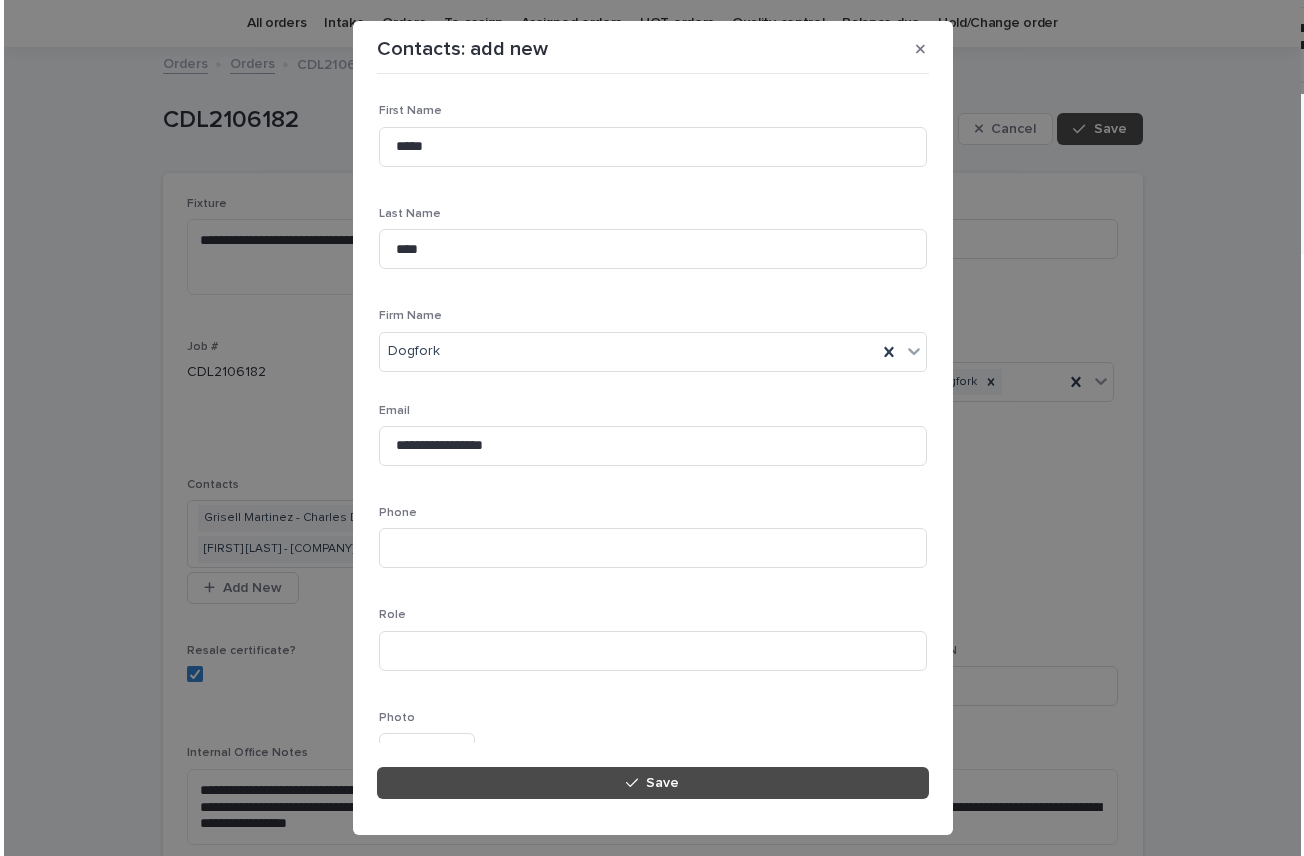 scroll, scrollTop: 187, scrollLeft: 0, axis: vertical 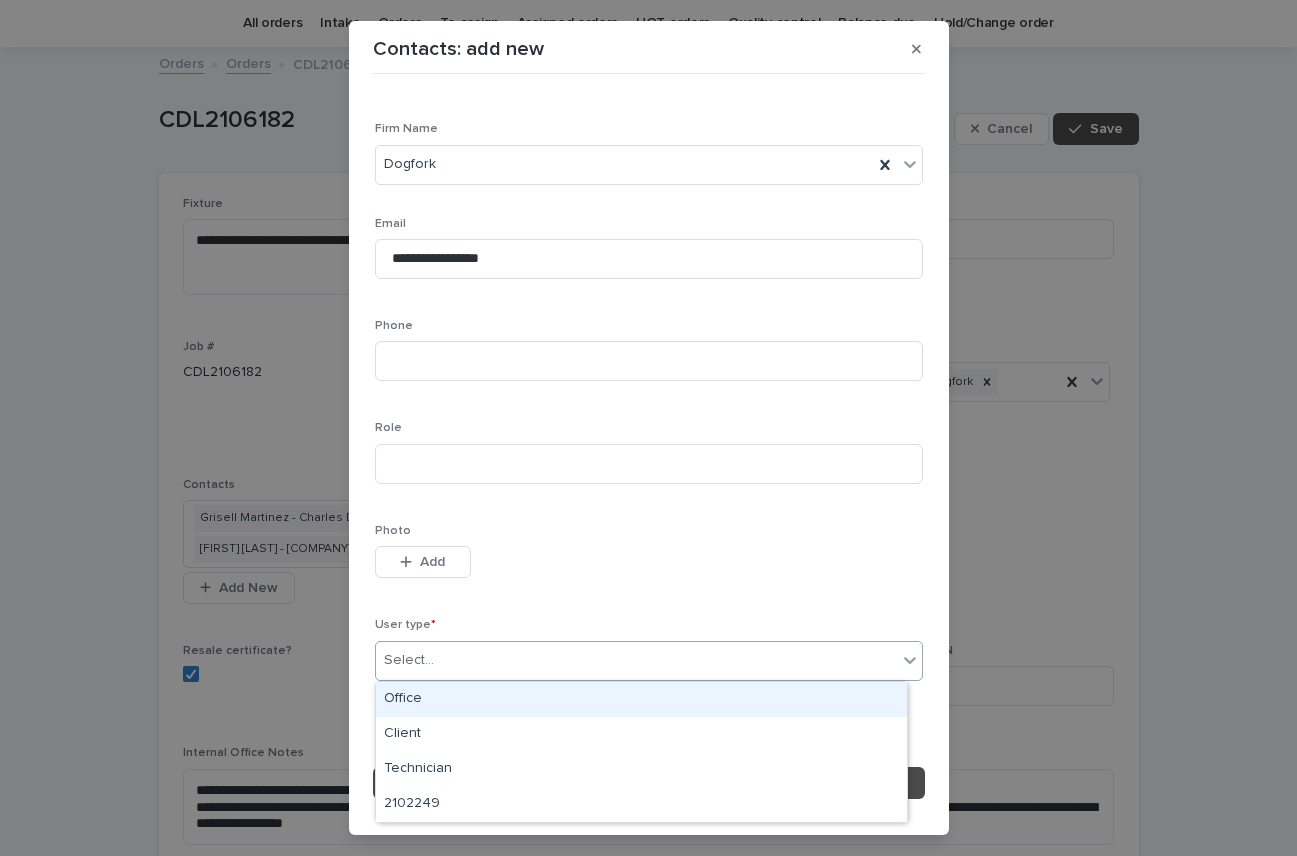 click on "Select..." at bounding box center (636, 660) 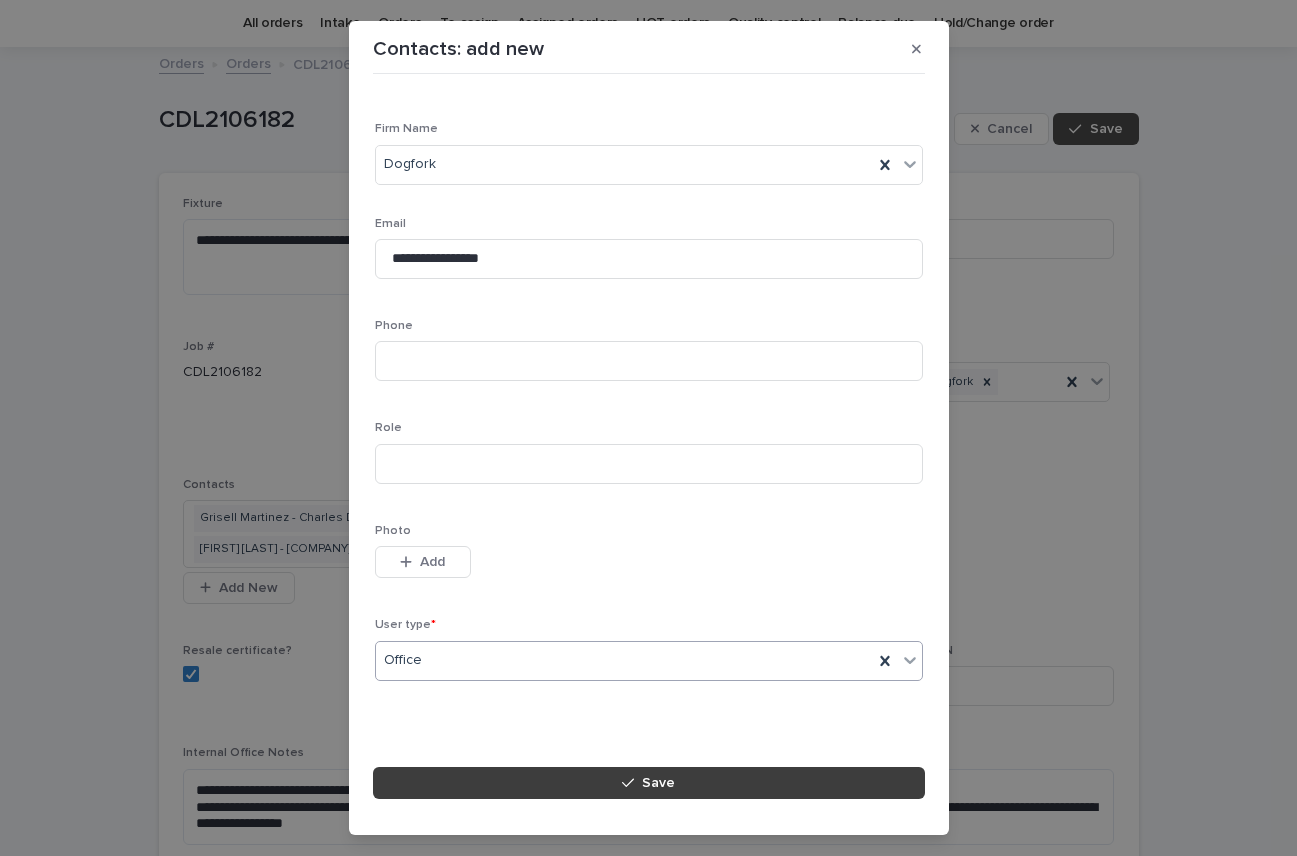 click on "Save" at bounding box center [649, 783] 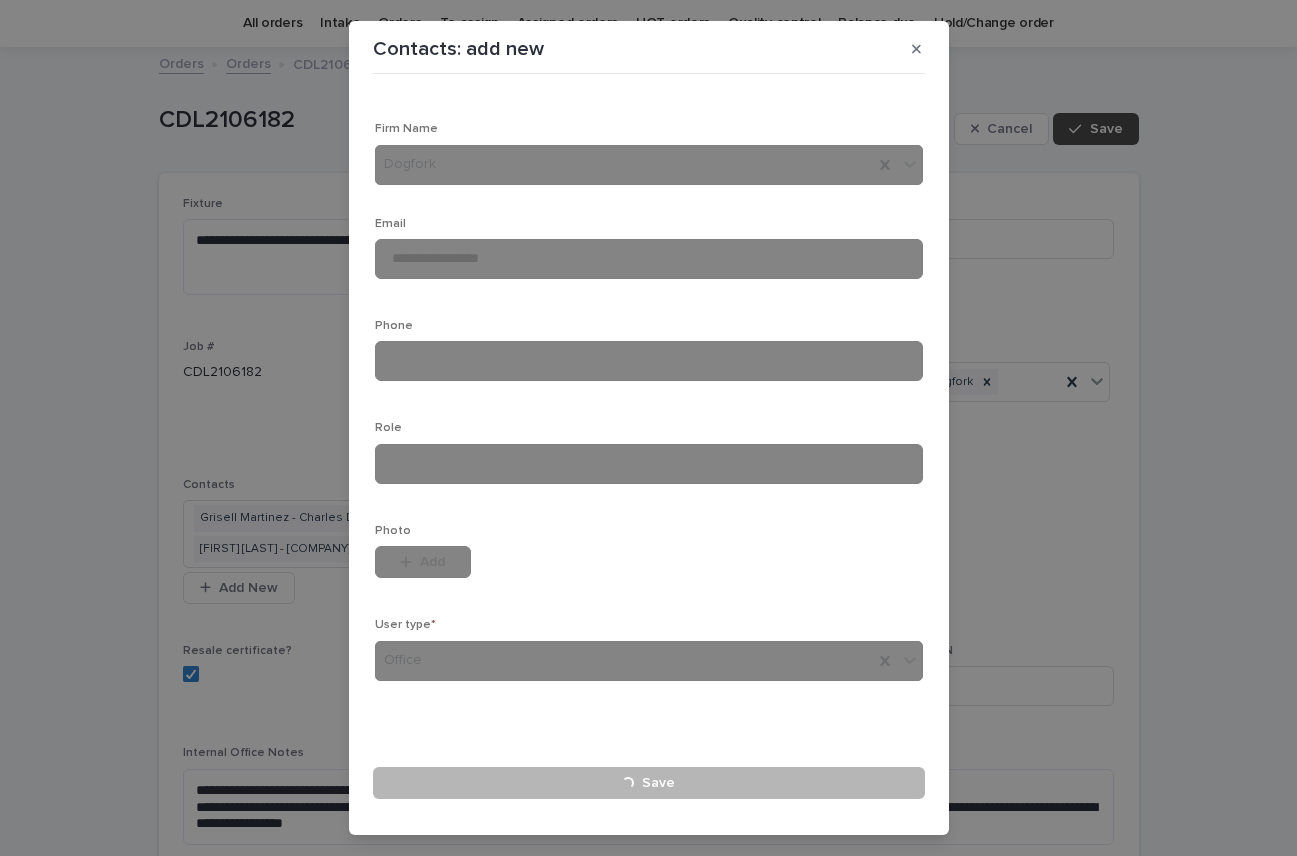 type 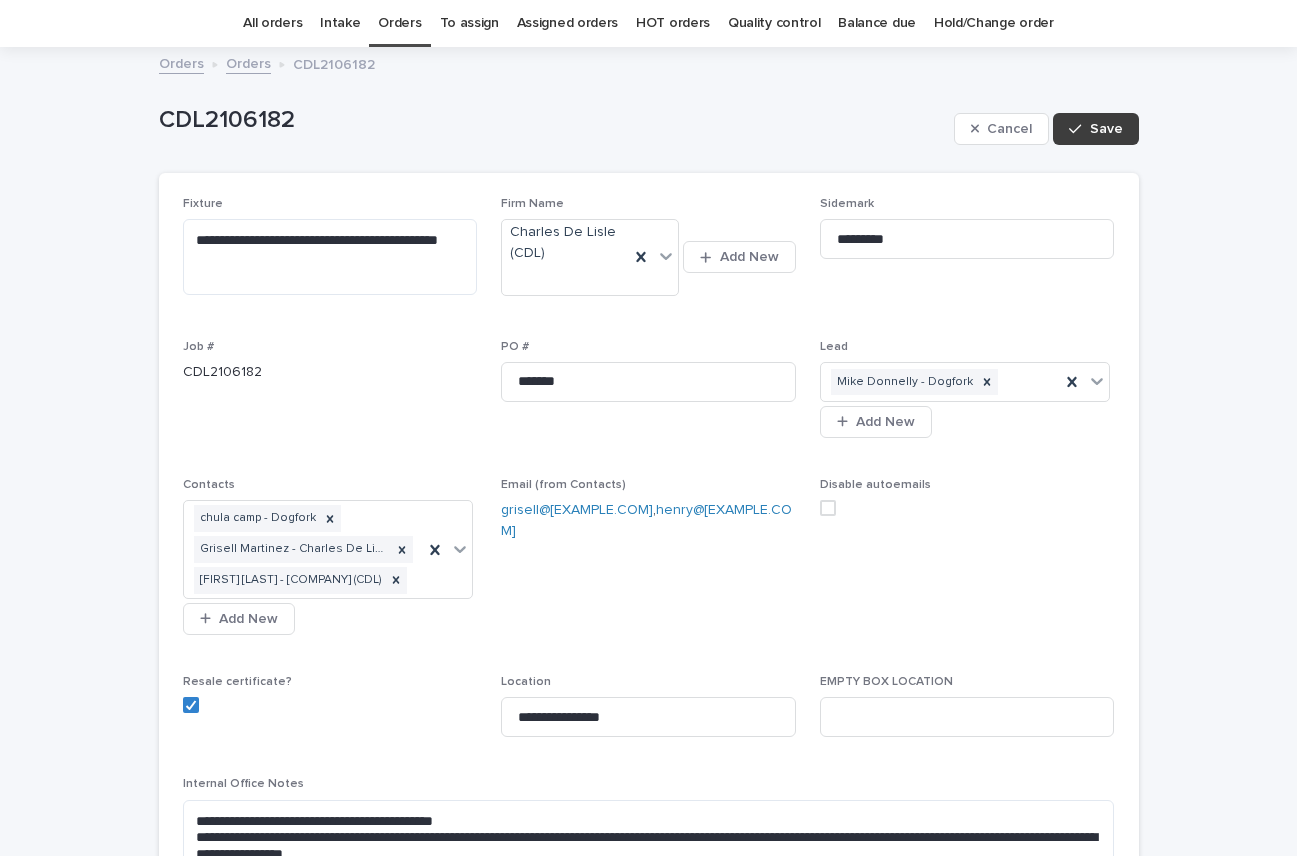 click on "Save" at bounding box center [1106, 129] 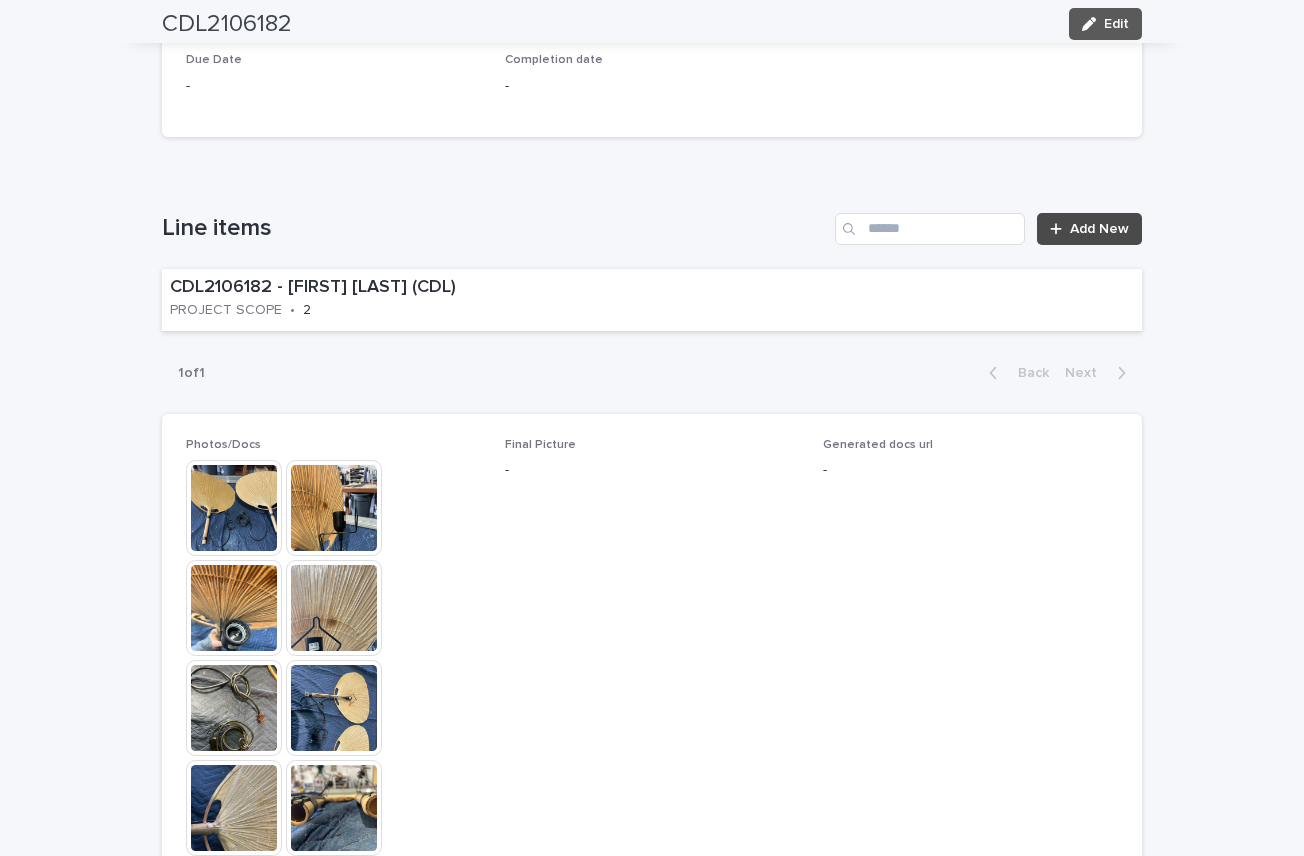 scroll, scrollTop: 1096, scrollLeft: 0, axis: vertical 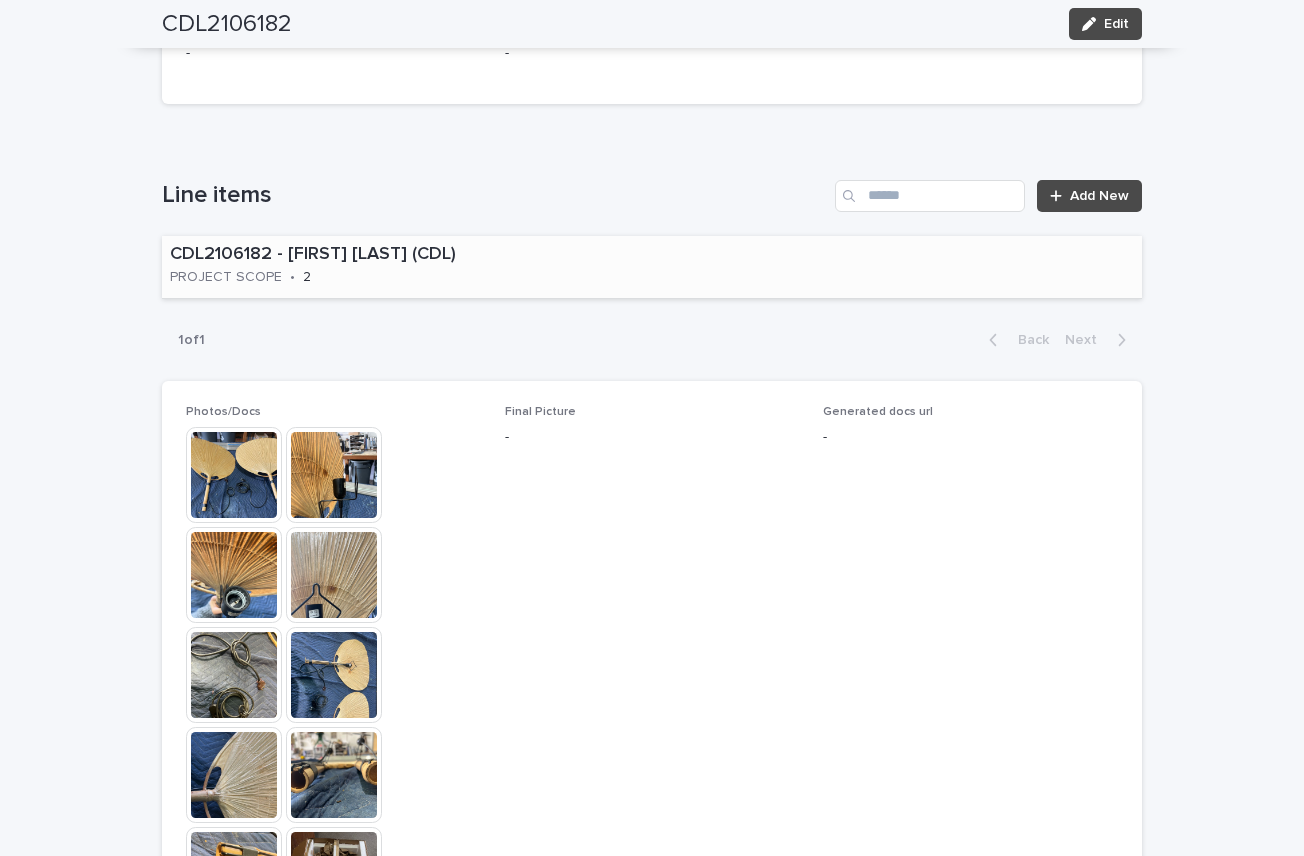 click on "CDL2106182 - Charles De Lisle (CDL) PROJECT SCOPE • 2" at bounding box center (383, 267) 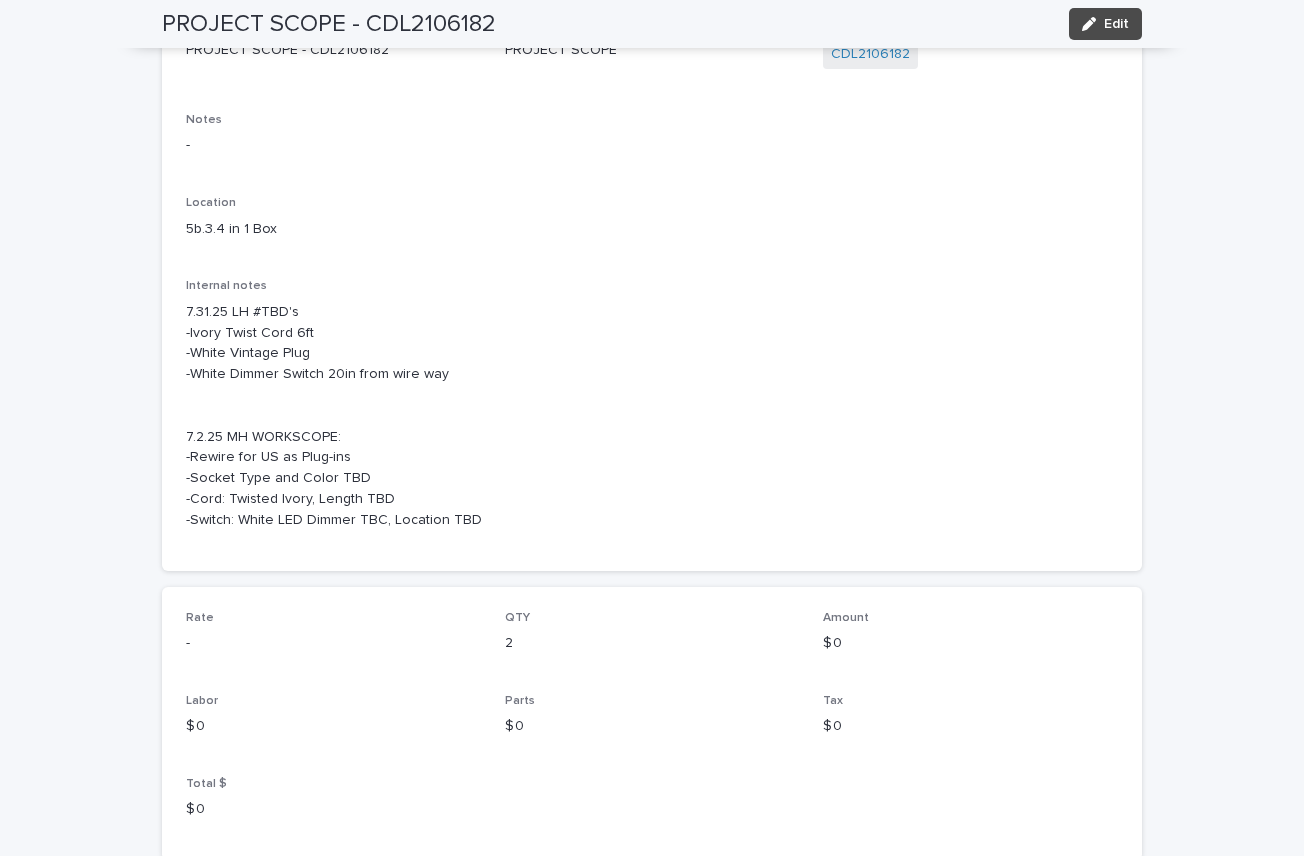 scroll, scrollTop: 0, scrollLeft: 0, axis: both 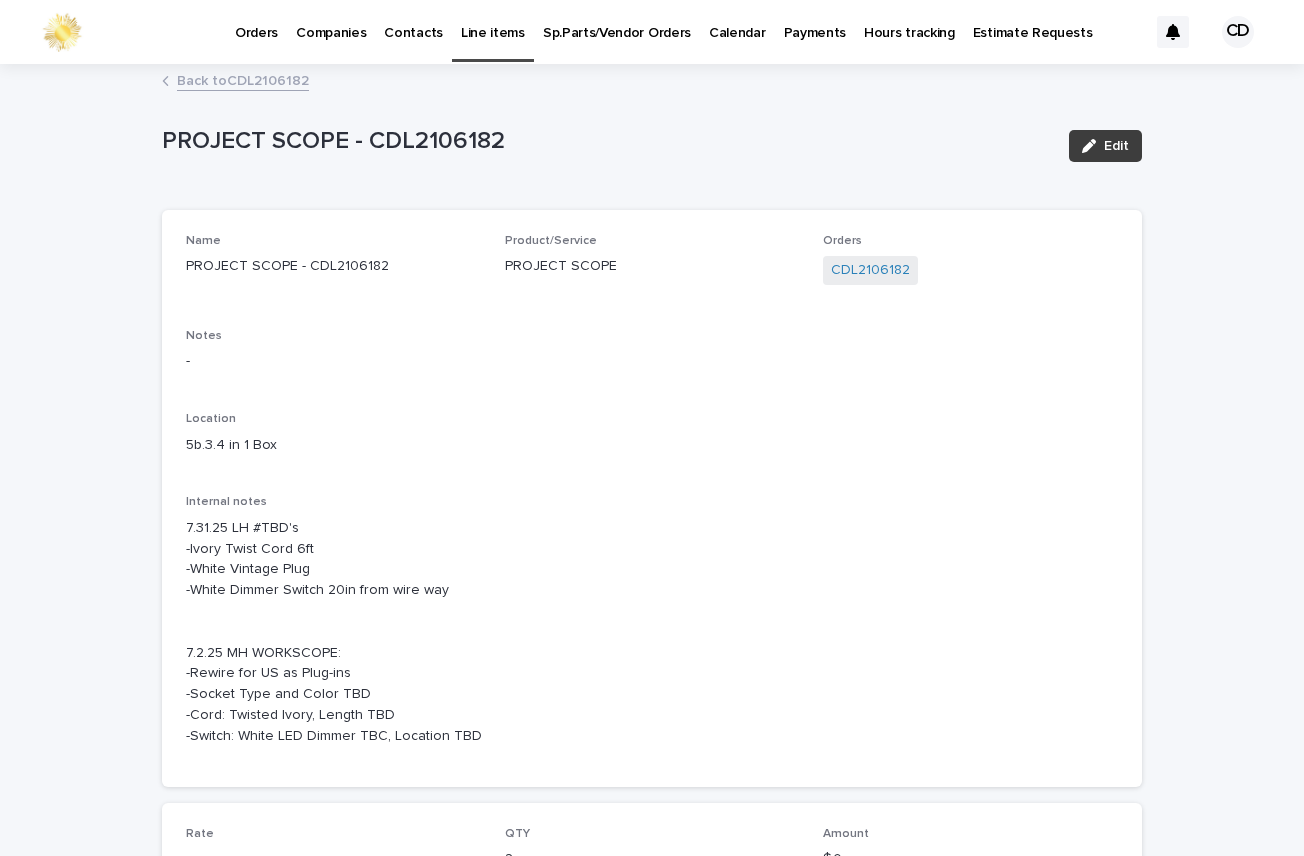 click on "Edit" at bounding box center (1116, 146) 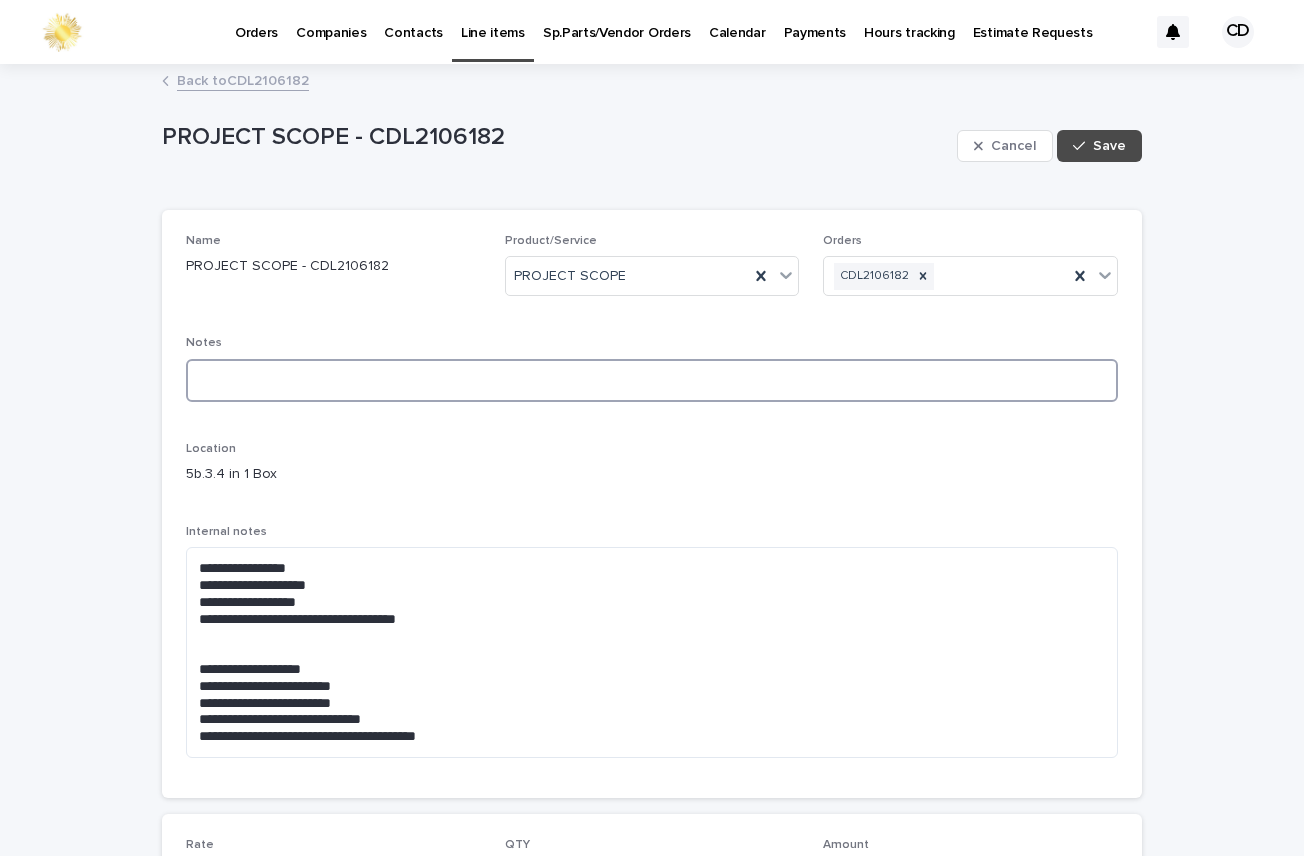 click at bounding box center (652, 380) 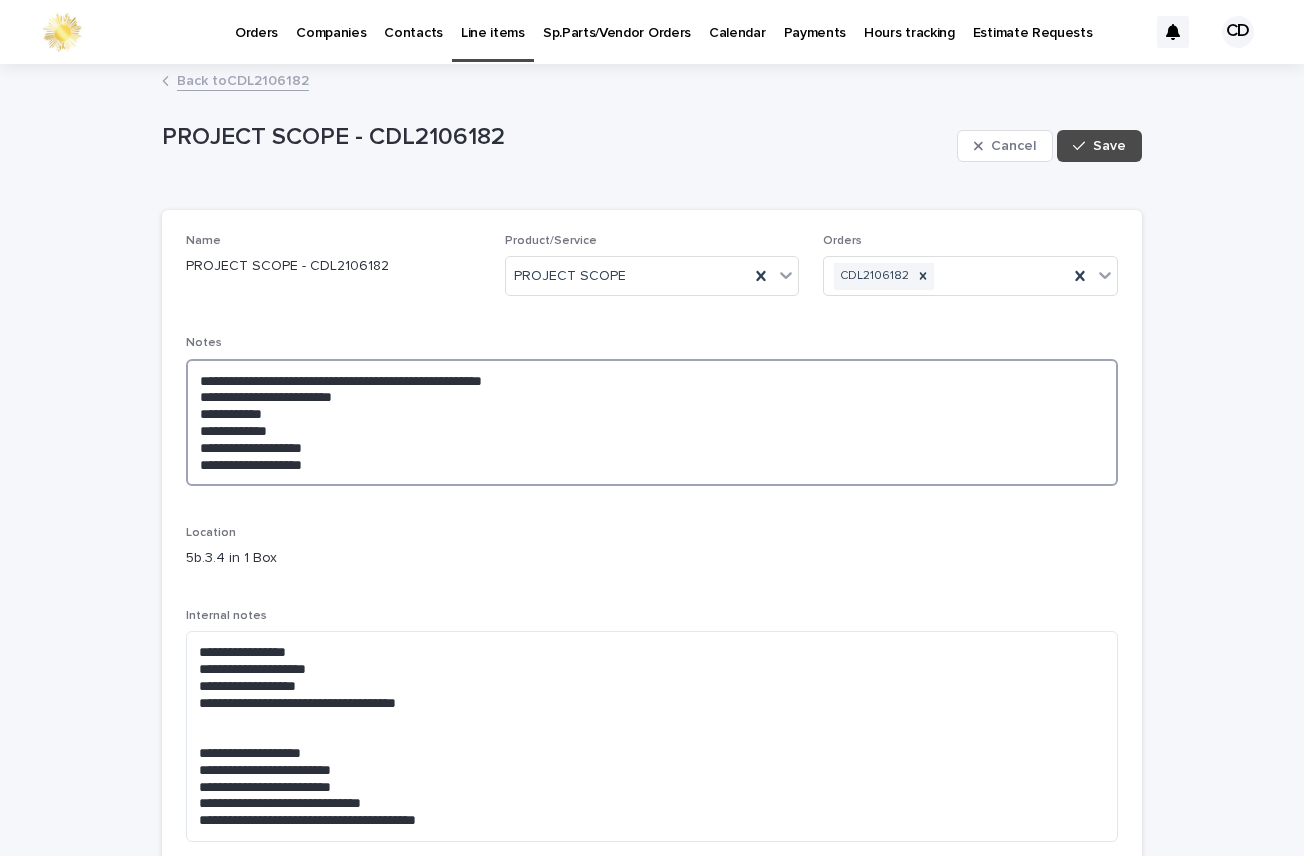 click on "**********" at bounding box center [652, 422] 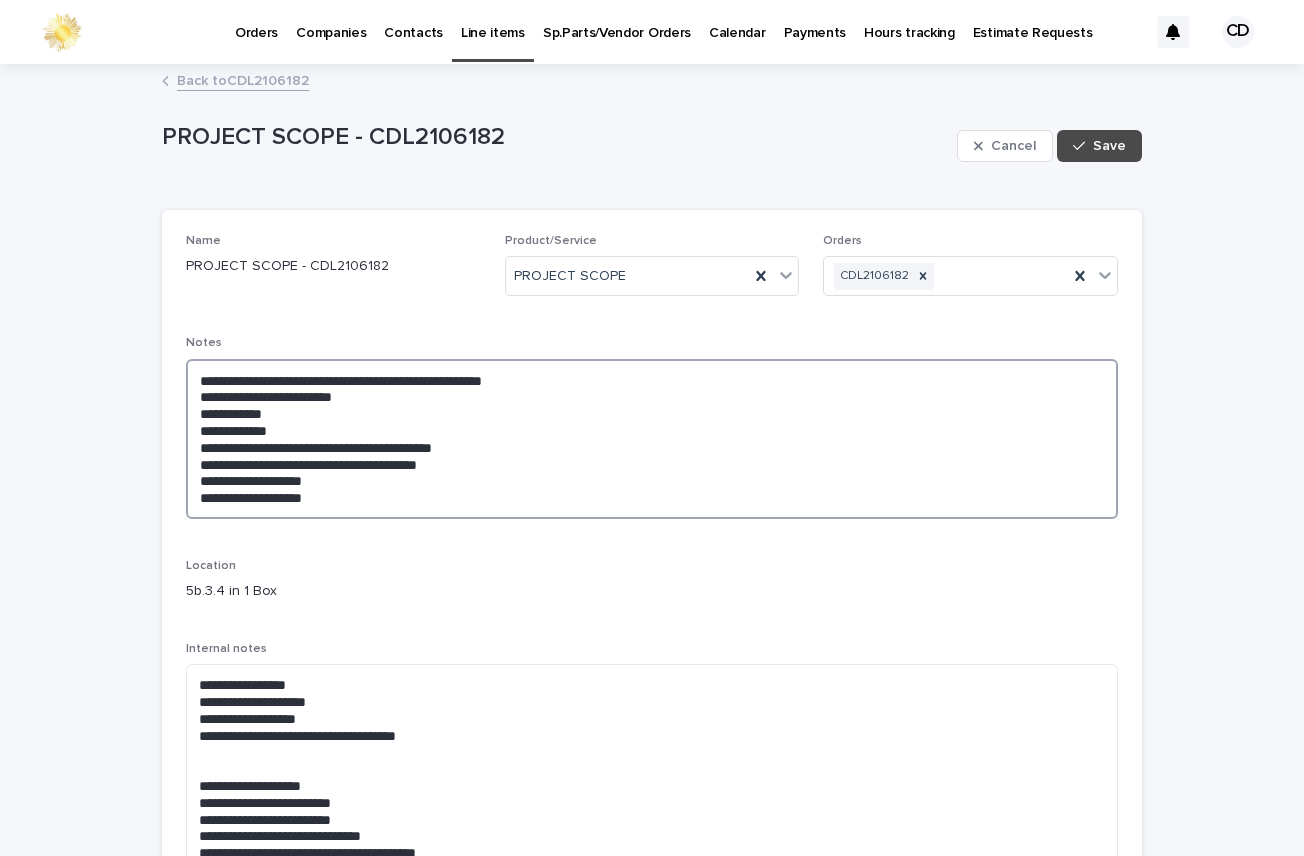click on "**********" at bounding box center (652, 439) 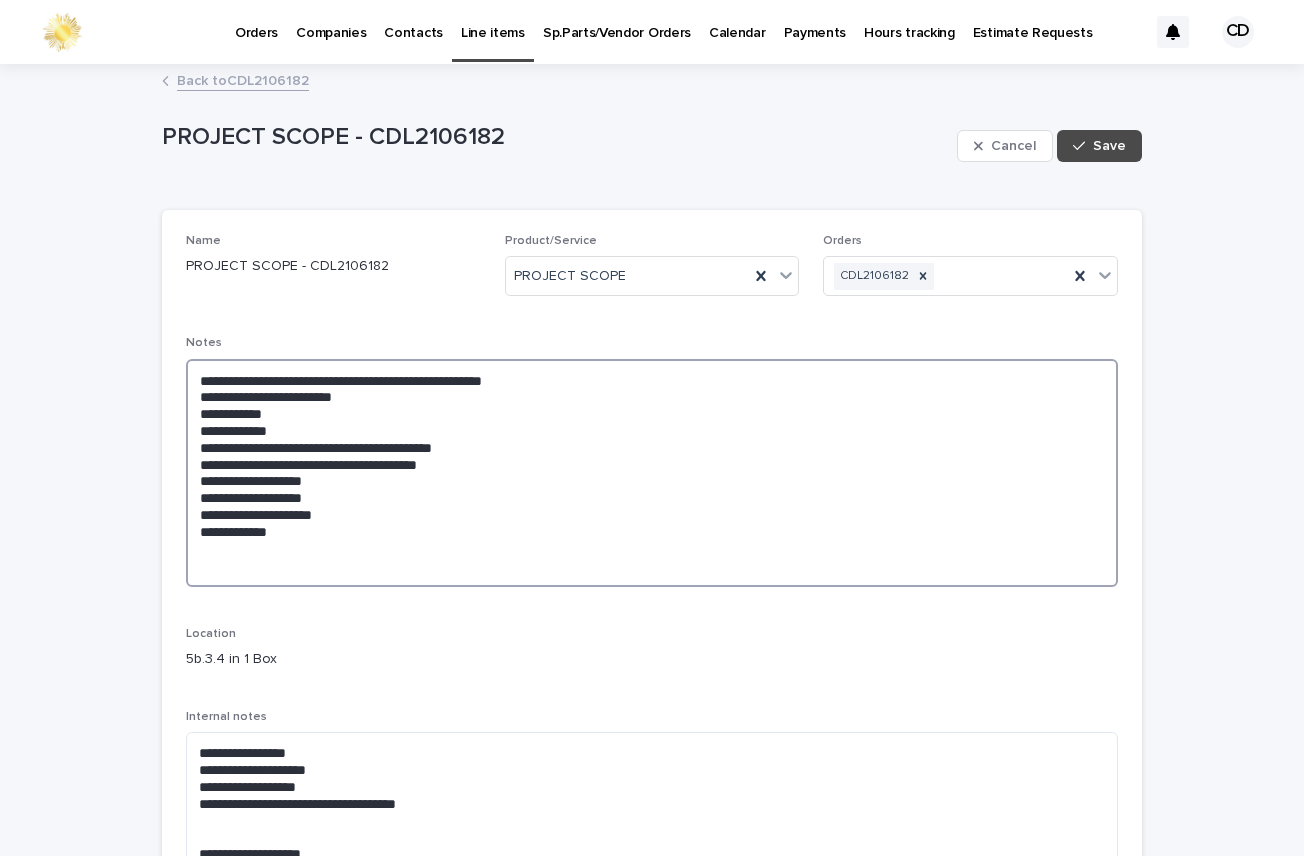 click on "**********" at bounding box center (652, 473) 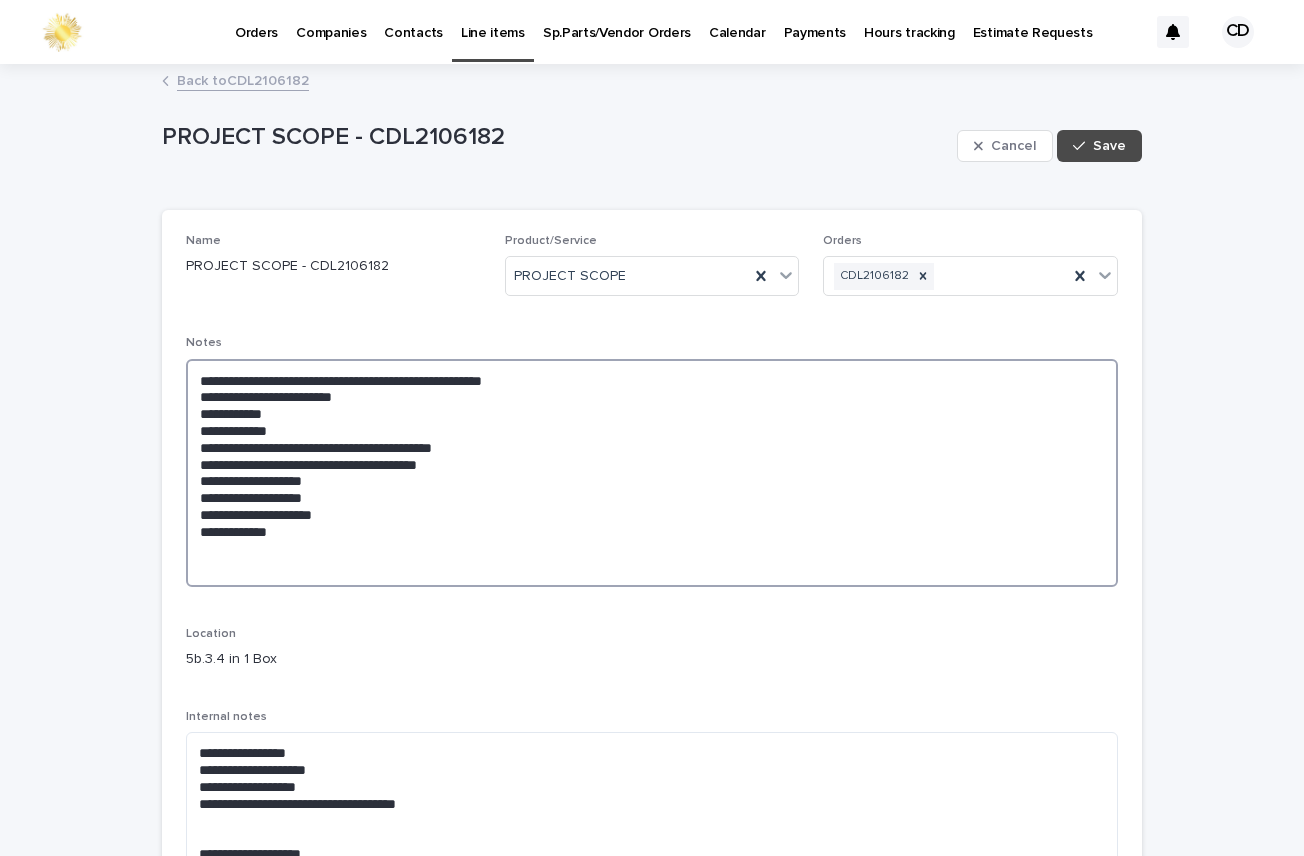 click on "**********" at bounding box center (652, 473) 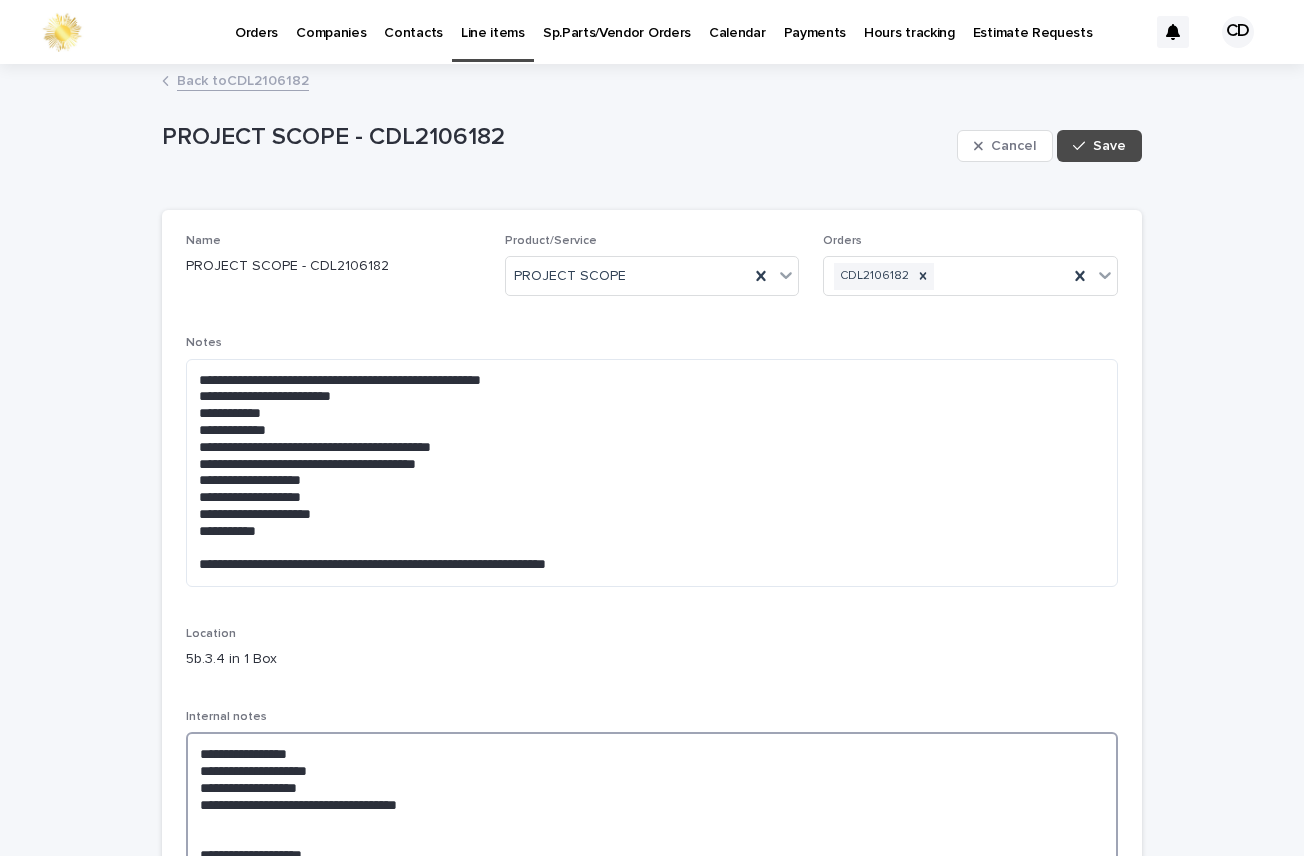 click on "**********" at bounding box center (652, 837) 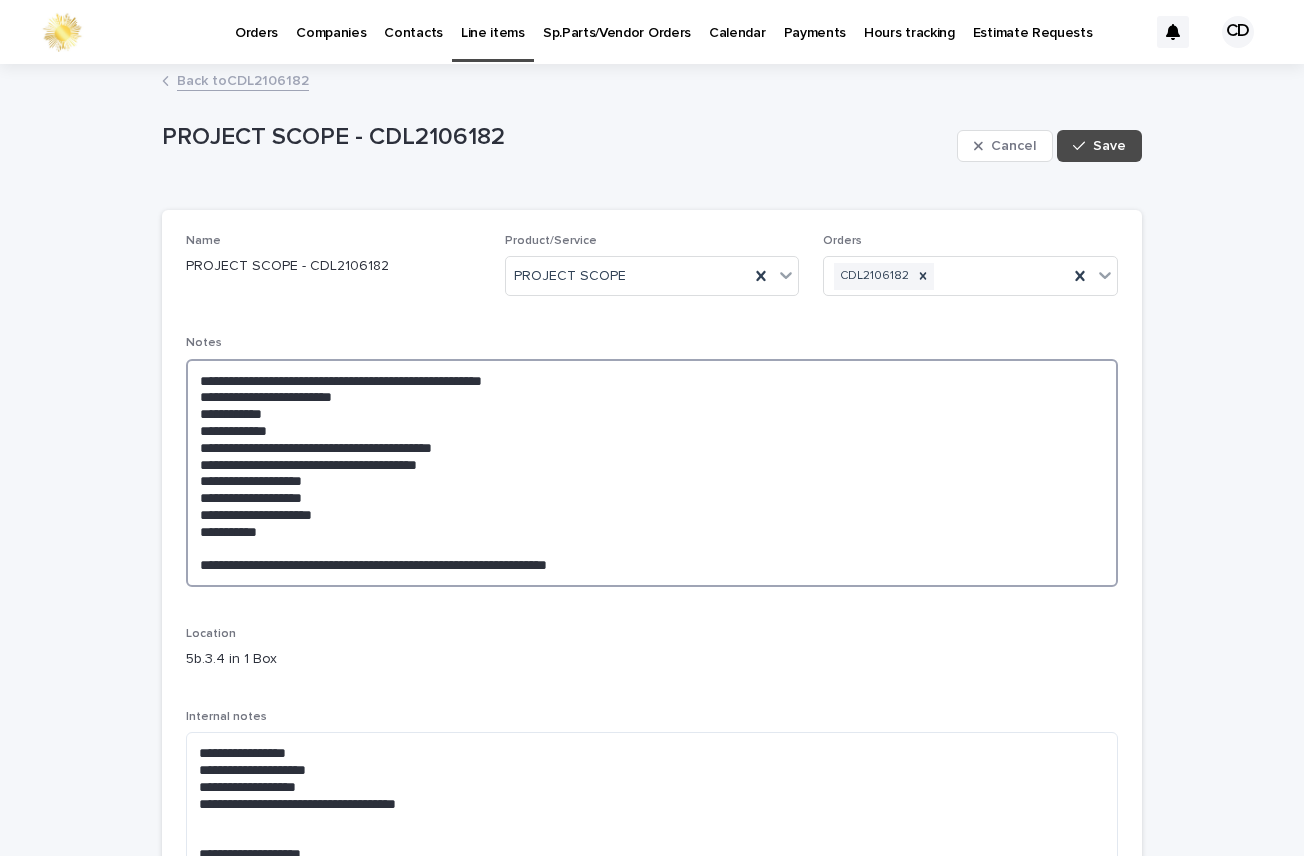 click on "**********" at bounding box center (652, 473) 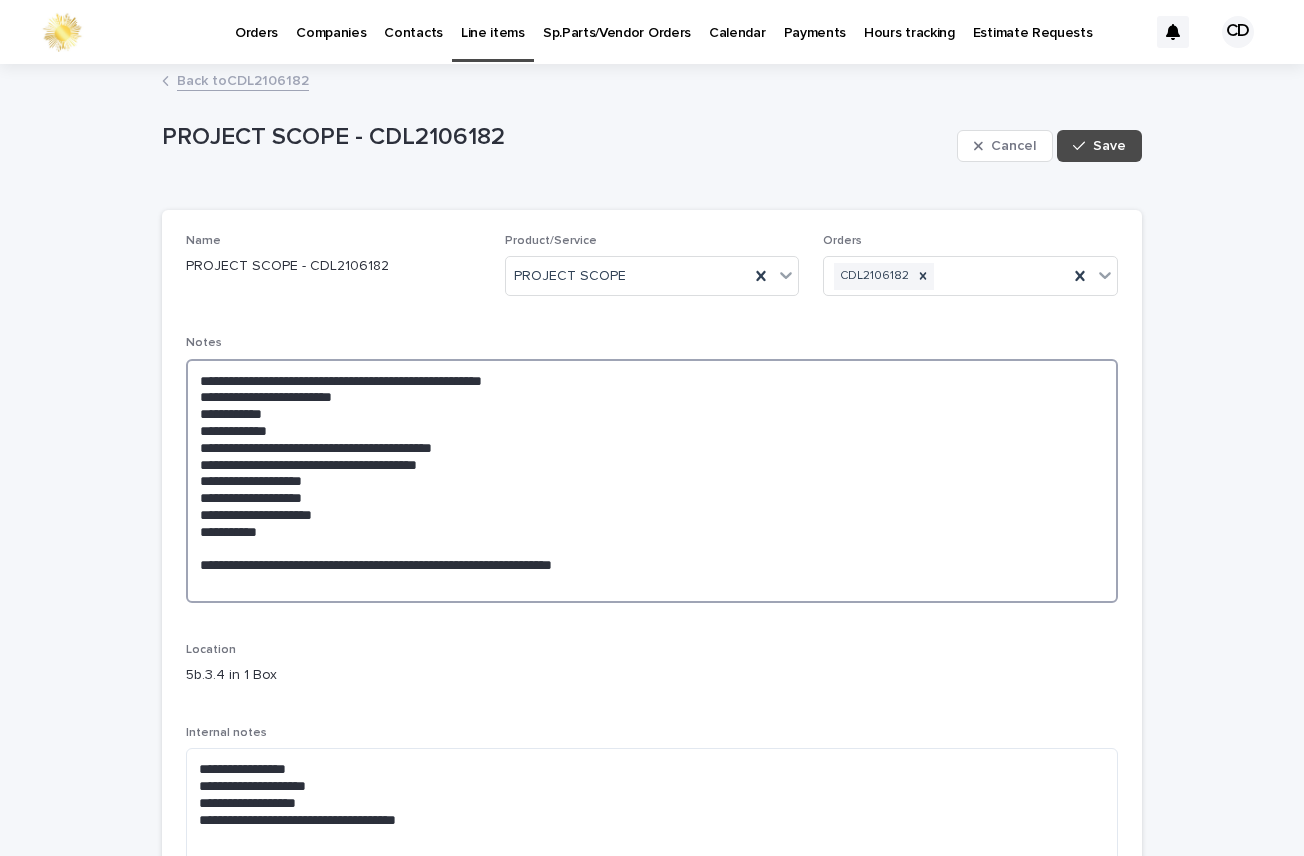 paste on "**********" 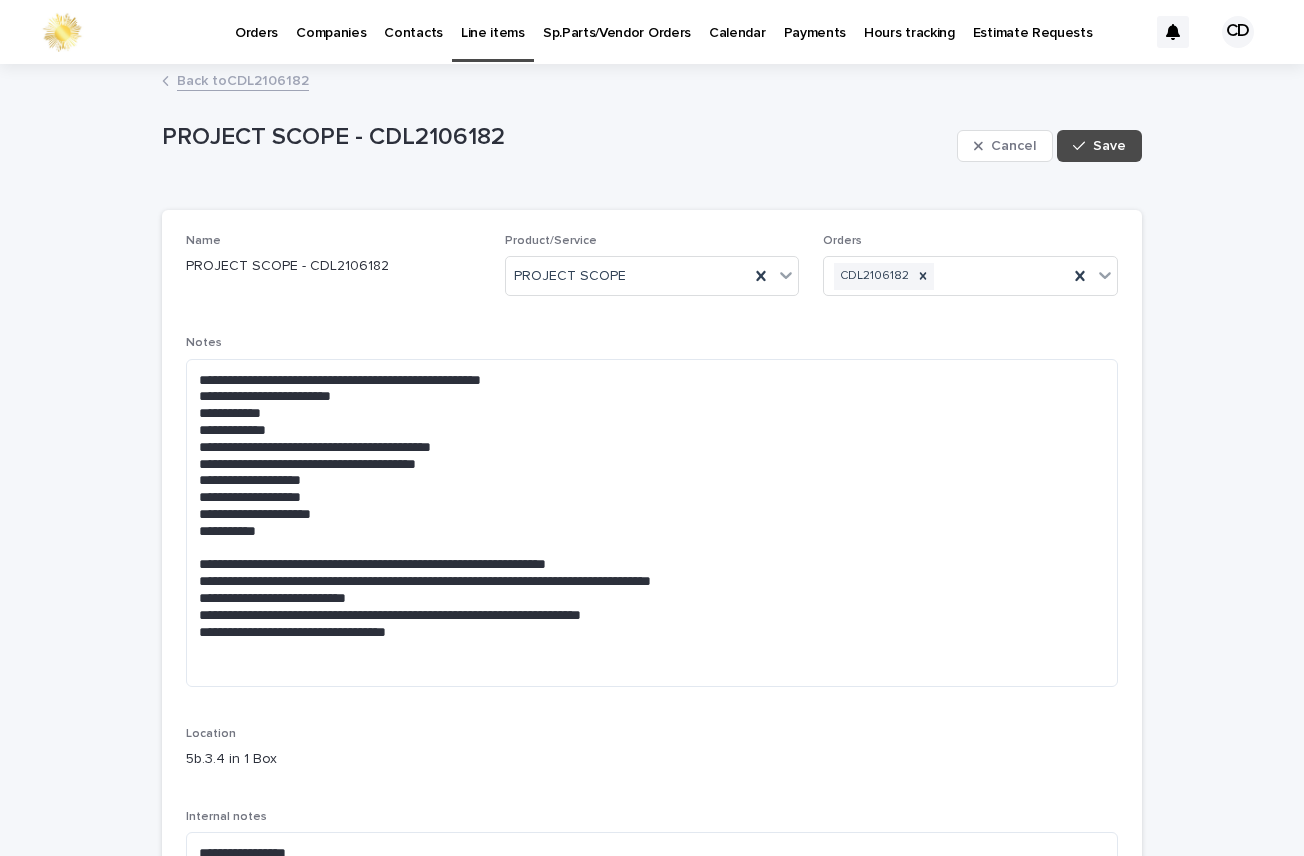 click on "**********" at bounding box center (652, 646) 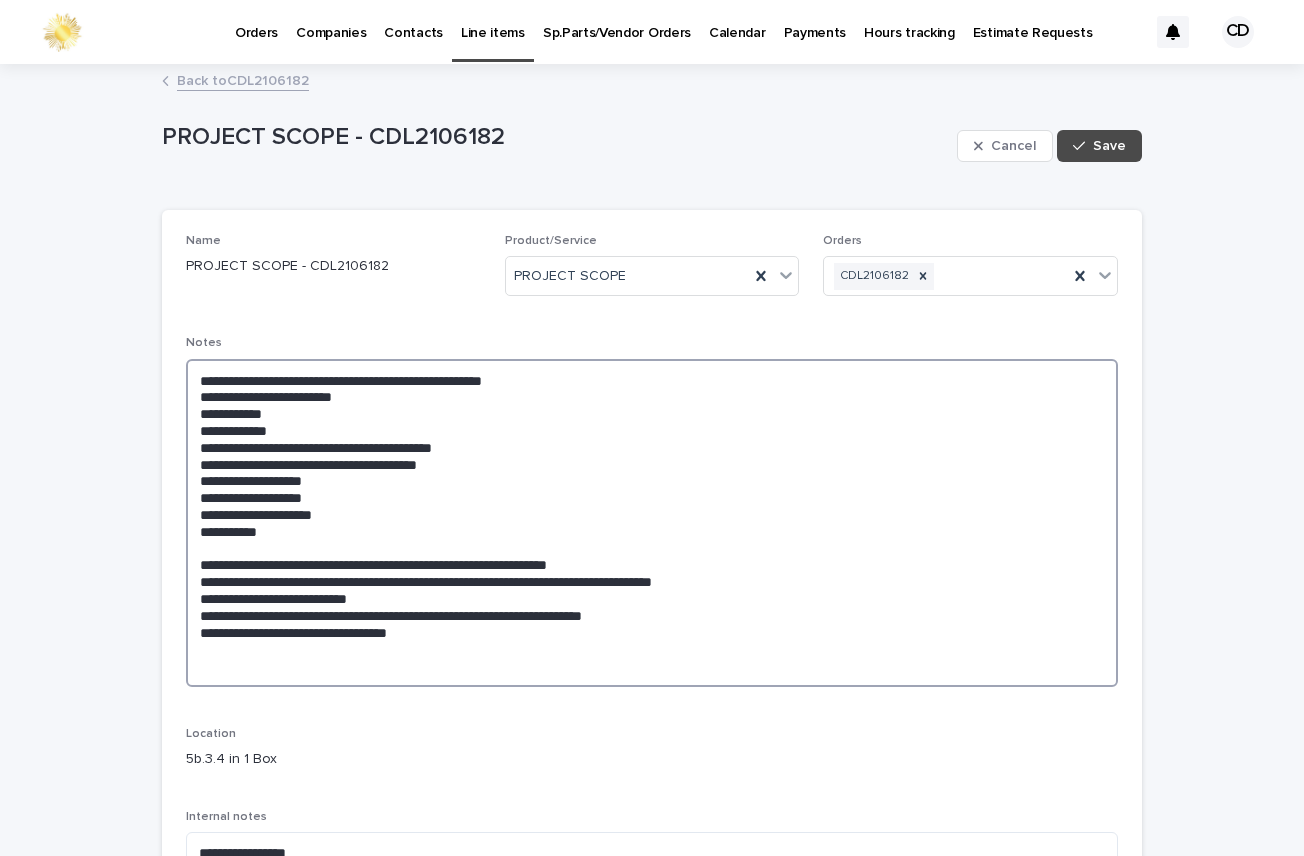 click on "**********" at bounding box center (652, 523) 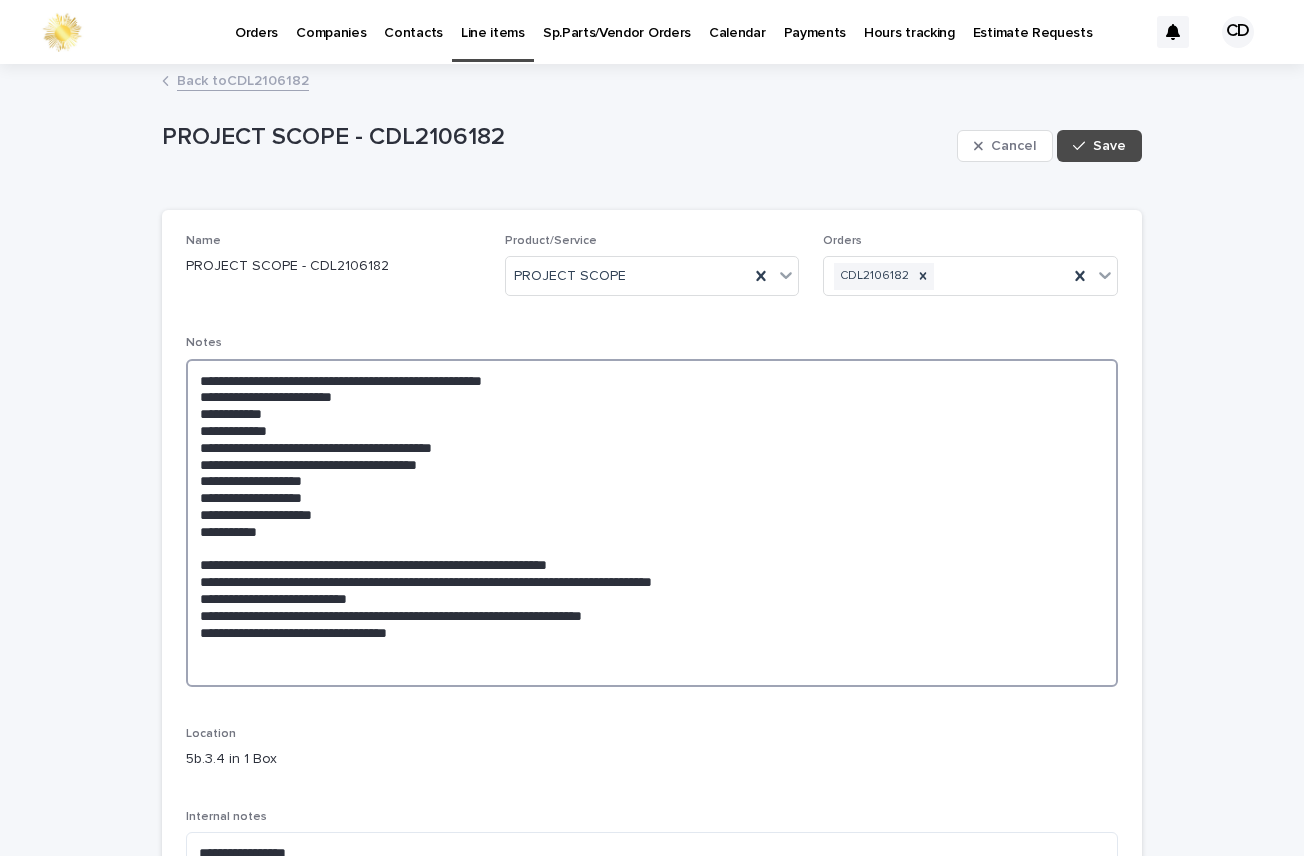 paste on "**********" 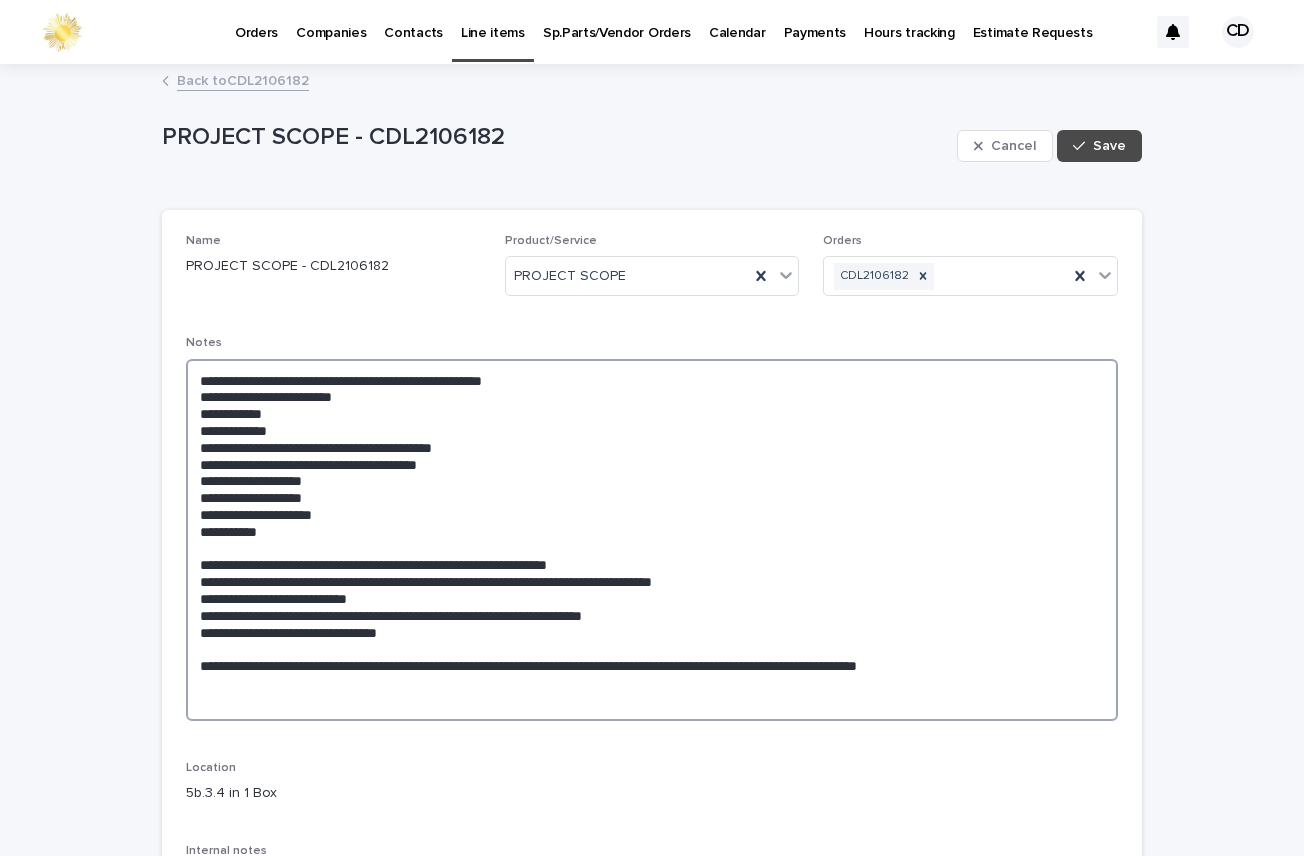 click on "**********" at bounding box center [652, 540] 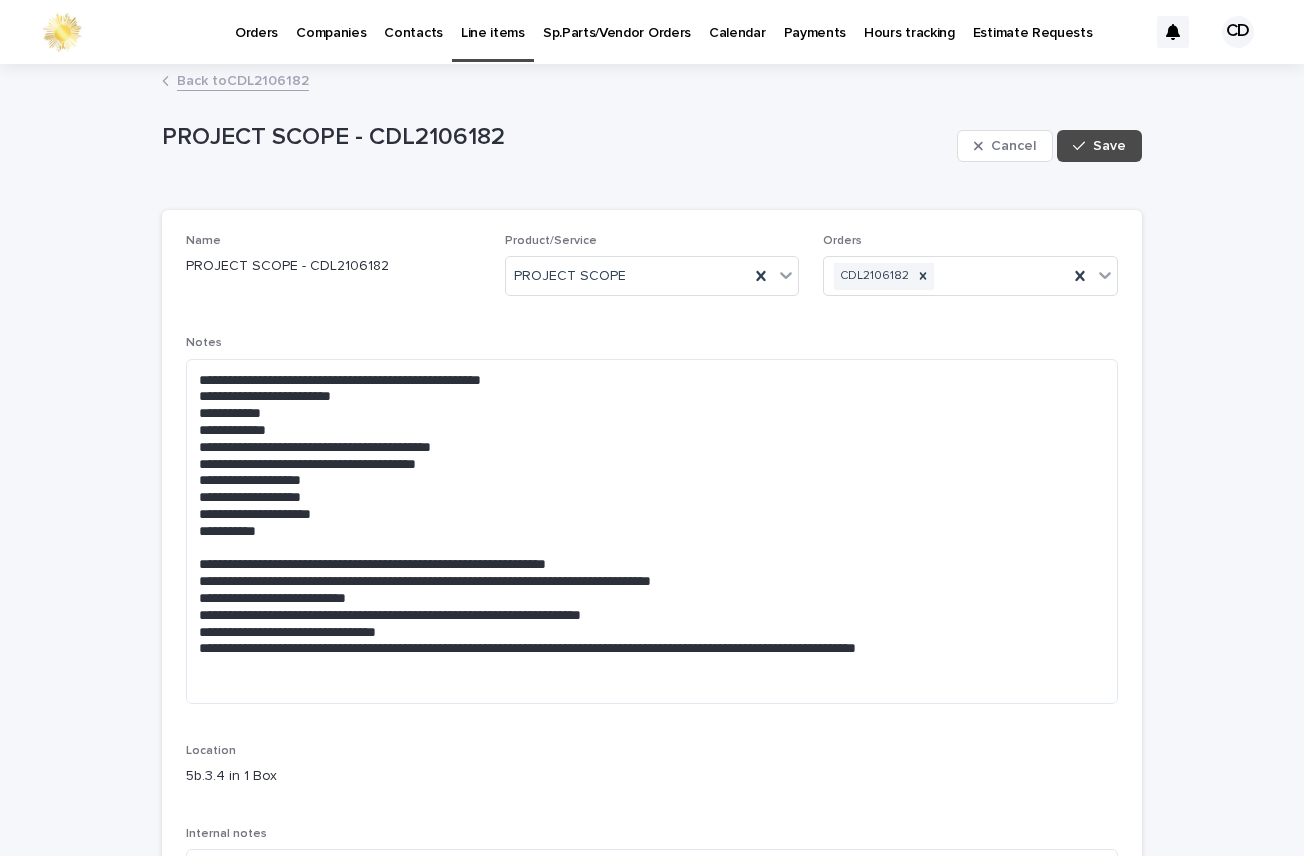 click on "**********" at bounding box center [652, 655] 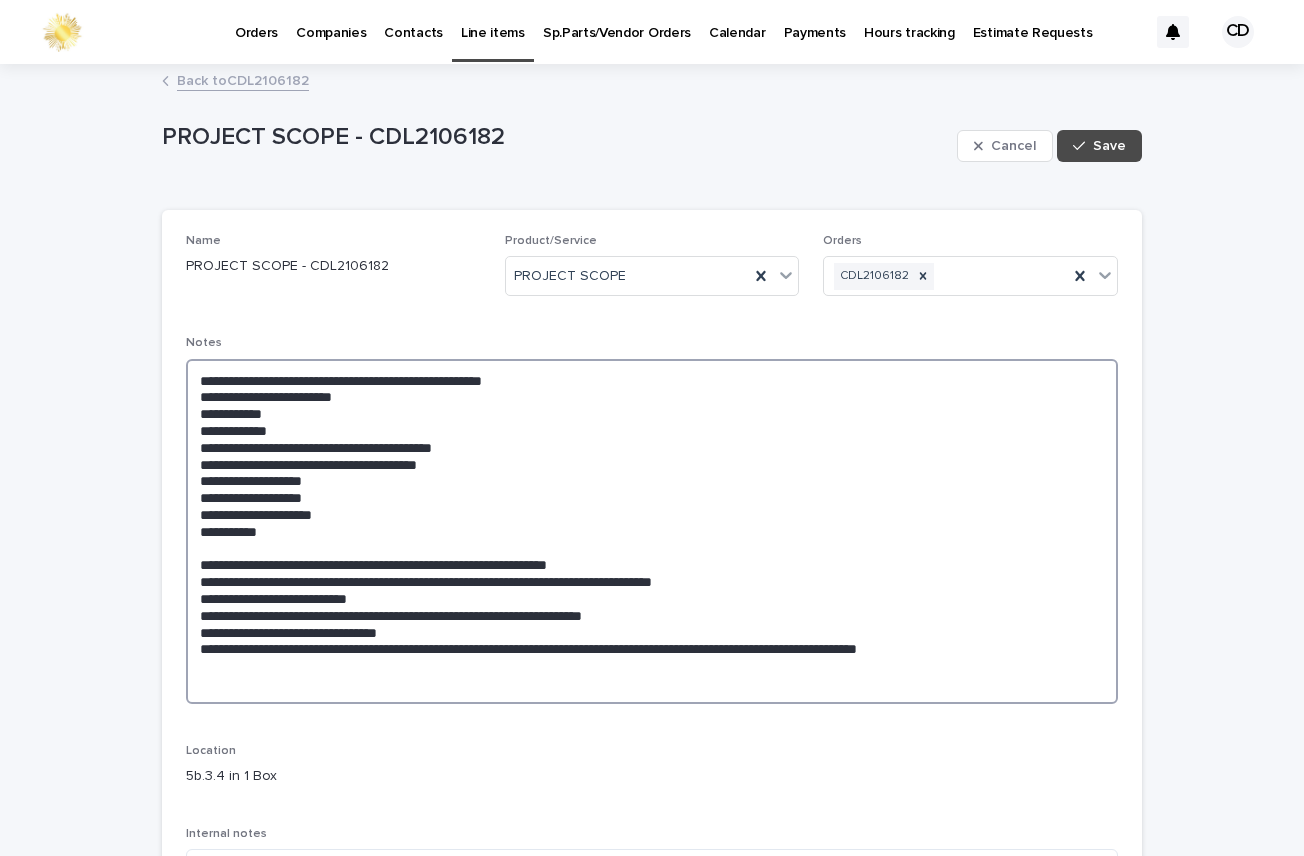 click on "**********" at bounding box center (652, 531) 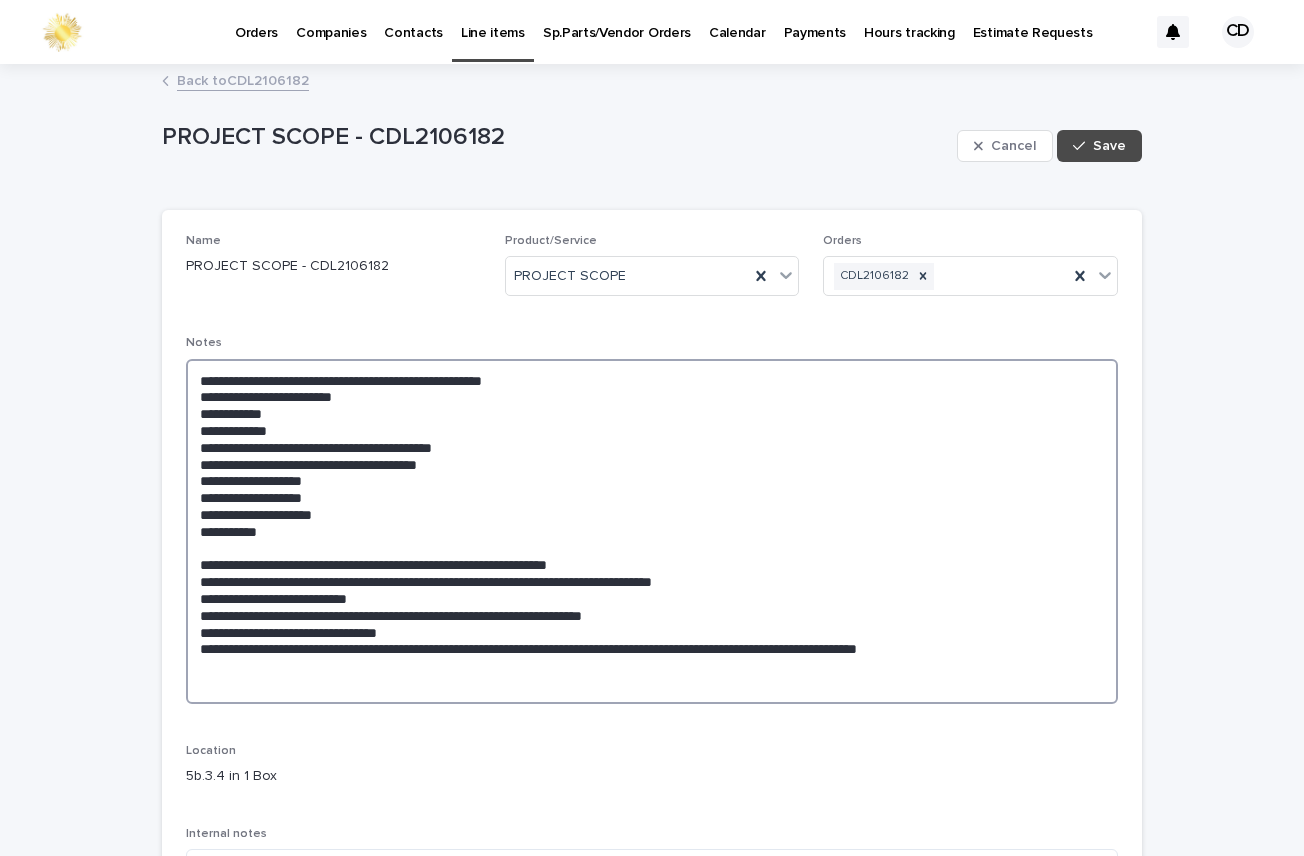 paste on "**********" 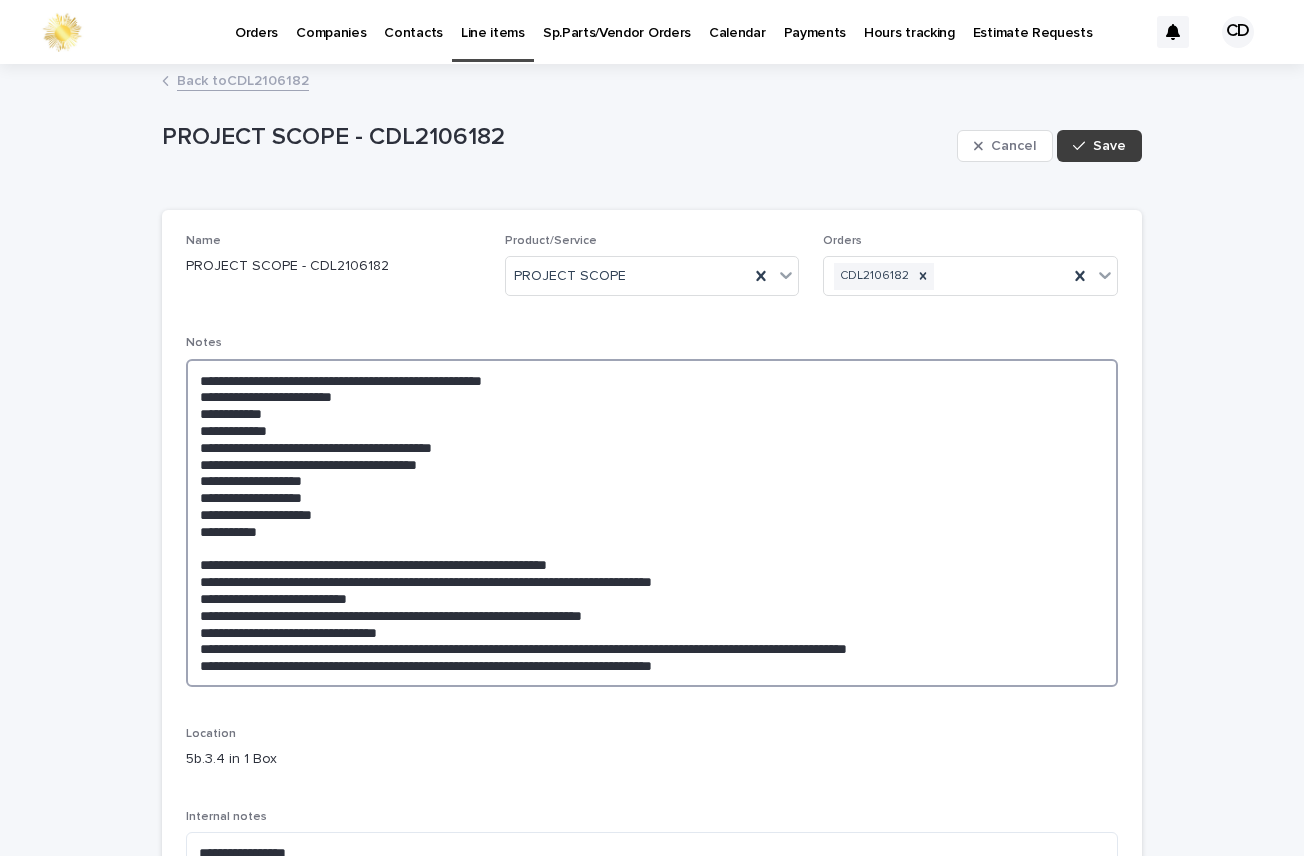 type on "**********" 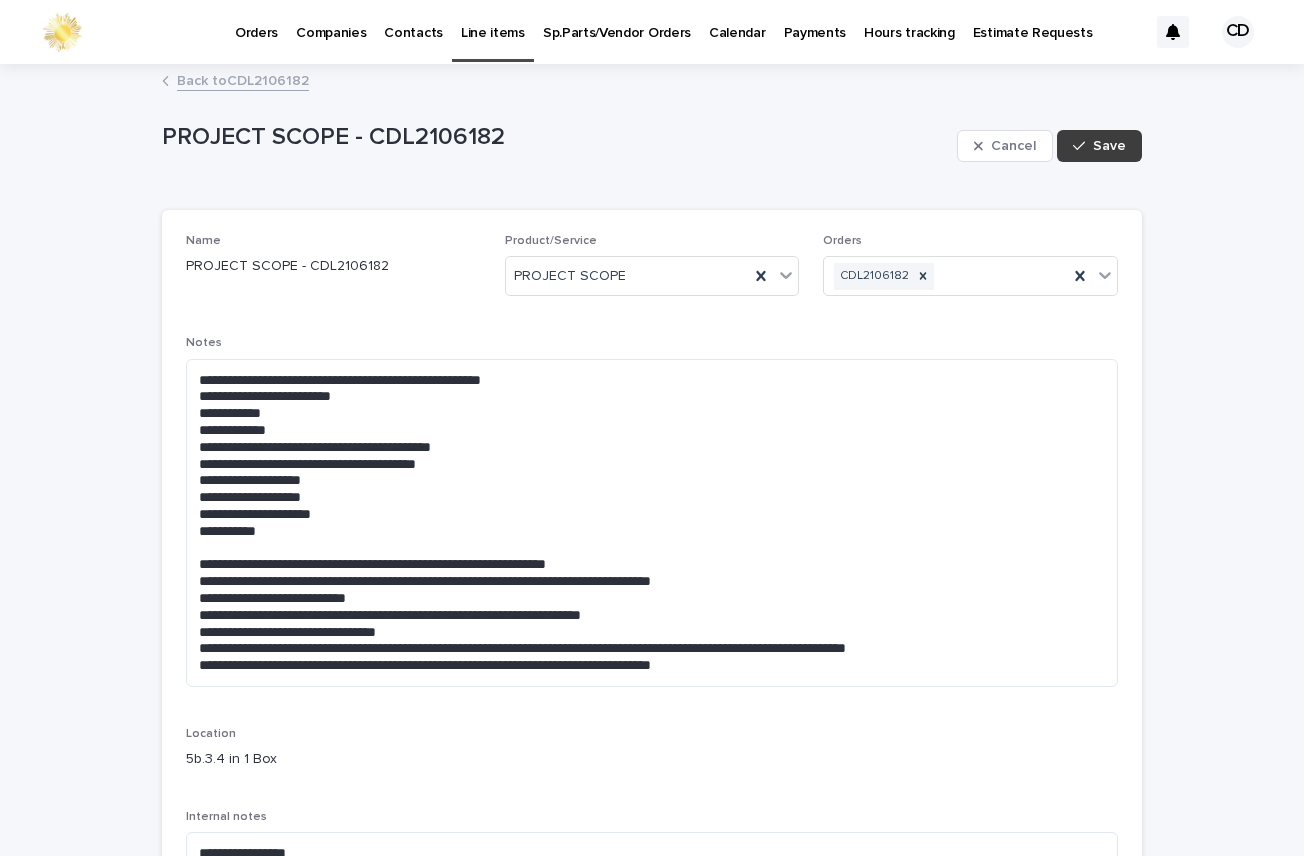 click on "Save" at bounding box center [1109, 146] 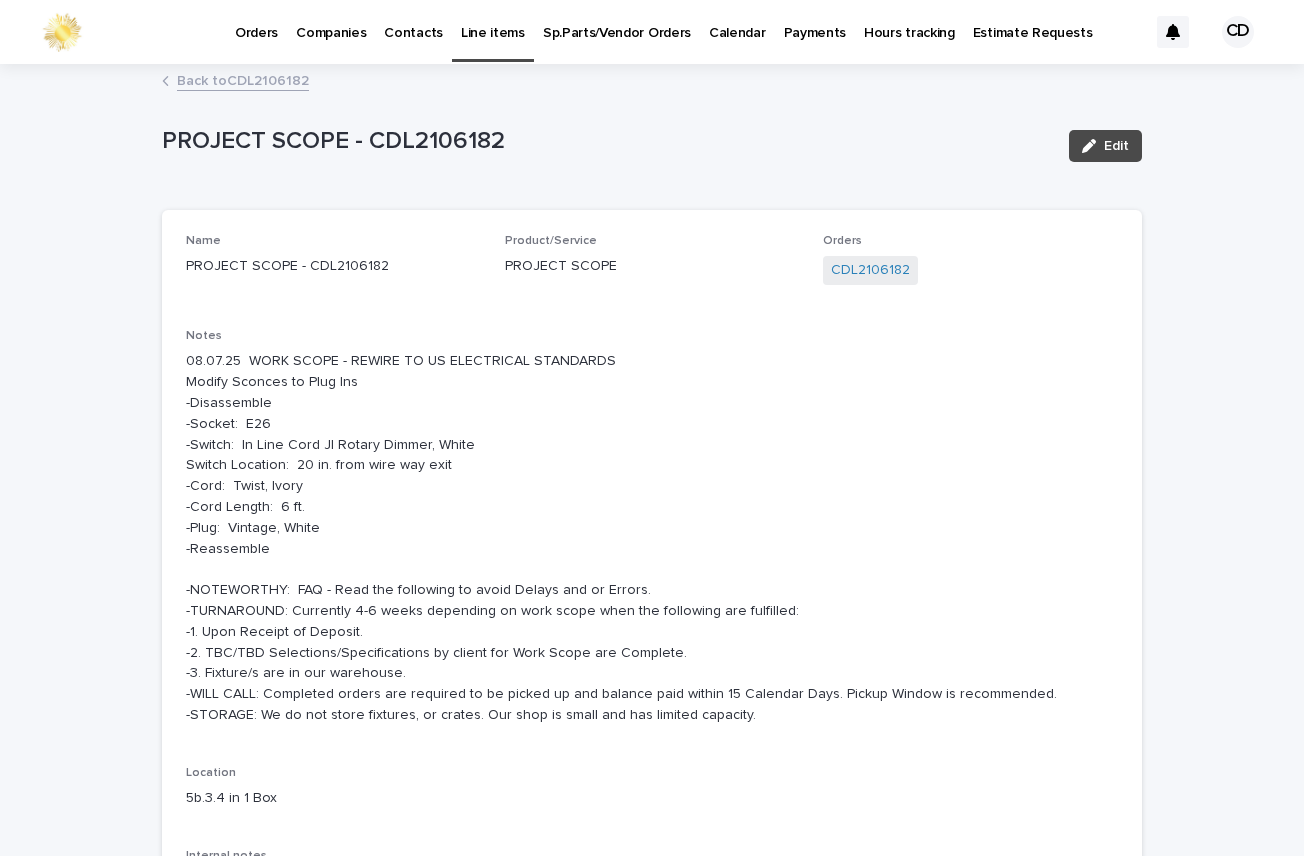 click on "Back to  CDL2106182" at bounding box center (243, 79) 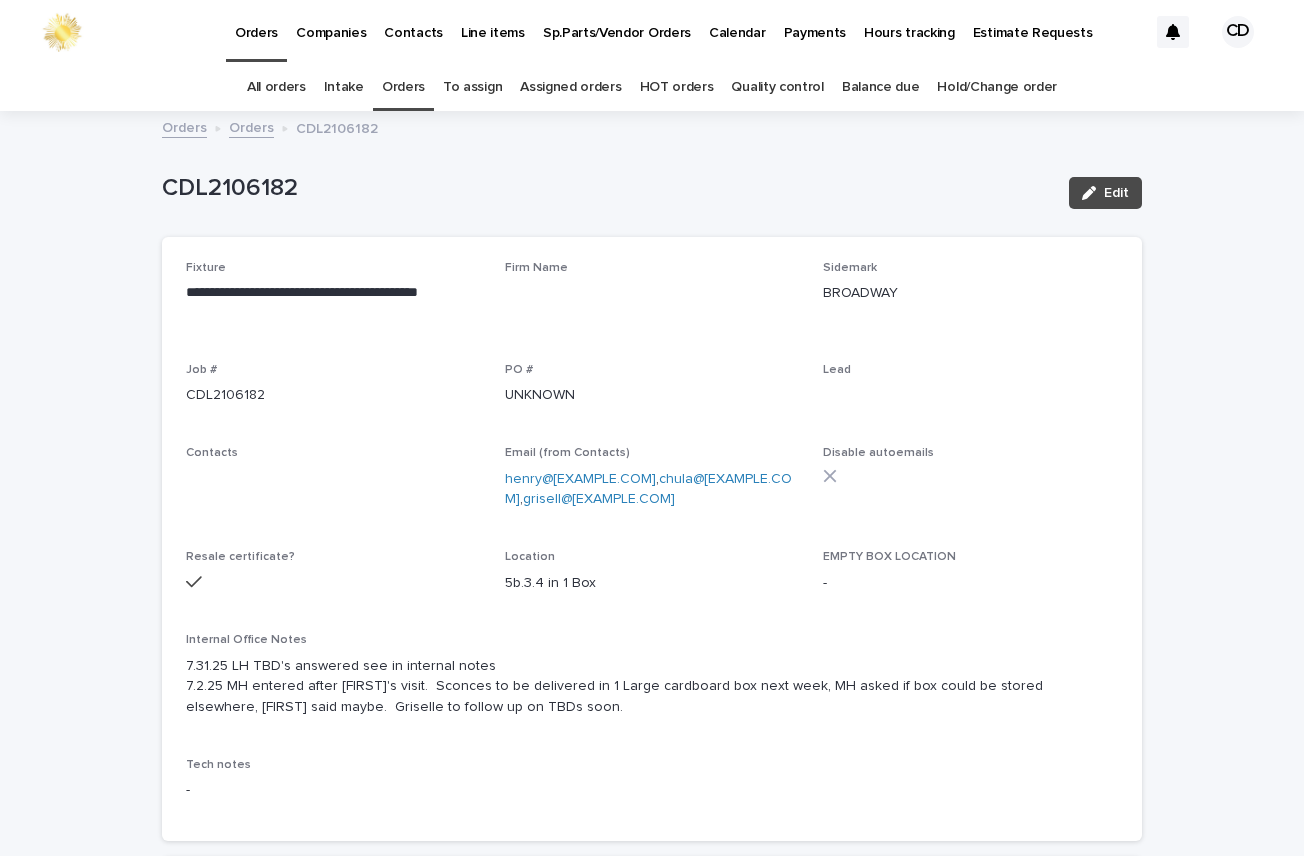 scroll, scrollTop: 64, scrollLeft: 0, axis: vertical 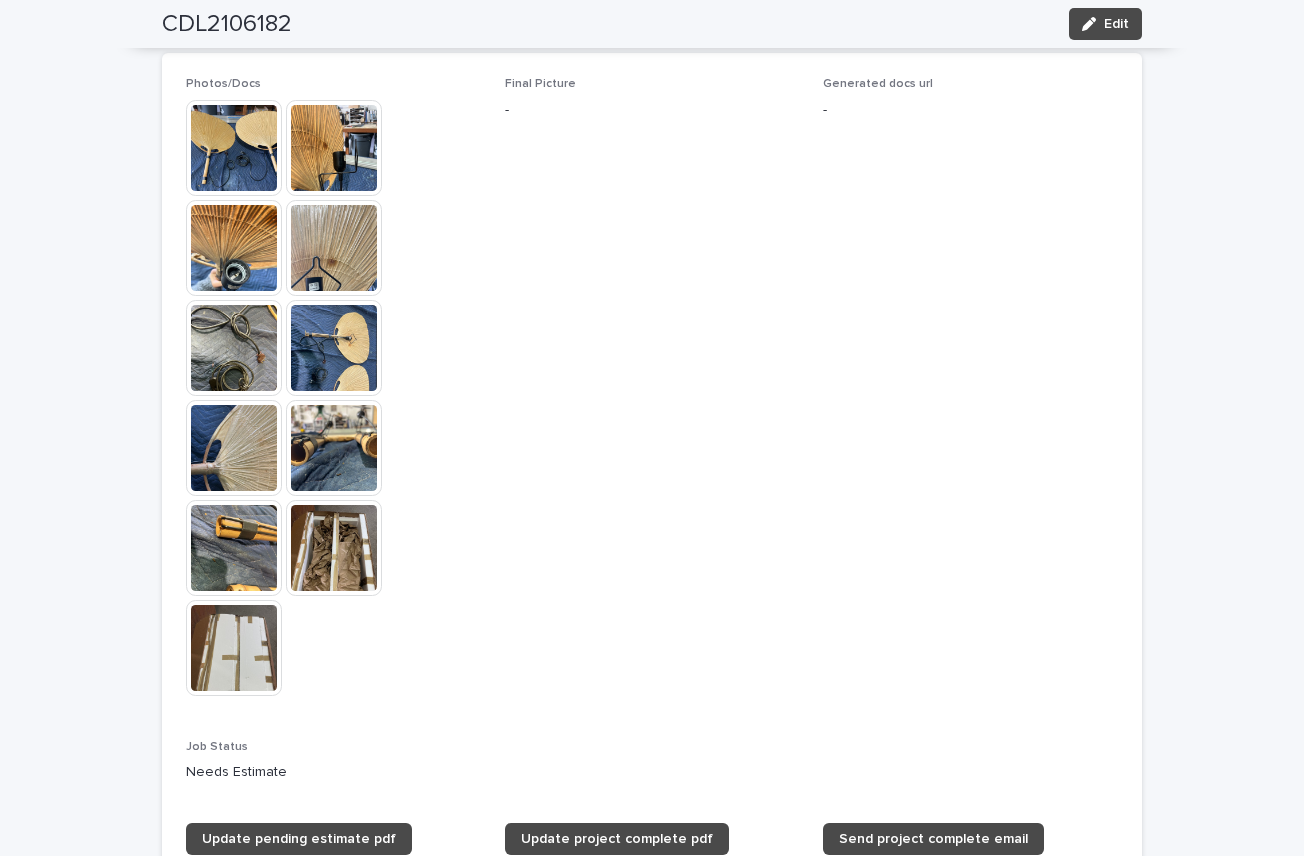 click at bounding box center (234, 148) 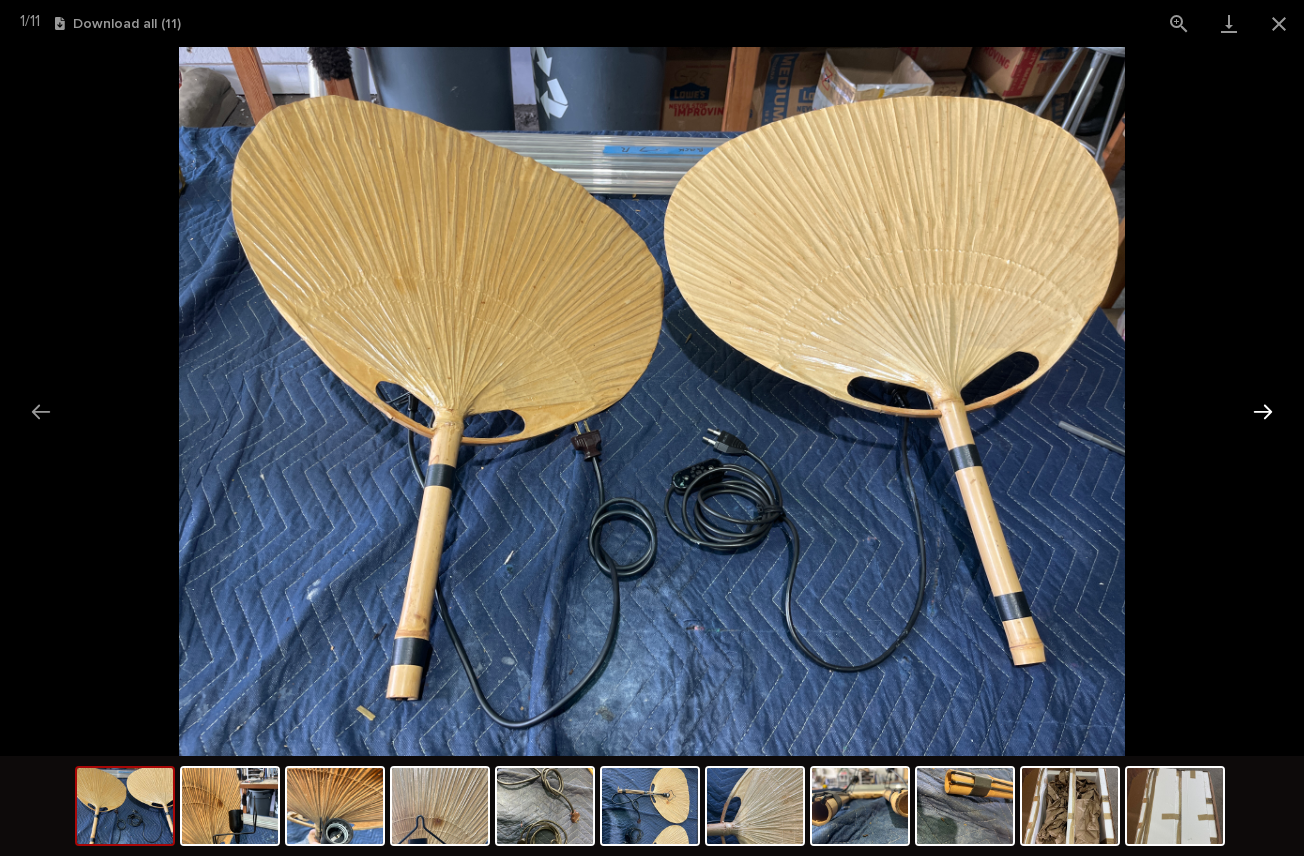 click at bounding box center [1263, 411] 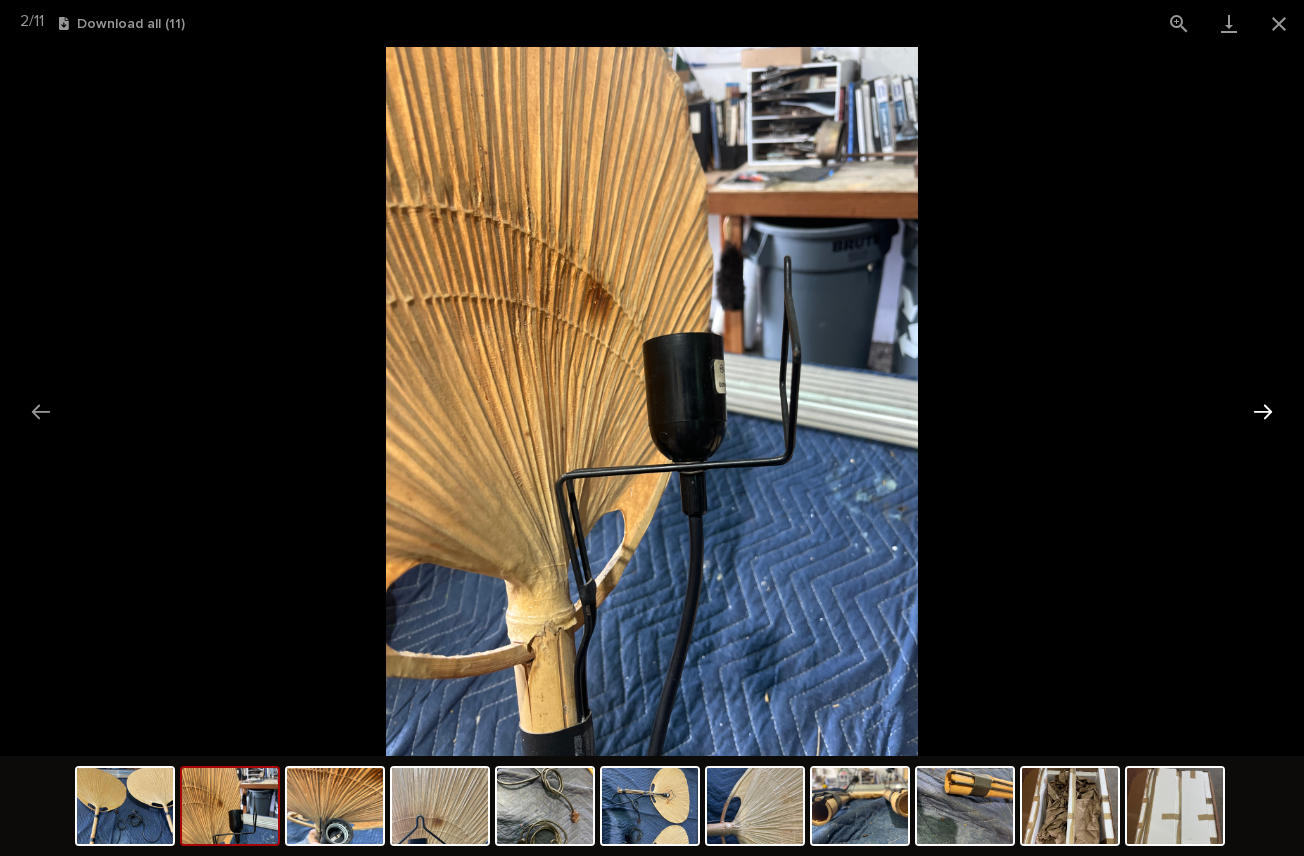click at bounding box center (1263, 411) 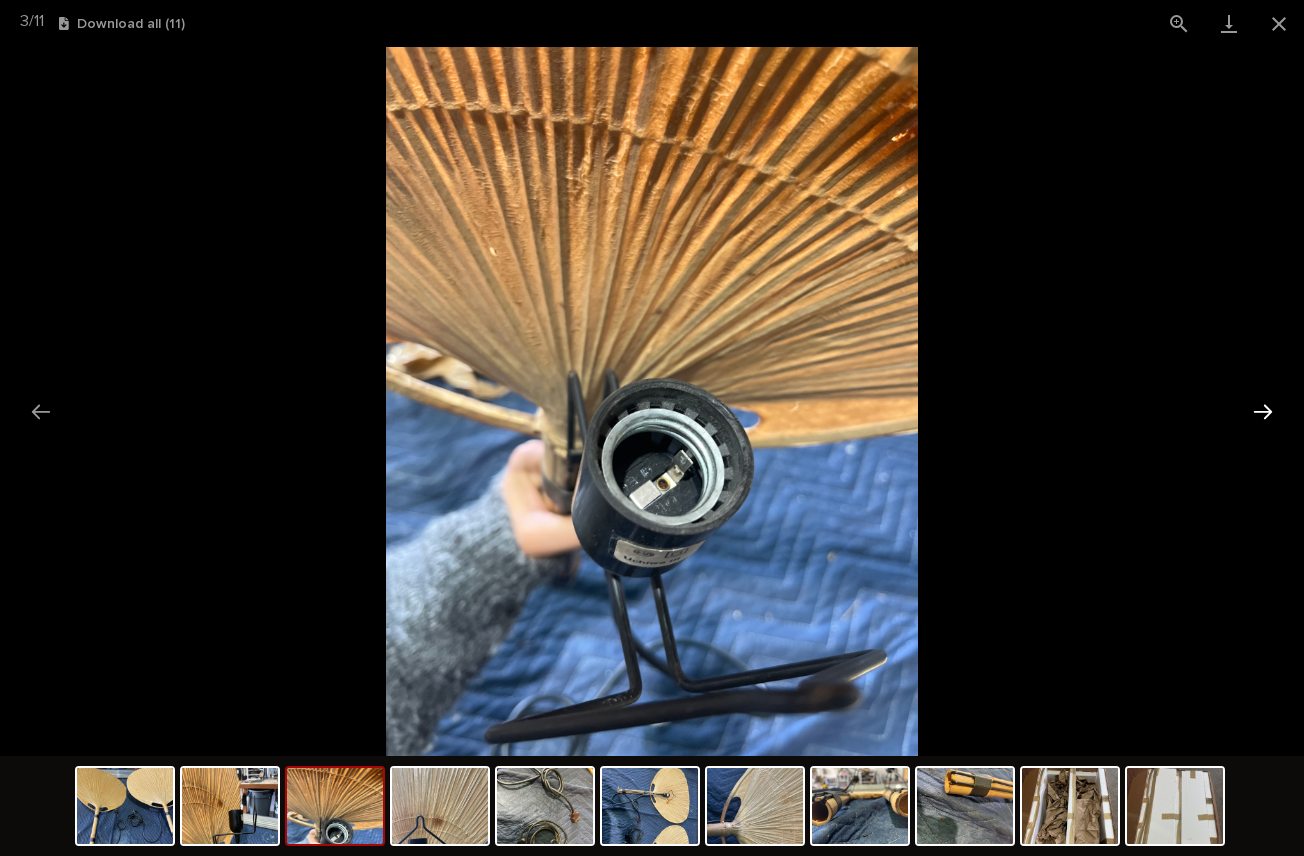 click at bounding box center [1263, 411] 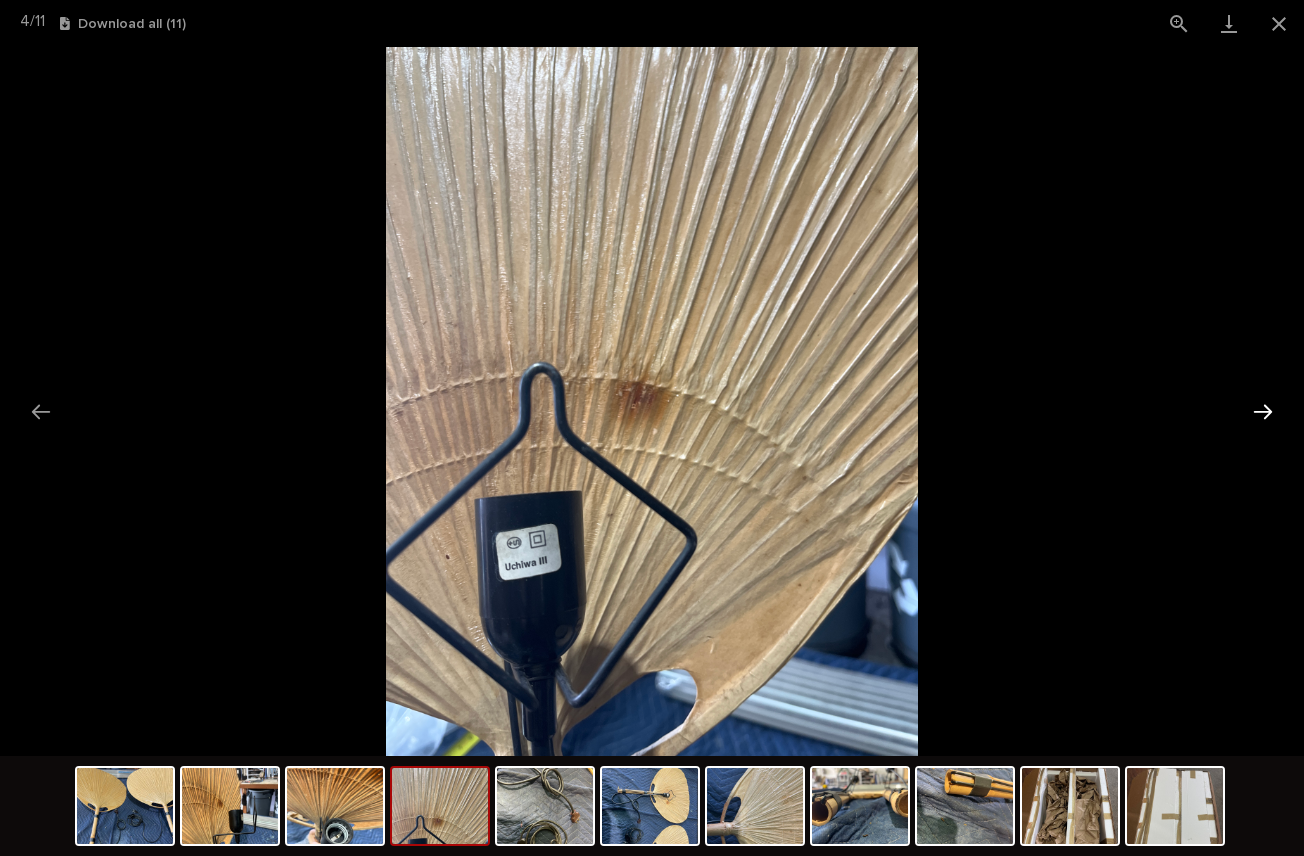 click at bounding box center [1263, 411] 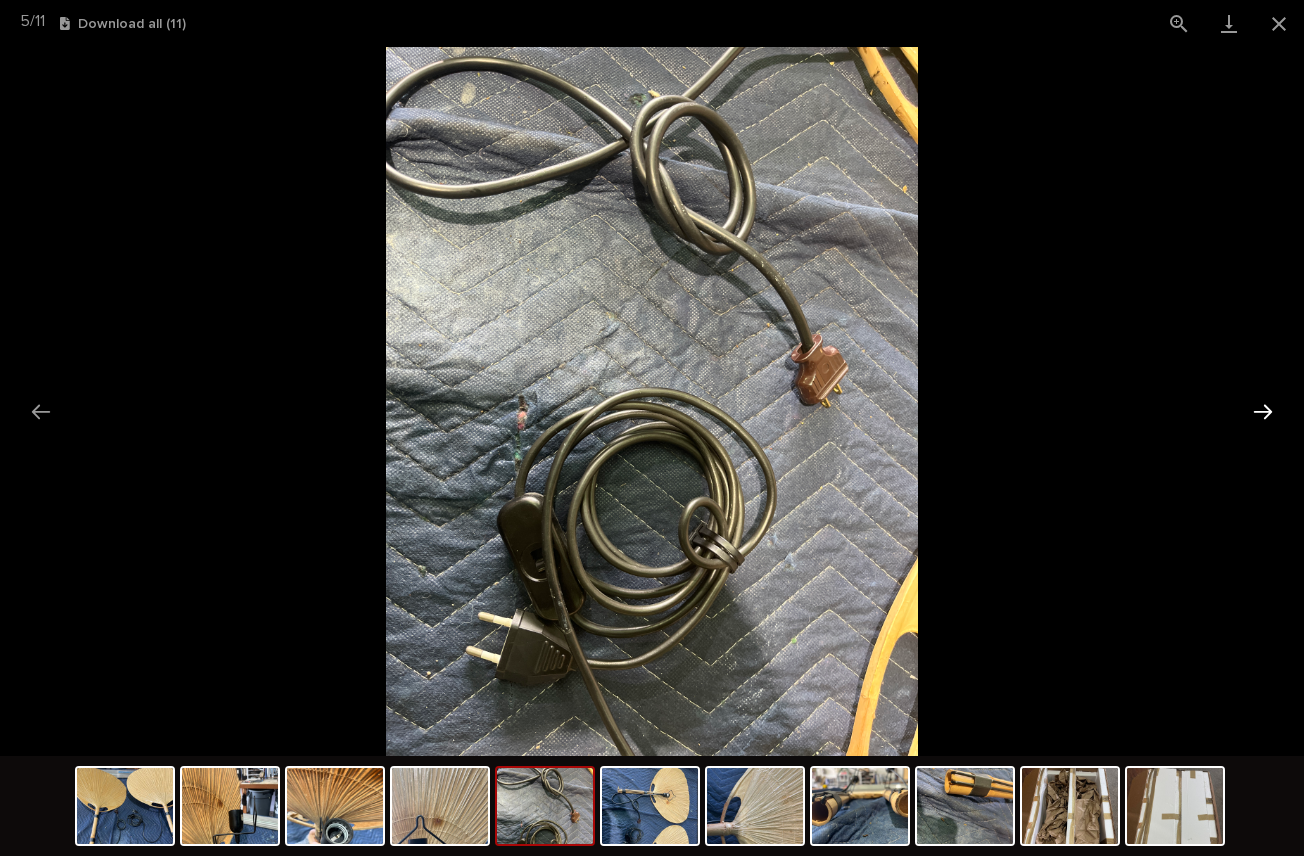 click at bounding box center [1263, 411] 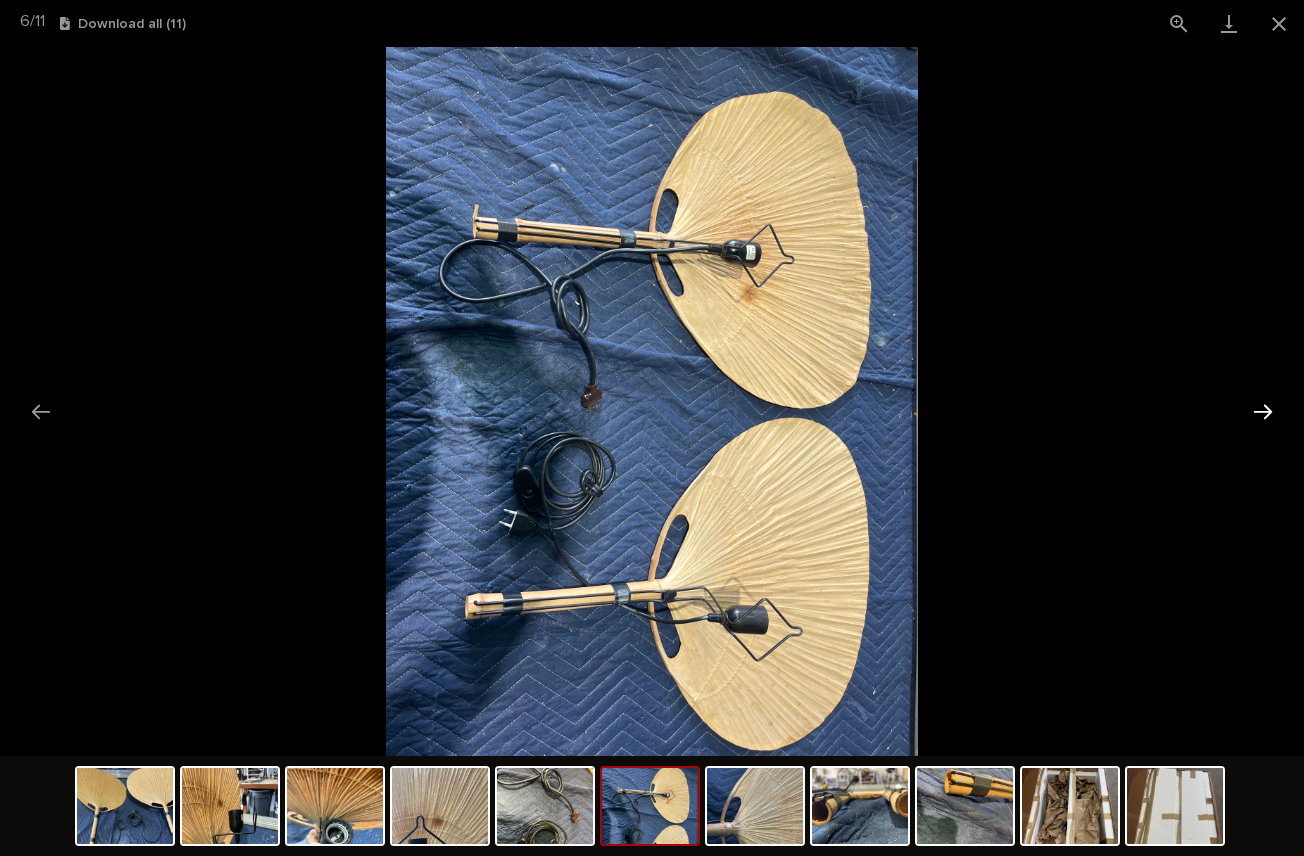 click at bounding box center [1263, 411] 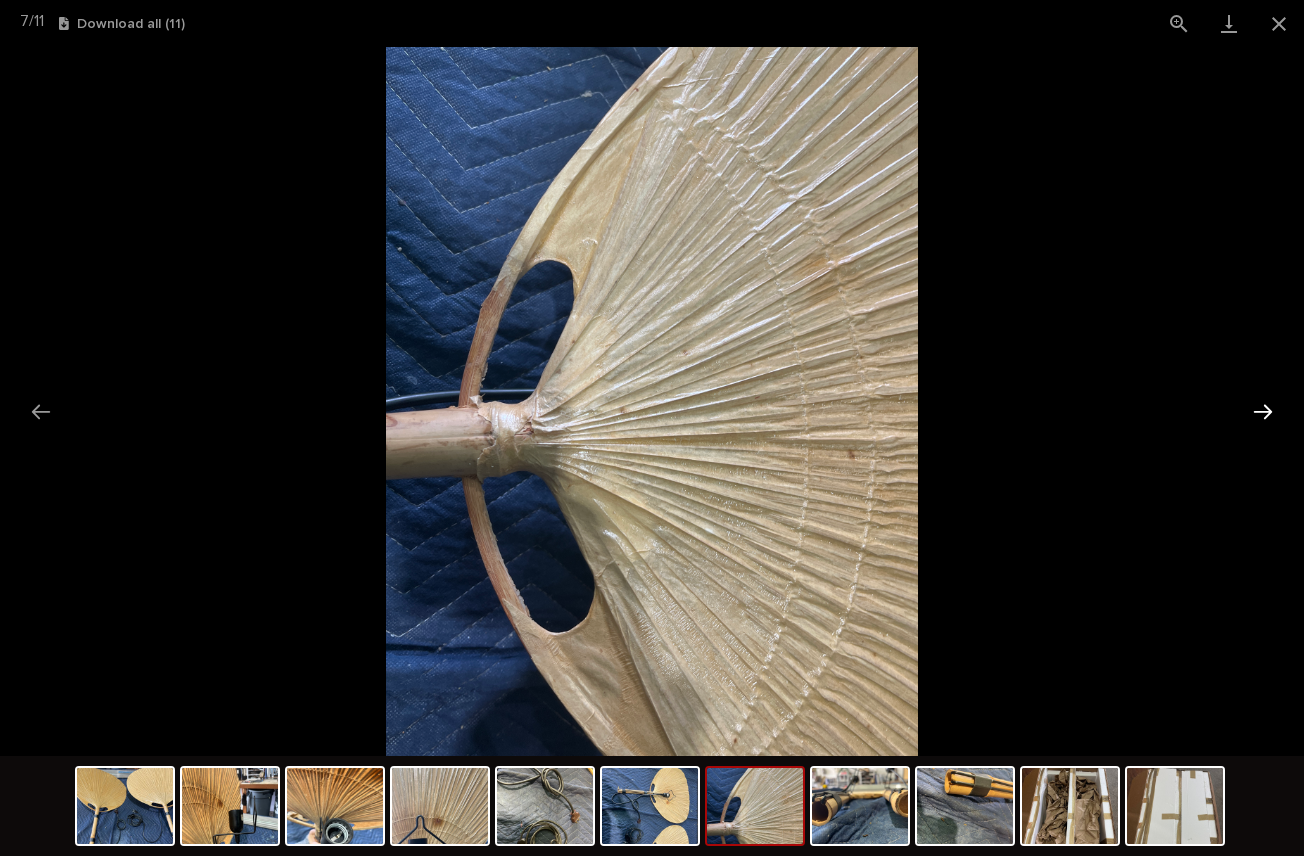 click at bounding box center [1263, 411] 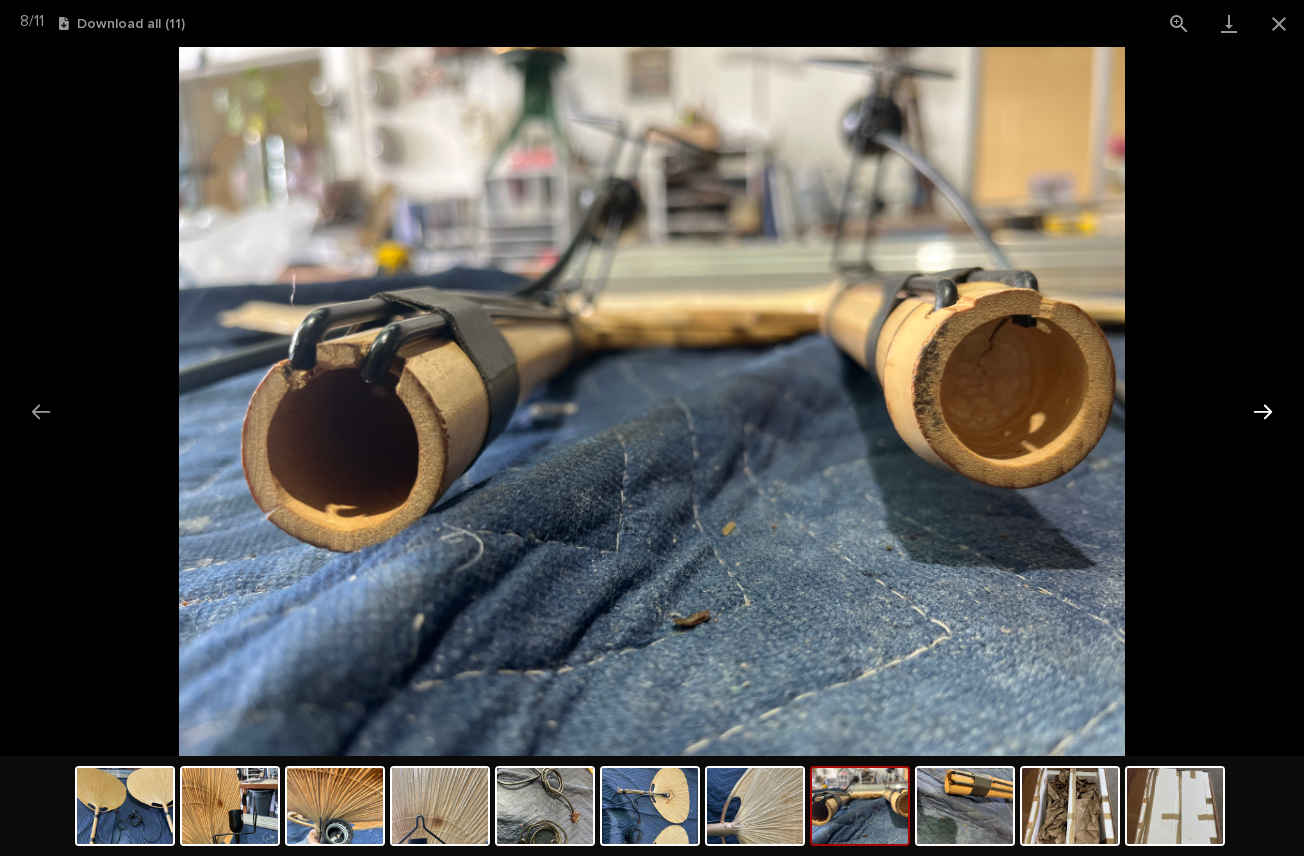 click at bounding box center (1263, 411) 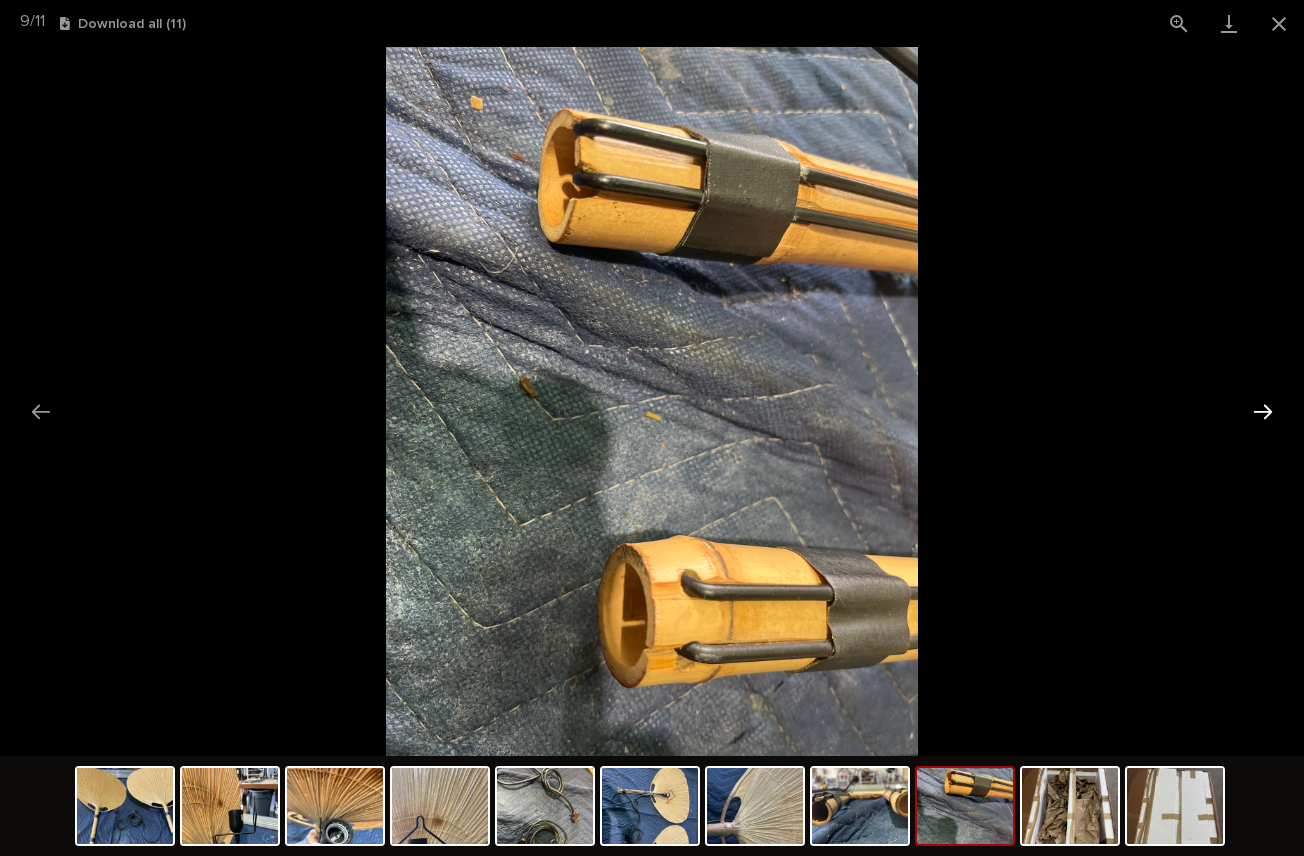 click at bounding box center (1263, 411) 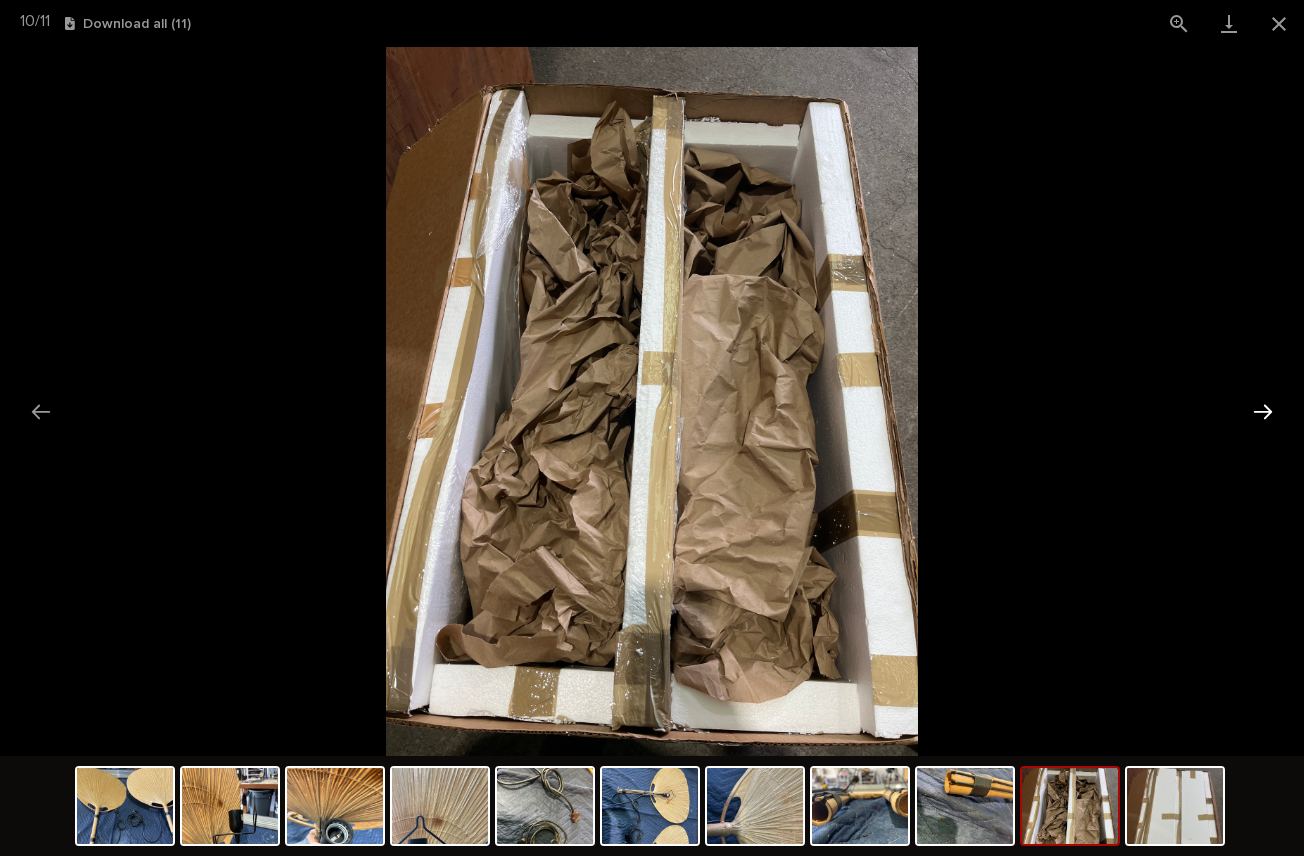click at bounding box center (1263, 411) 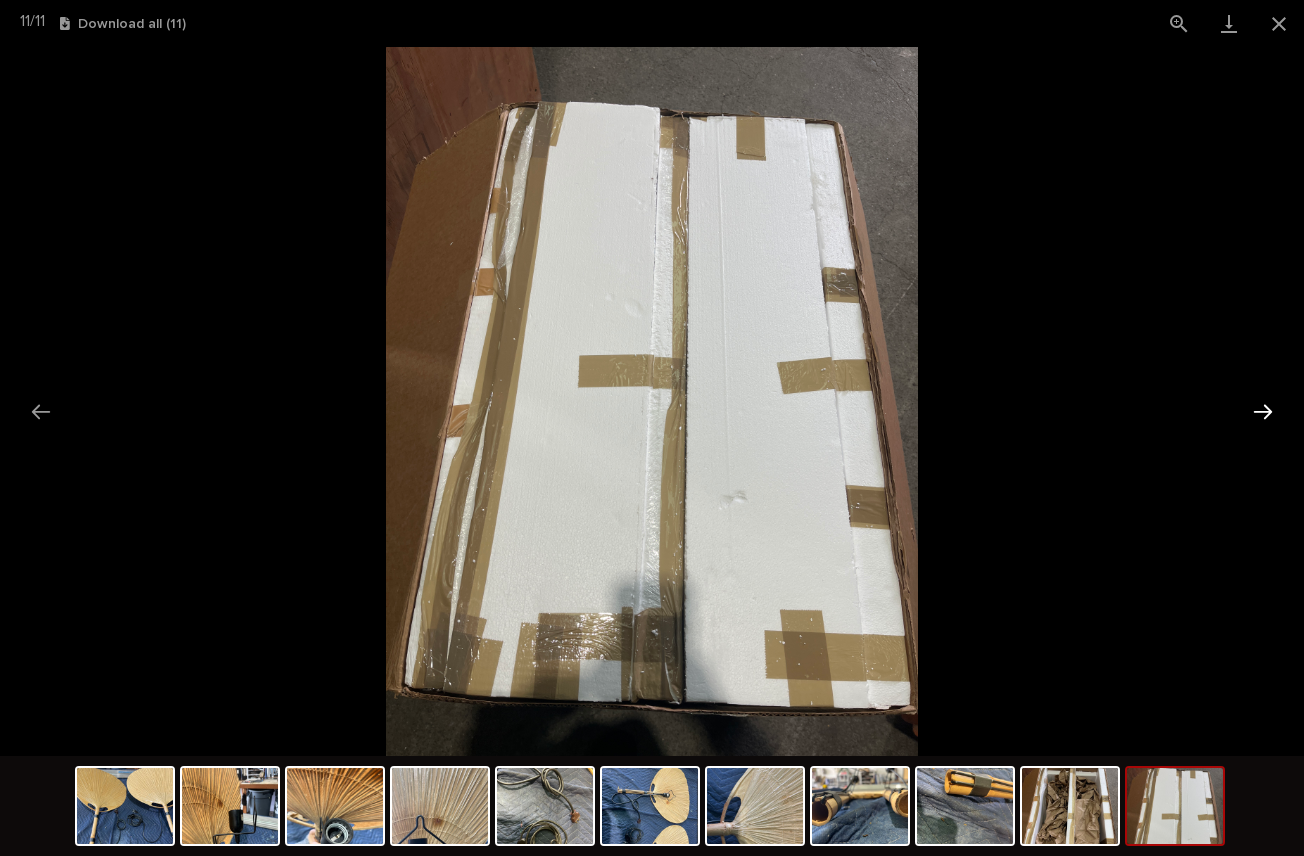 click at bounding box center [1263, 411] 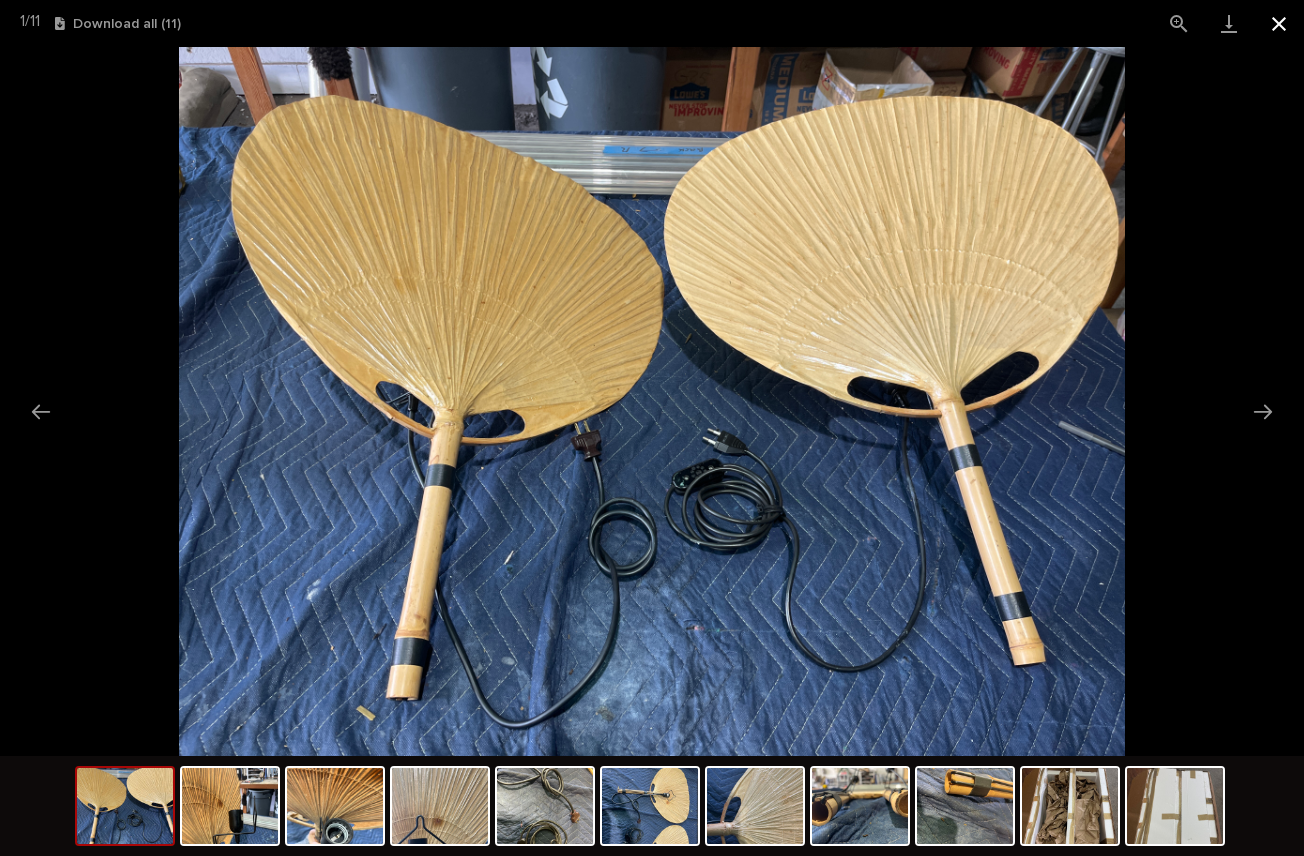 click at bounding box center [1279, 23] 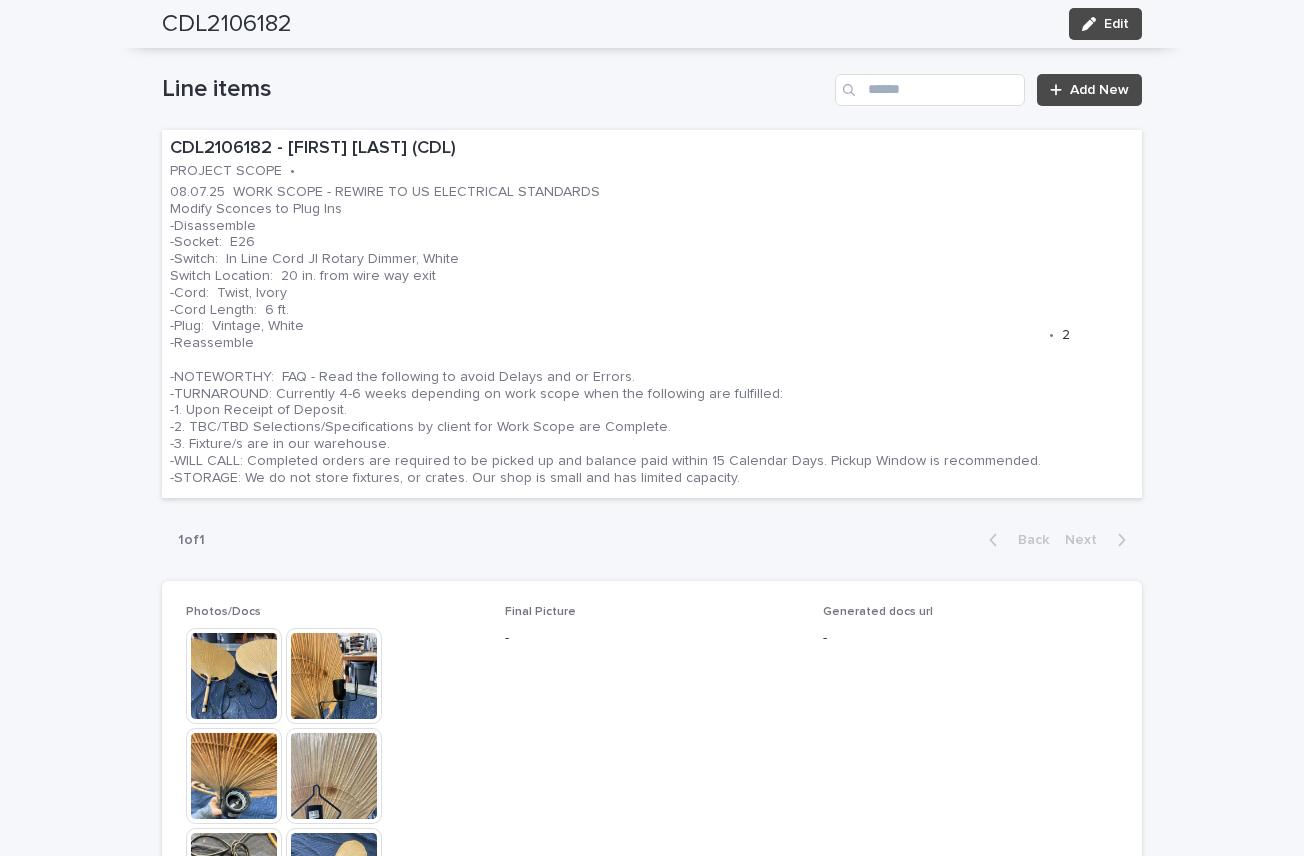 scroll, scrollTop: 1197, scrollLeft: 0, axis: vertical 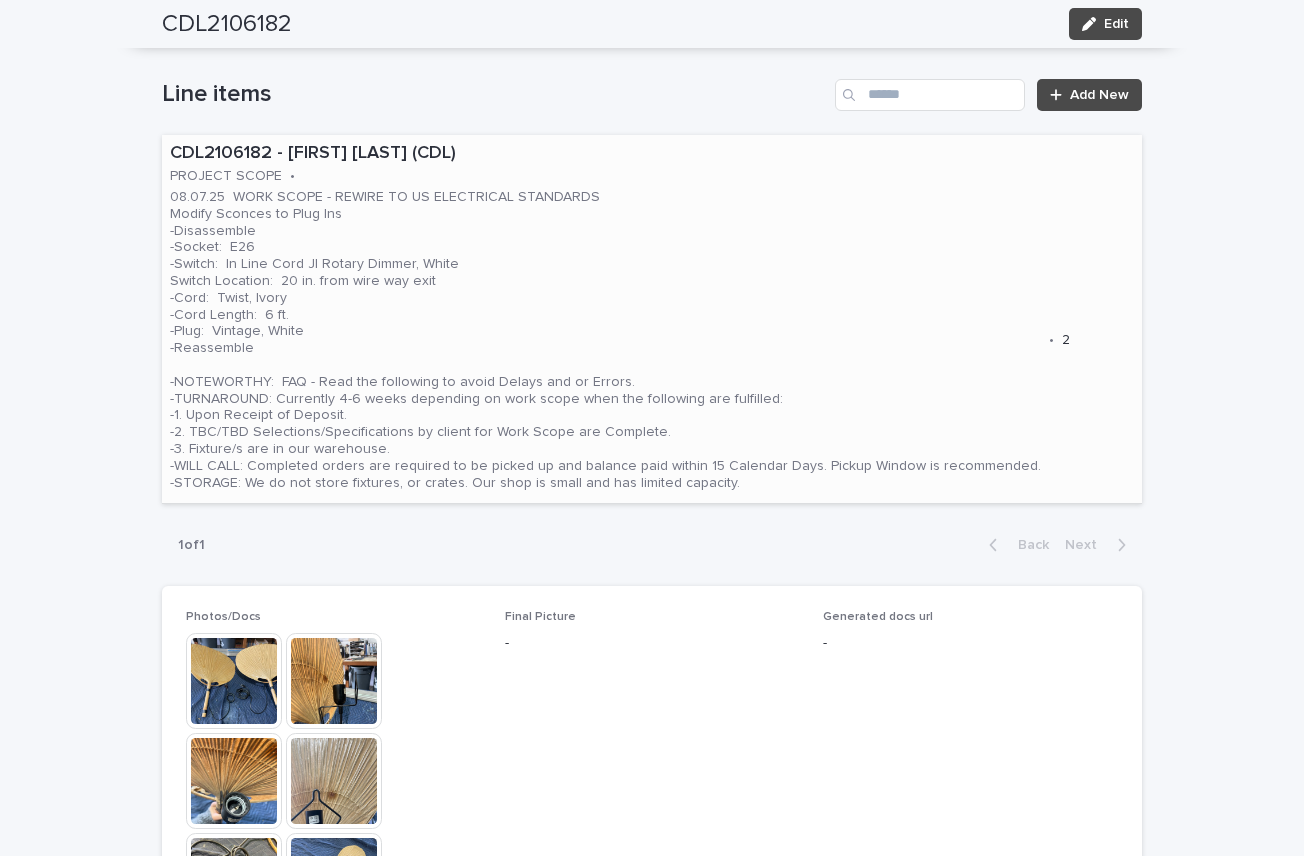click on "08.07.25  WORK SCOPE - REWIRE TO US ELECTRICAL STANDARDS
Modify Sconces to Plug Ins
-Disassemble
-Socket:  E26
-Switch:  In Line Cord JI Rotary Dimmer, White
Switch Location:  20 in. from wire way exit
-Cord:  Twist, Ivory
-Cord Length:  6 ft.
-Plug:  Vintage, White
-Reassemble
-NOTEWORTHY:  FAQ - Read the following to avoid Delays and or Errors.
-TURNAROUND: Currently 4-6 weeks depending on work scope when the following are fulfilled:
-1. Upon Receipt of Deposit.
-2. TBC/TBD Selections/Specifications by client for Work Scope are Complete.
-3. Fixture/s are in our warehouse.
-WILL CALL: Completed orders are required to be picked up and balance paid within 15 Calendar Days. Pickup Window is recommended.
-STORAGE: We do not store fixtures, or crates. Our shop is small and has limited capacity." at bounding box center [605, 340] 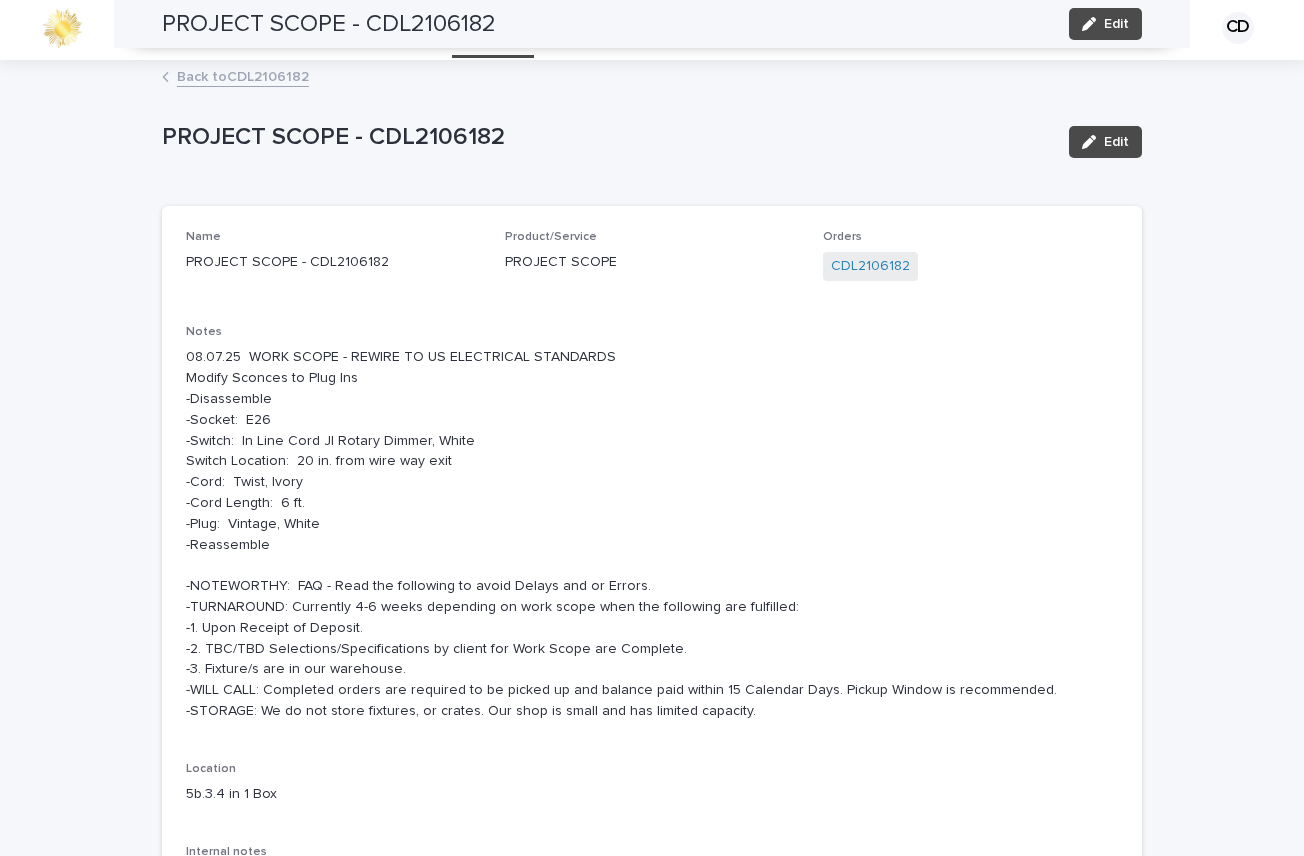 scroll, scrollTop: 0, scrollLeft: 0, axis: both 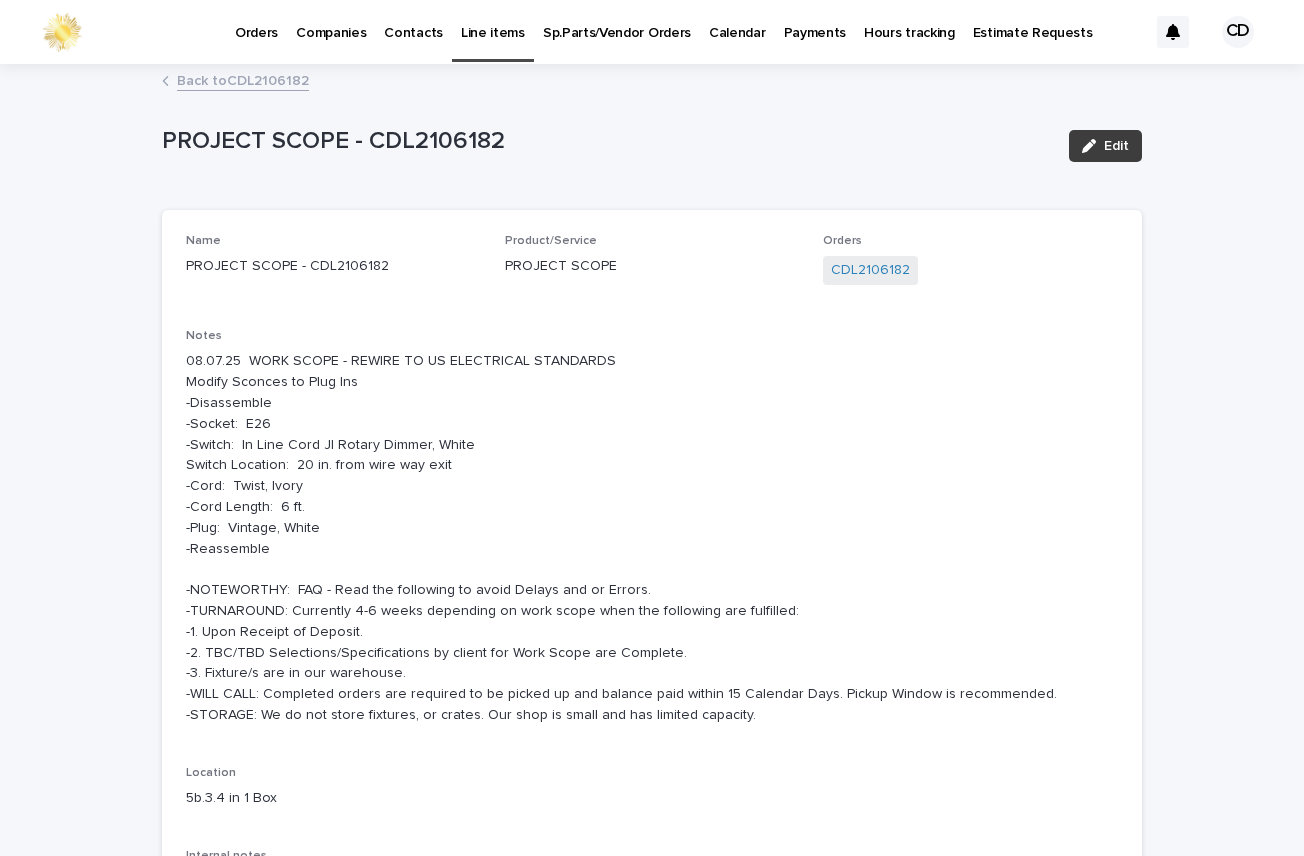 click on "Edit" at bounding box center (1116, 146) 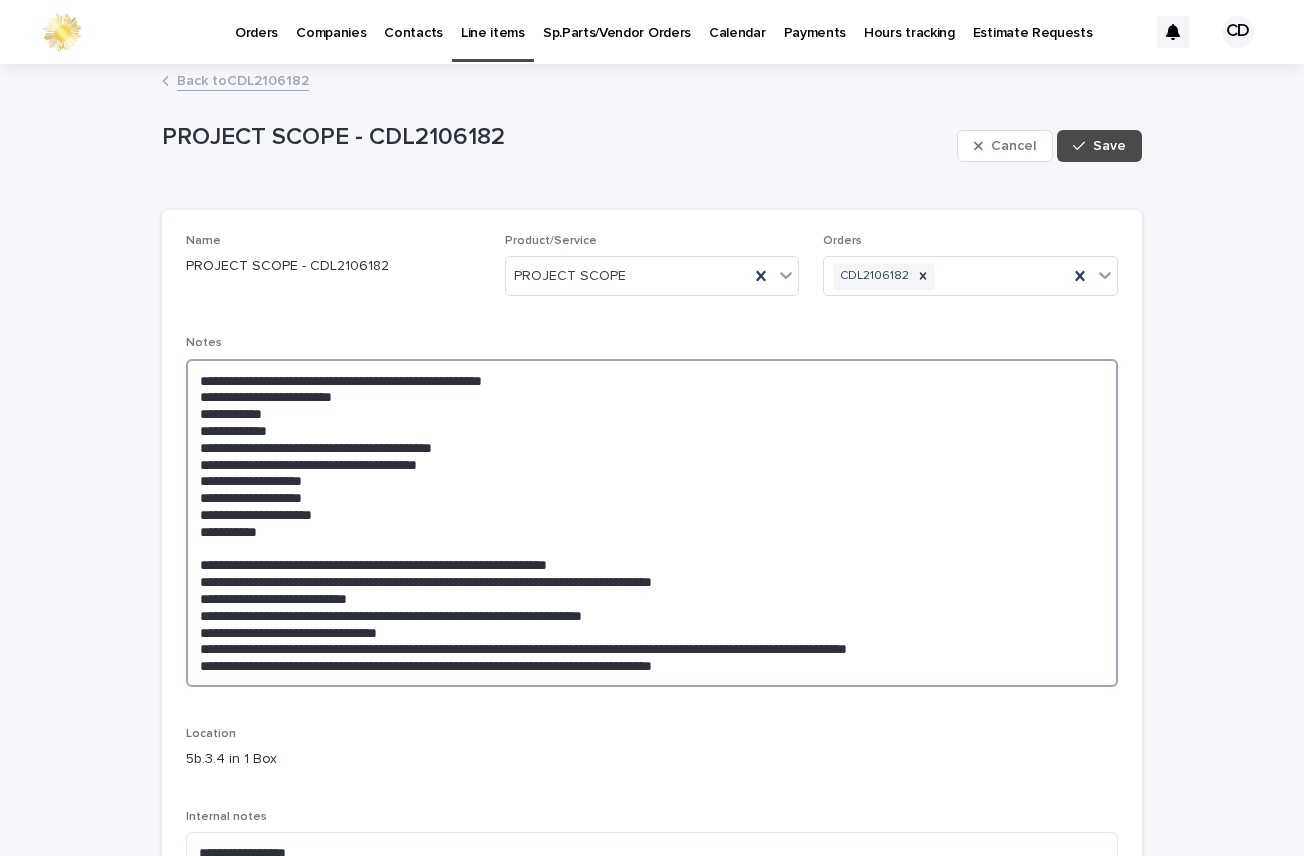 click on "**********" at bounding box center [652, 523] 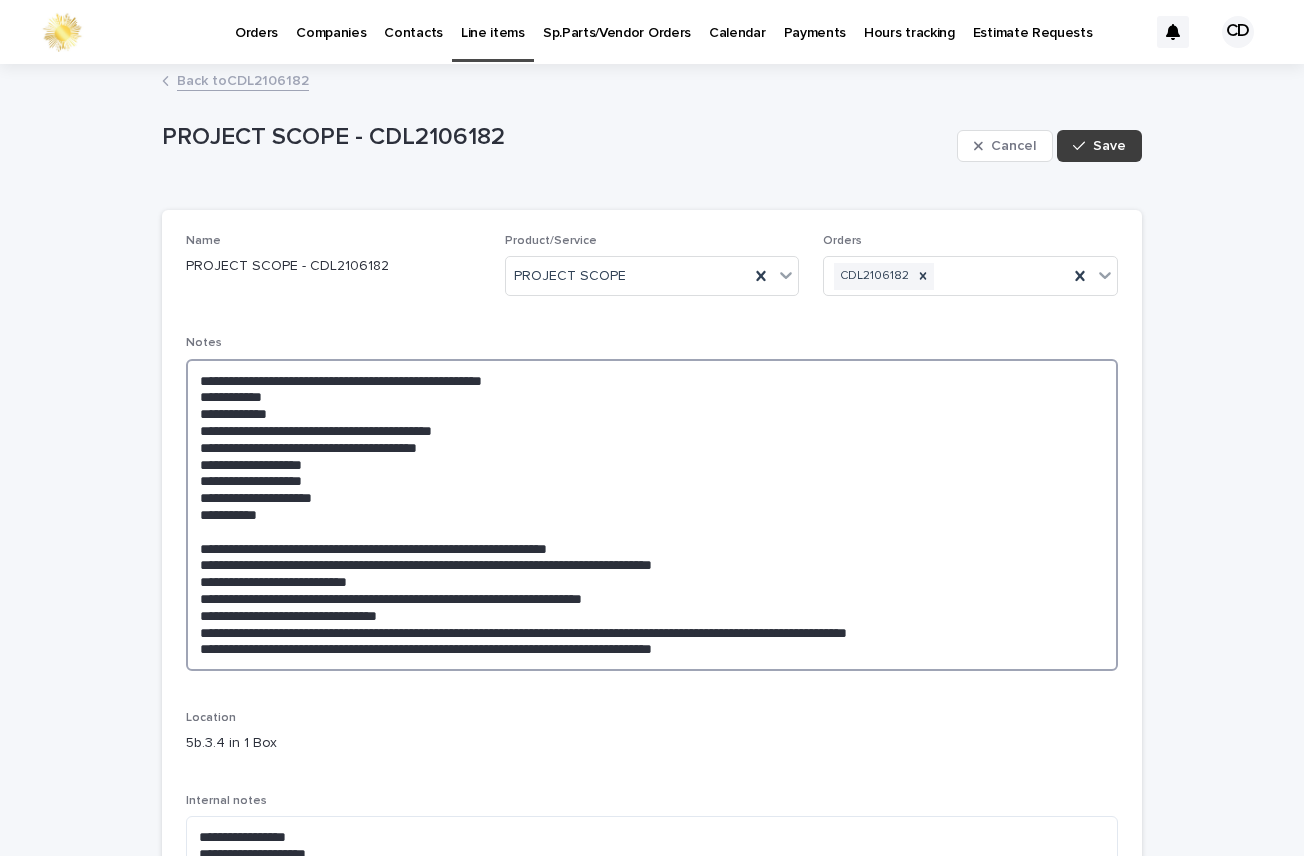 type on "**********" 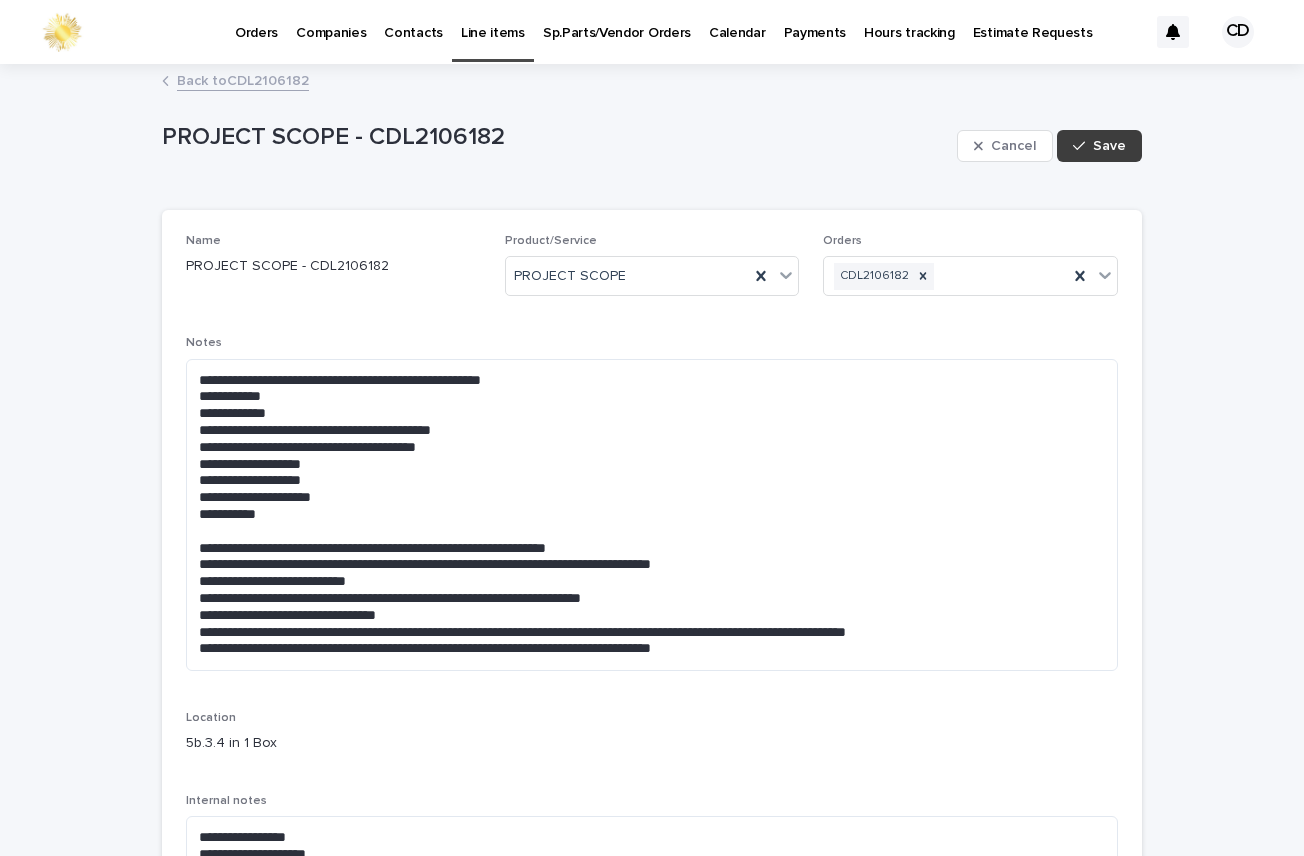 click on "Save" at bounding box center (1109, 146) 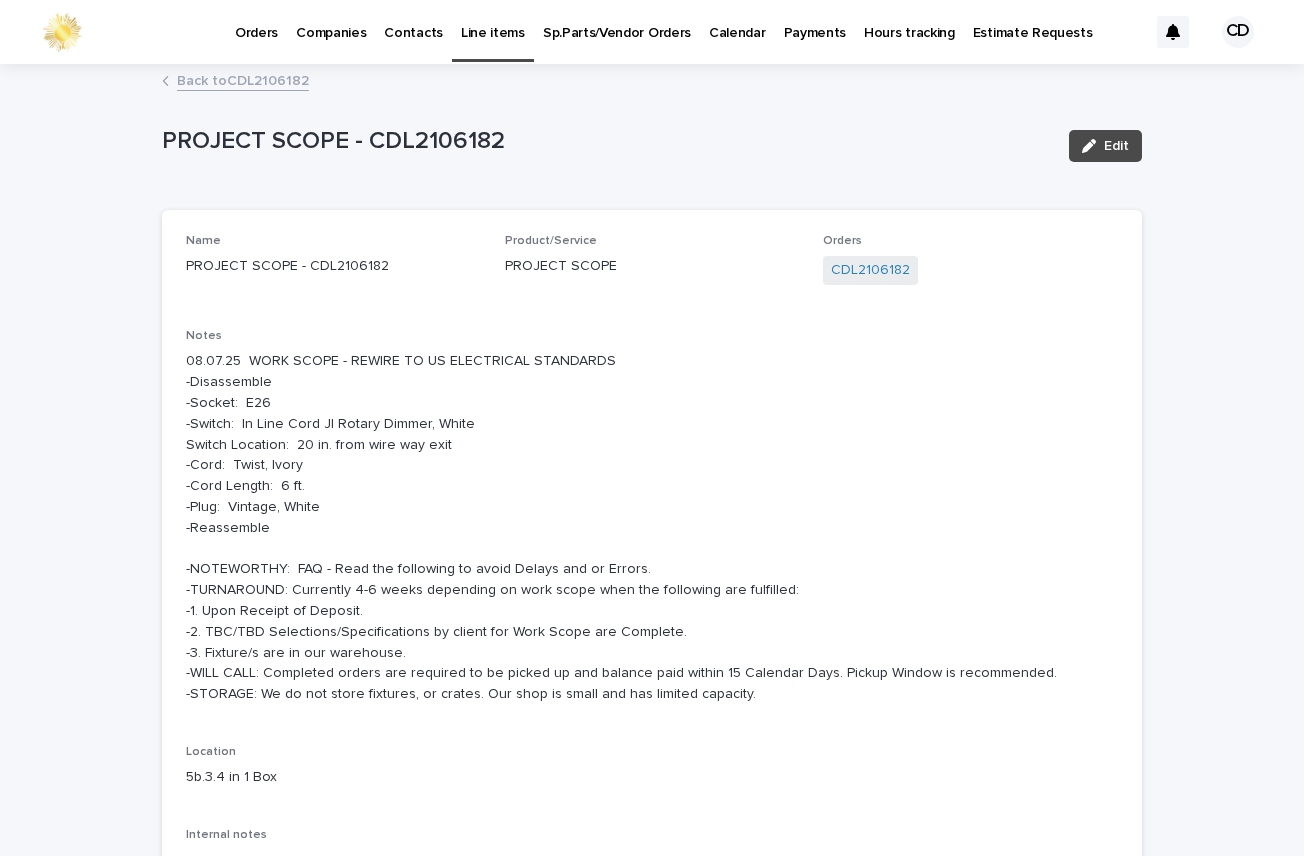 click on "Back to  CDL2106182" at bounding box center [243, 79] 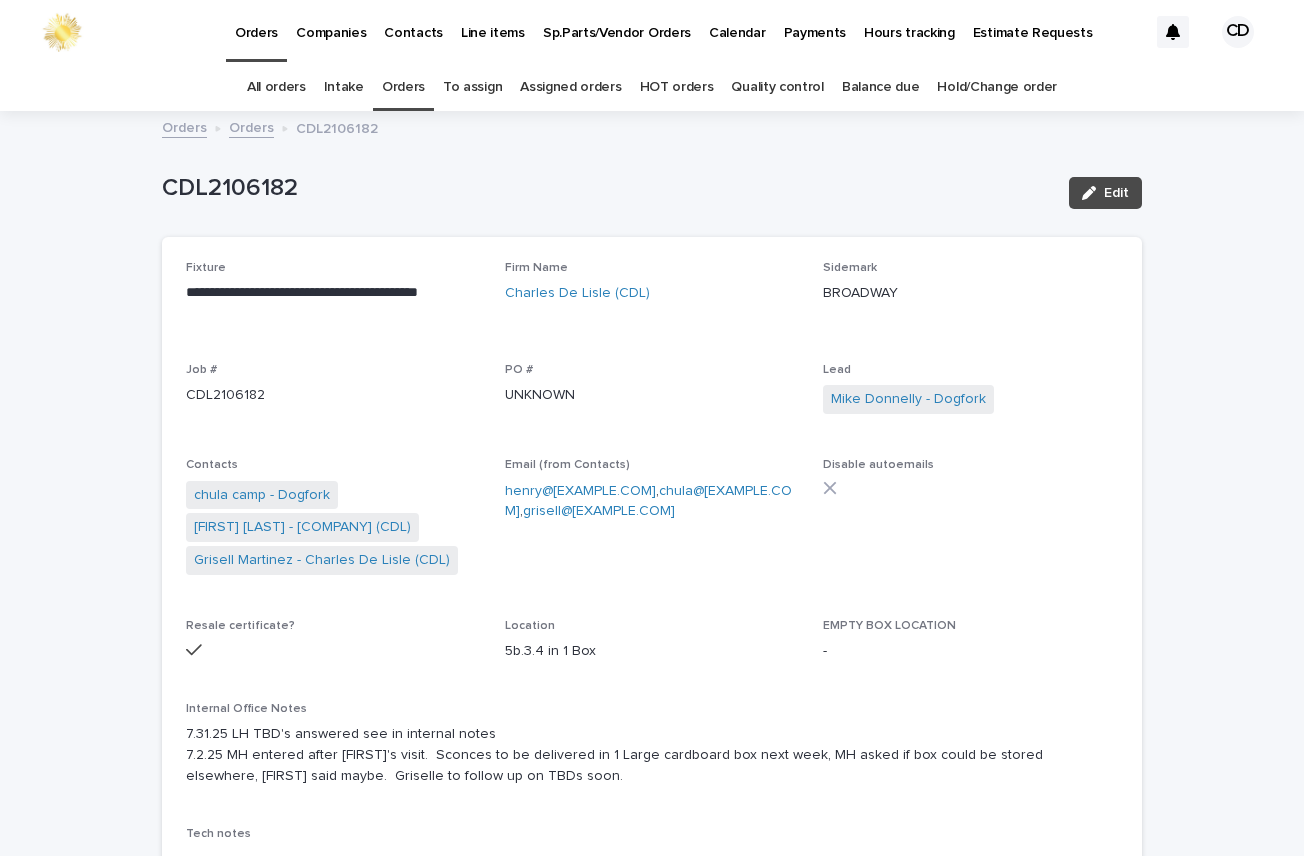scroll, scrollTop: 64, scrollLeft: 0, axis: vertical 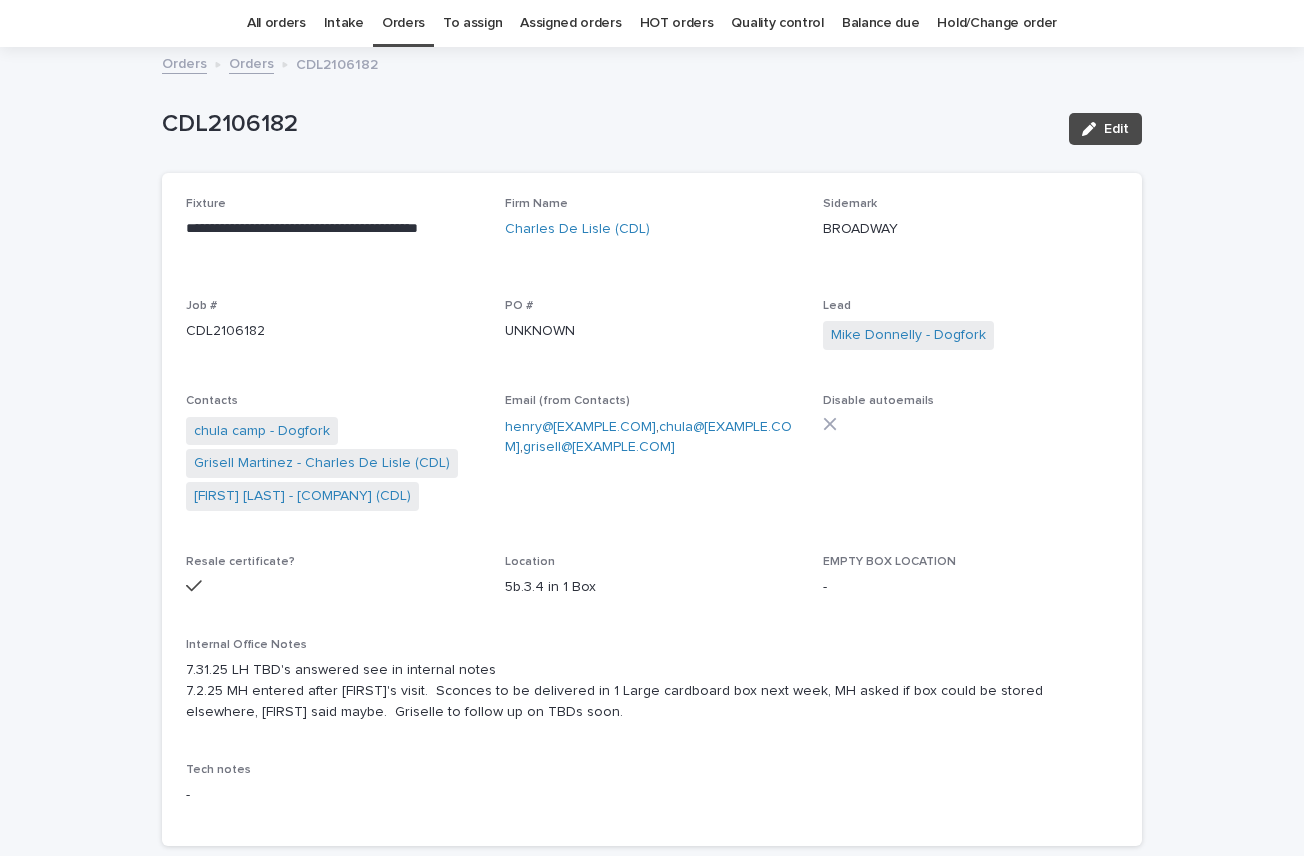 click on "**********" at bounding box center [333, 239] 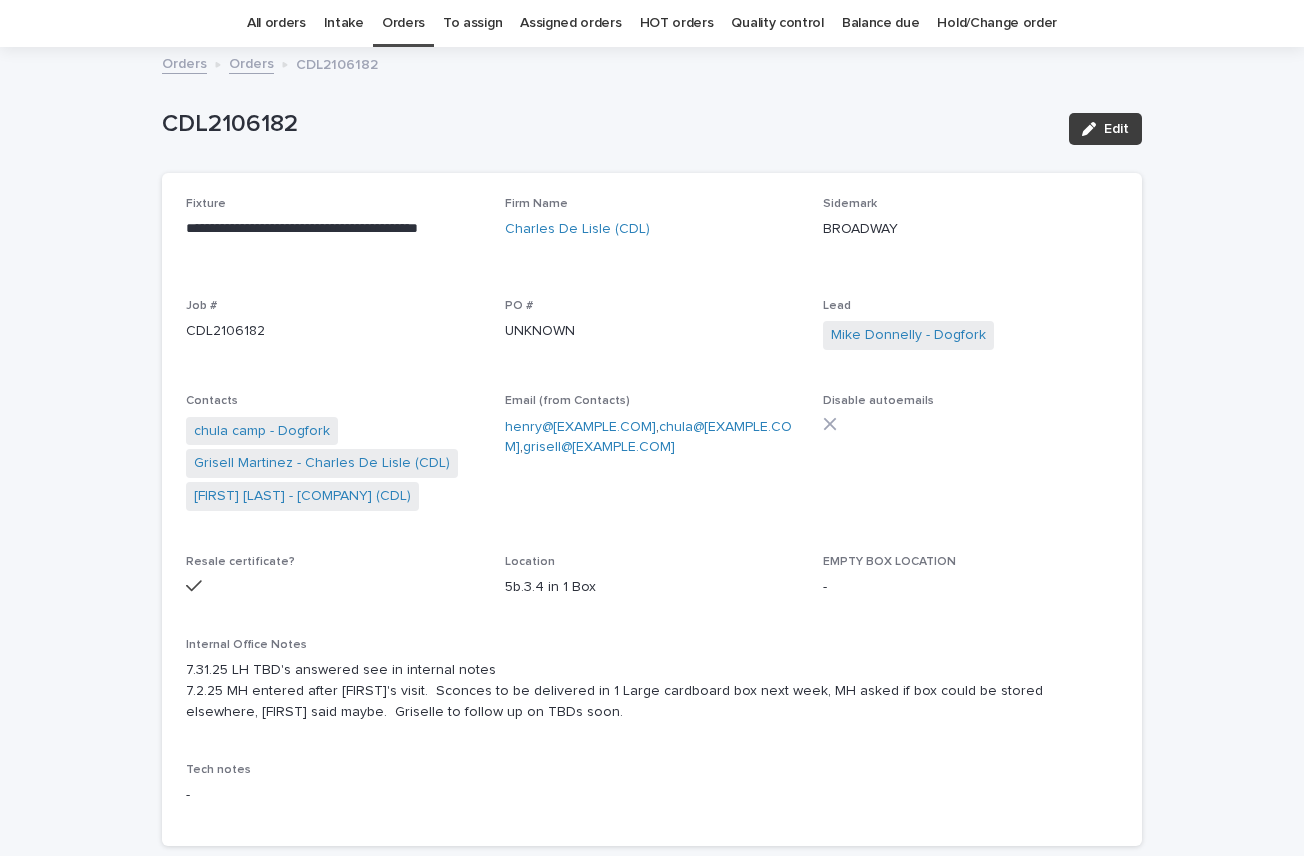 click at bounding box center (1093, 129) 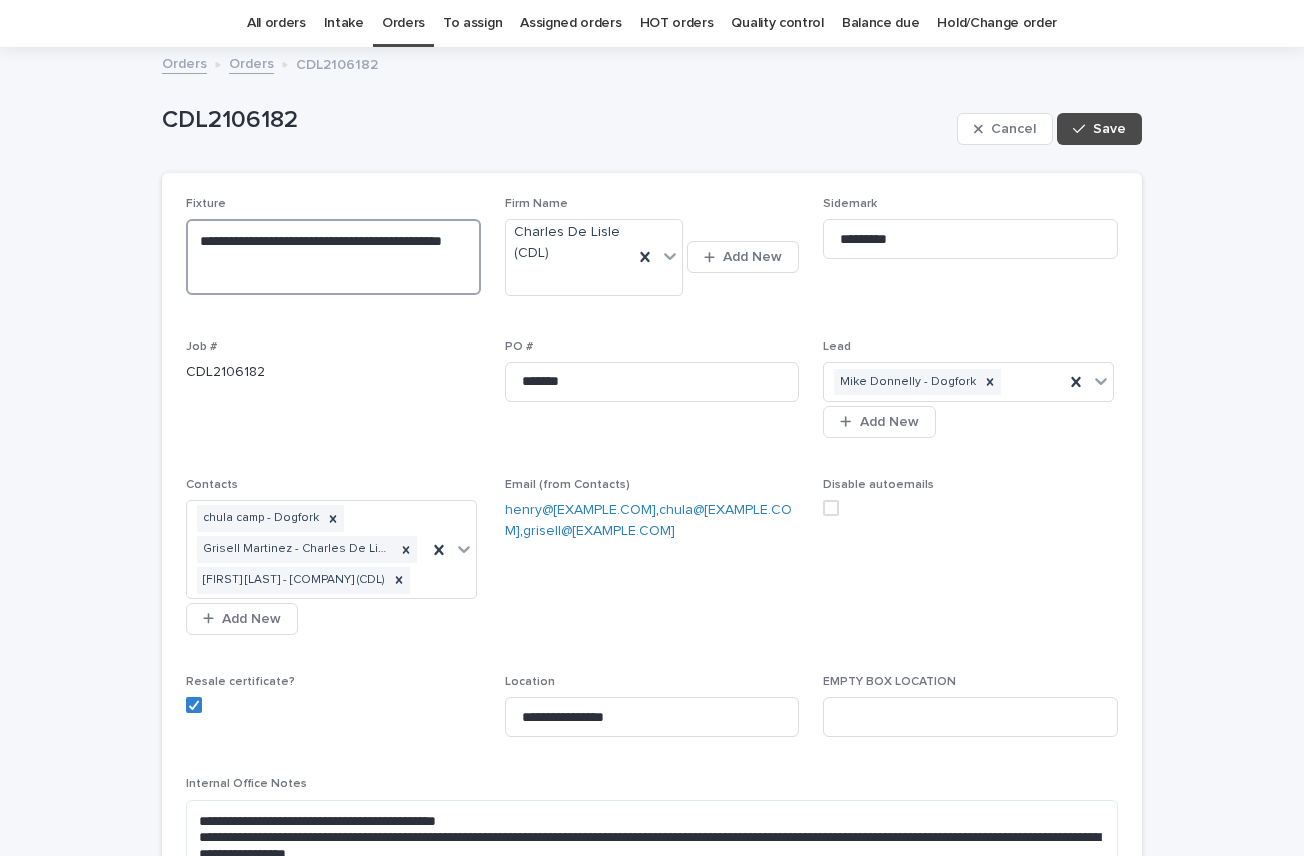 click on "**********" at bounding box center [333, 257] 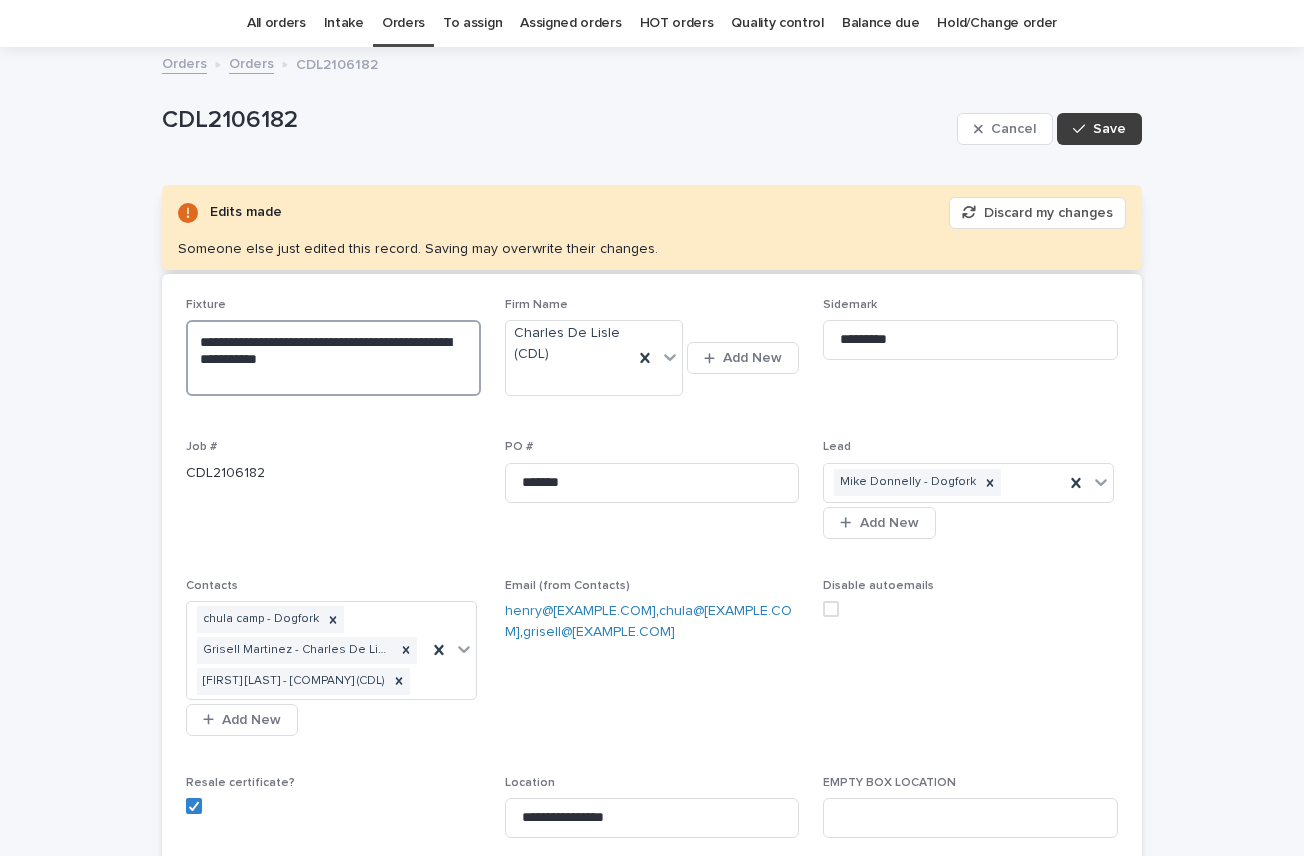 type on "**********" 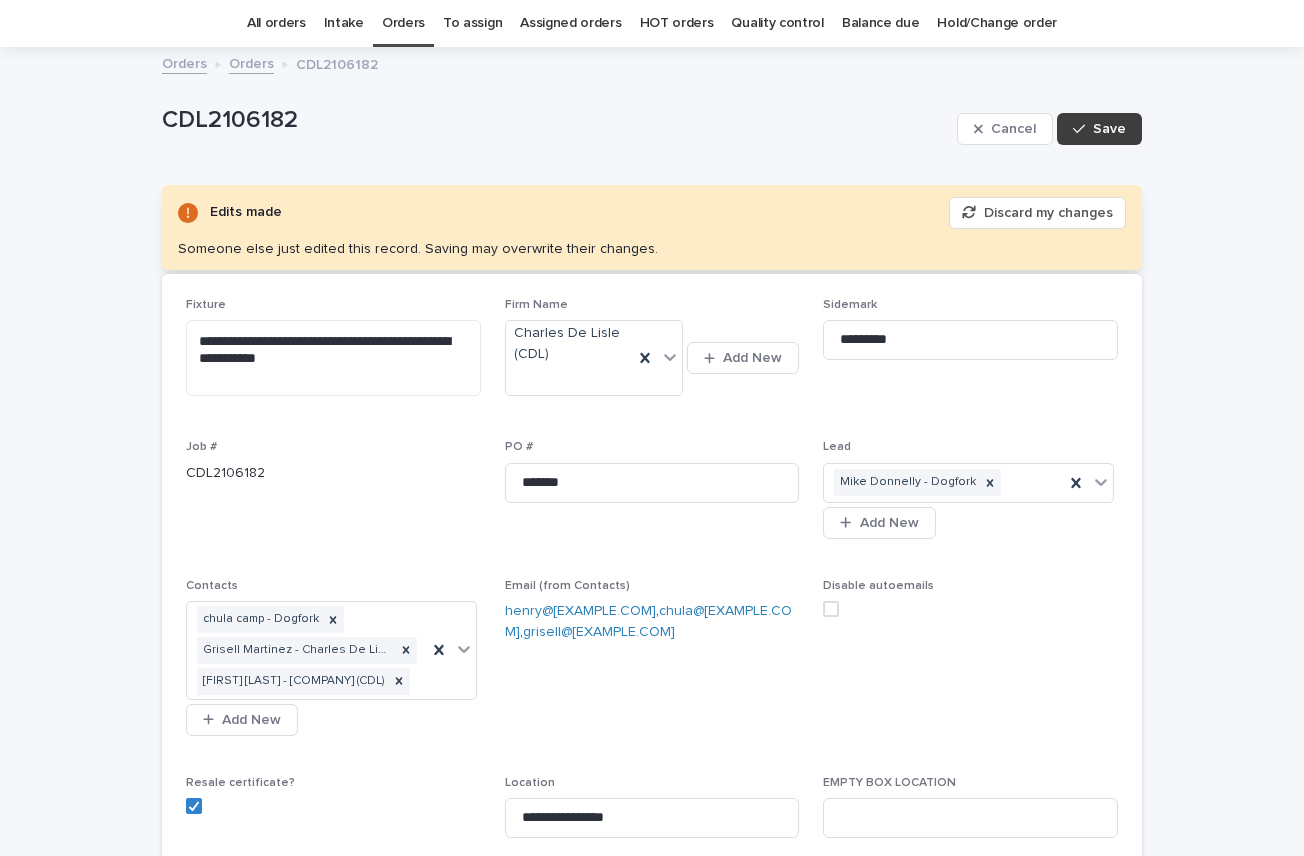 click on "Save" at bounding box center (1109, 129) 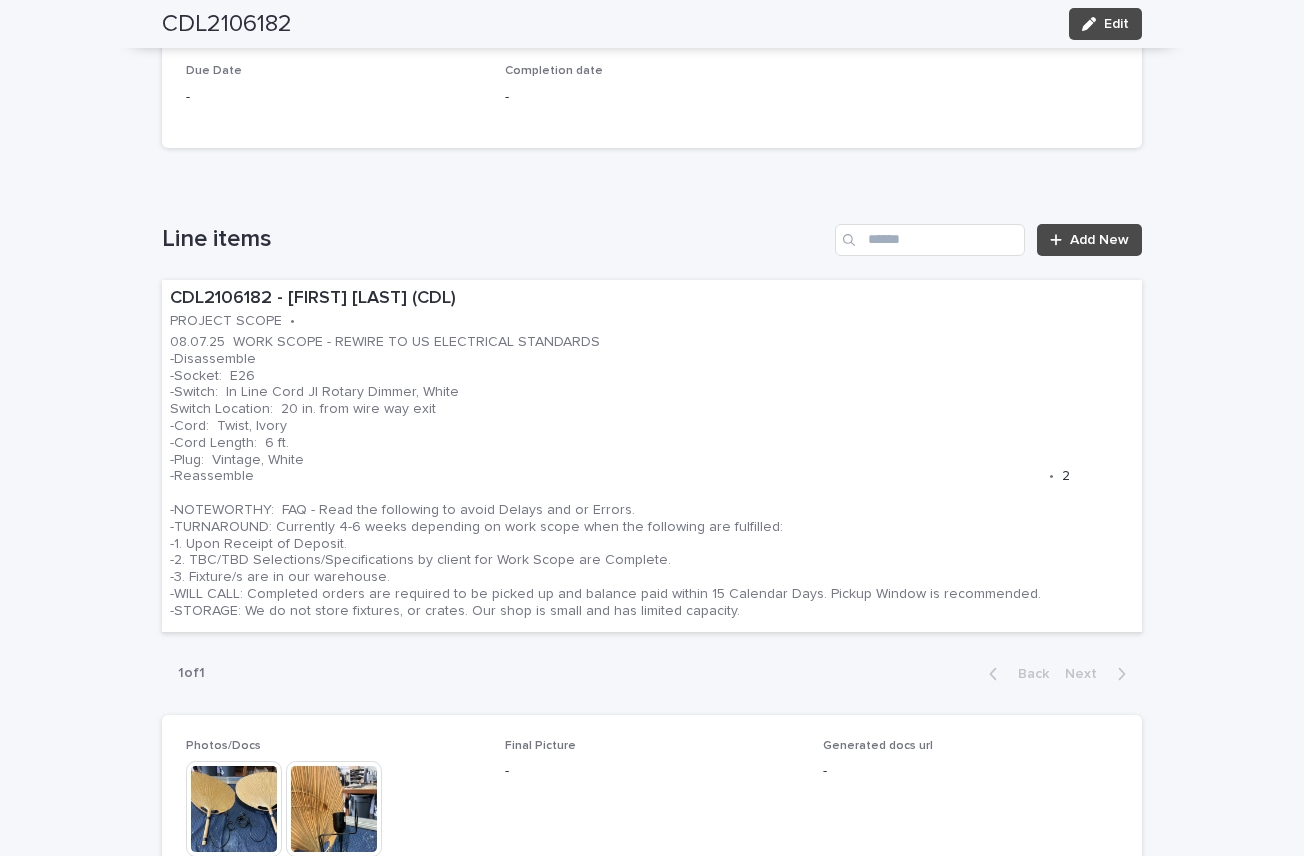 scroll, scrollTop: 1207, scrollLeft: 0, axis: vertical 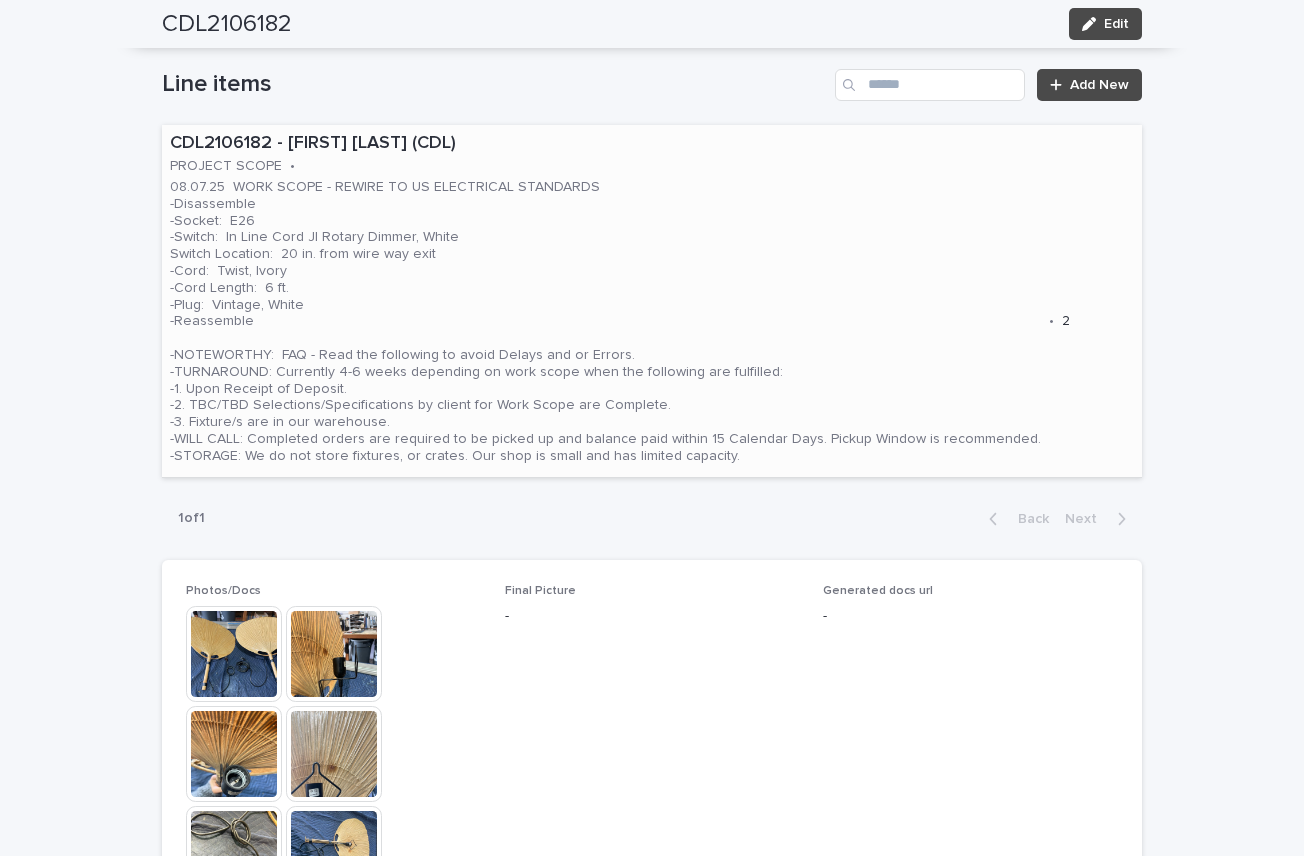 click on "08.07.25  WORK SCOPE - REWIRE TO US ELECTRICAL STANDARDS
-Disassemble
-Socket:  E26
-Switch:  In Line Cord JI Rotary Dimmer, White
Switch Location:  20 in. from wire way exit
-Cord:  Twist, Ivory
-Cord Length:  6 ft.
-Plug:  Vintage, White
-Reassemble
-NOTEWORTHY:  FAQ - Read the following to avoid Delays and or Errors.
-TURNAROUND: Currently 4-6 weeks depending on work scope when the following are fulfilled:
-1. Upon Receipt of Deposit.
-2. TBC/TBD Selections/Specifications by client for Work Scope are Complete.
-3. Fixture/s are in our warehouse.
-WILL CALL: Completed orders are required to be picked up and balance paid within 15 Calendar Days. Pickup Window is recommended.
-STORAGE: We do not store fixtures, or crates. Our shop is small and has limited capacity." at bounding box center [605, 322] 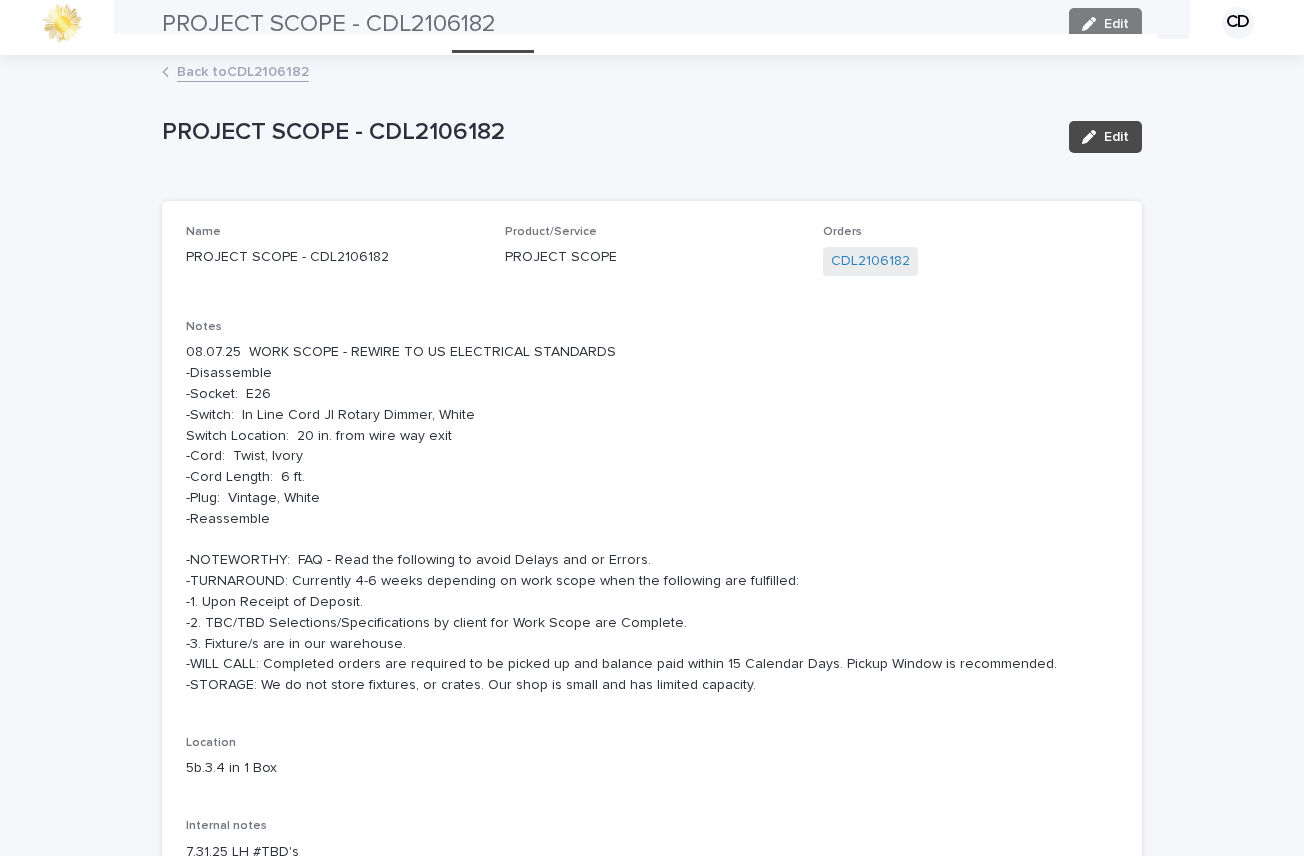 scroll, scrollTop: 0, scrollLeft: 0, axis: both 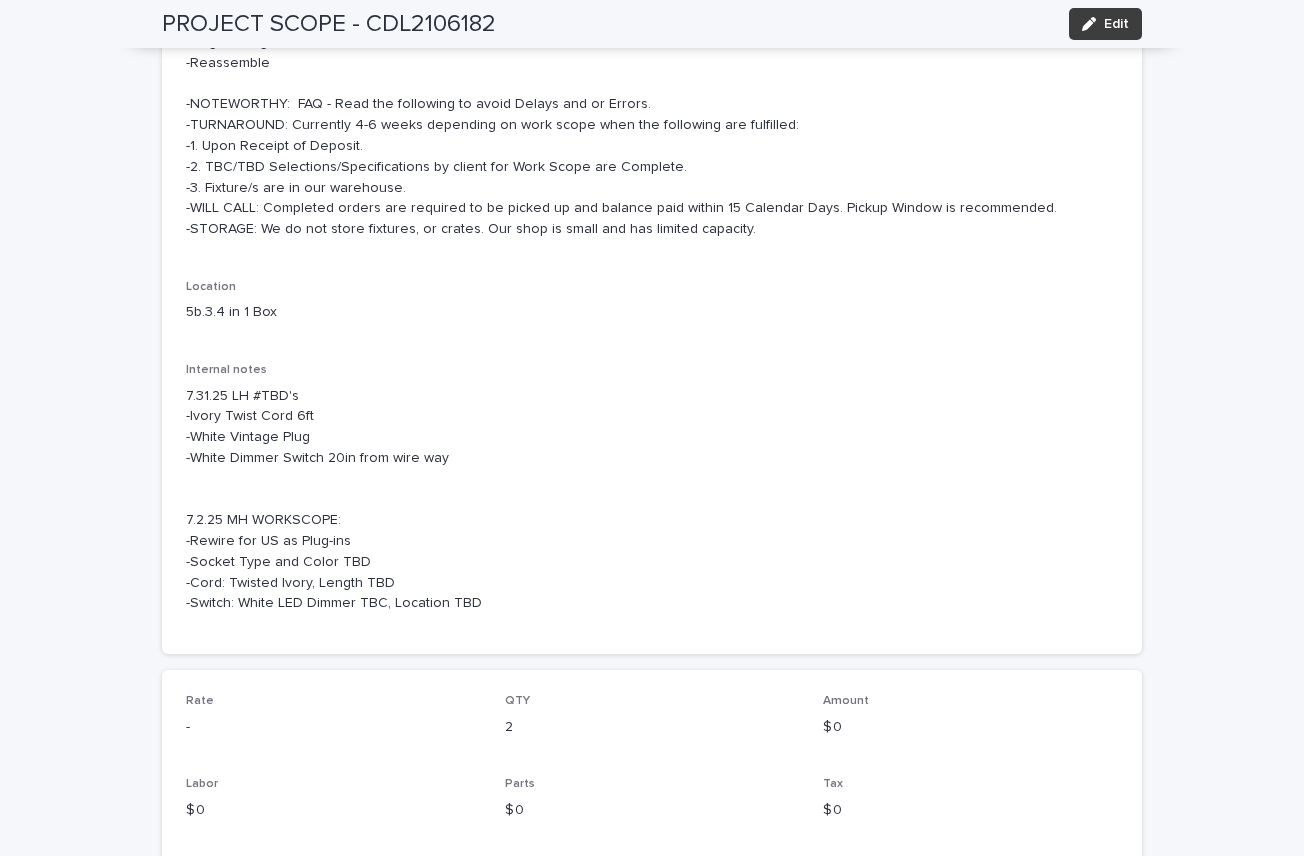 click on "Edit" at bounding box center (1116, 24) 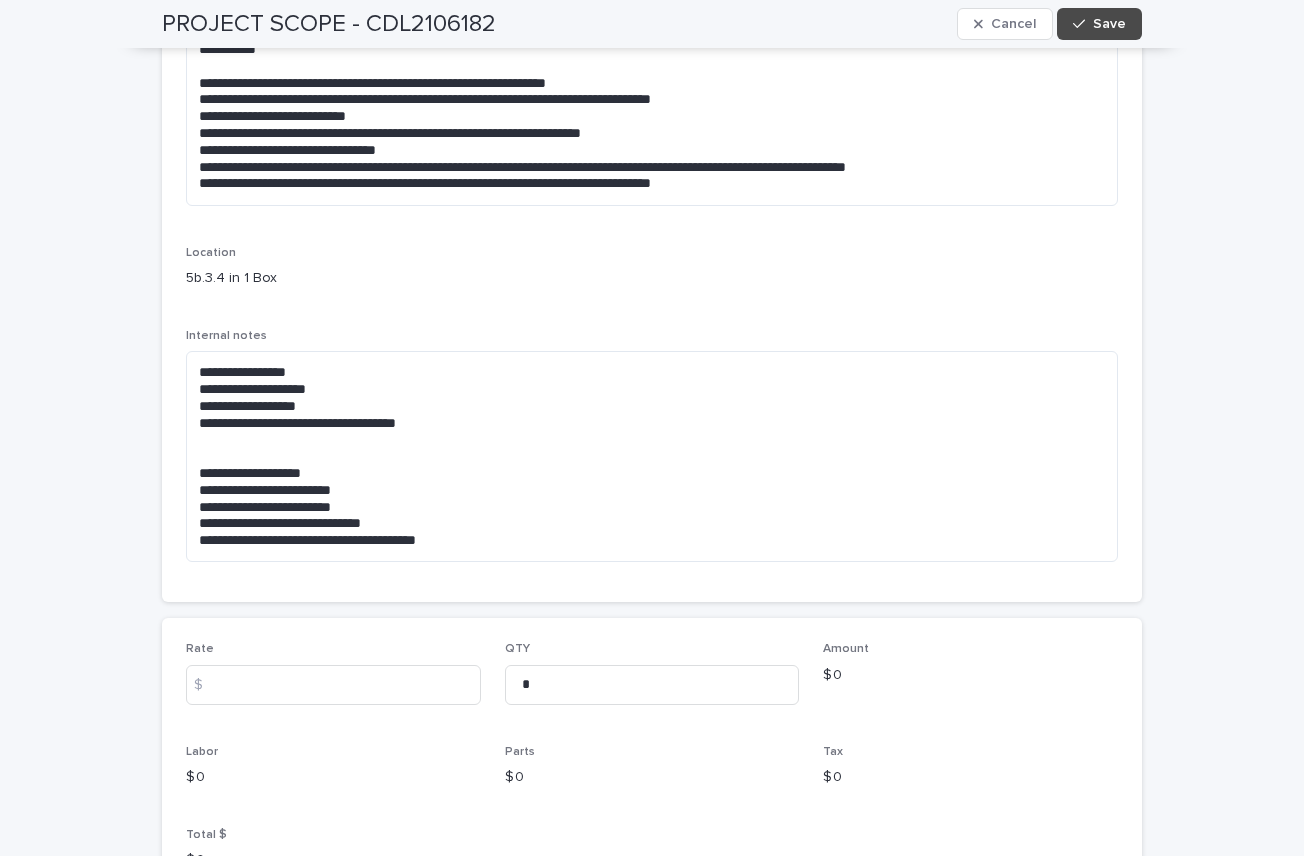 scroll, scrollTop: 230, scrollLeft: 0, axis: vertical 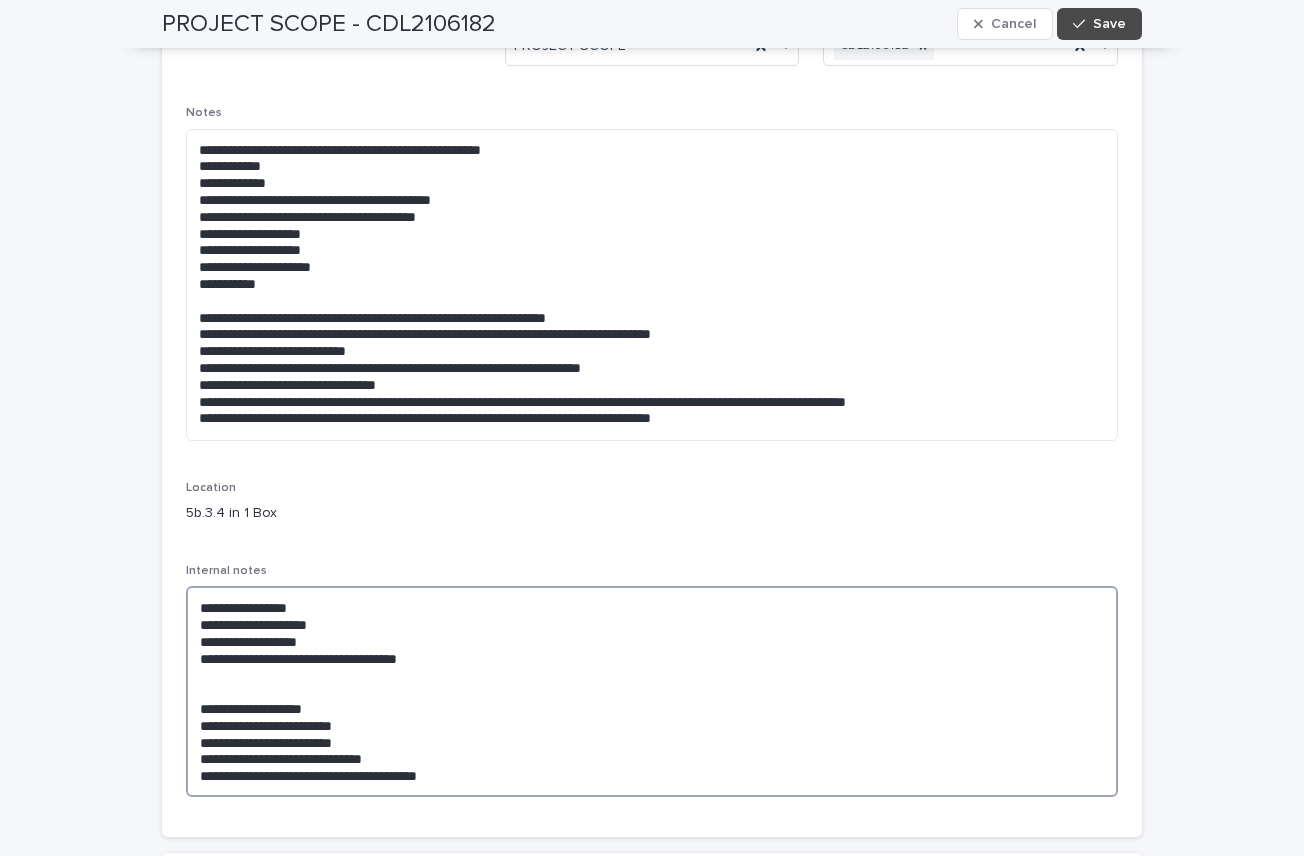 click on "**********" at bounding box center (652, 691) 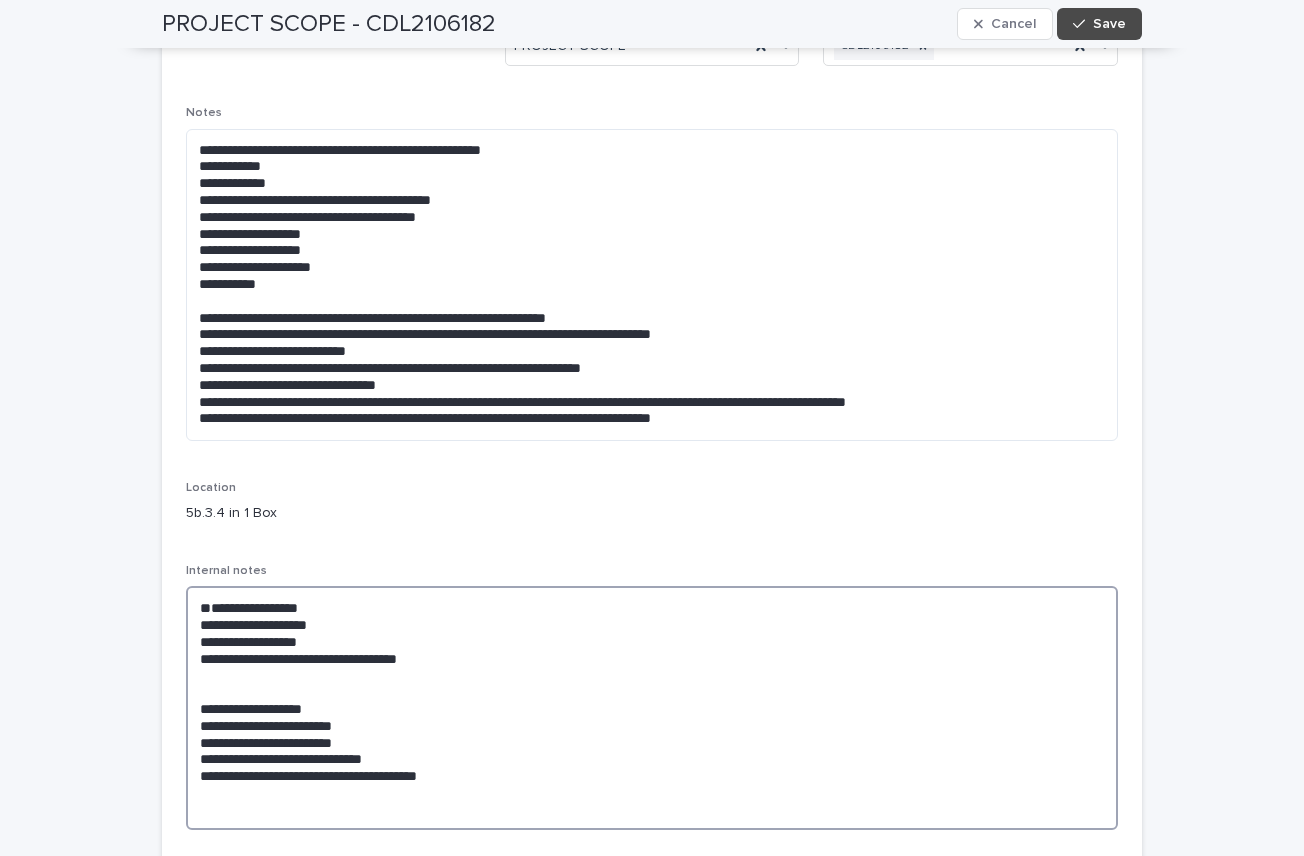 click on "**********" at bounding box center (652, 708) 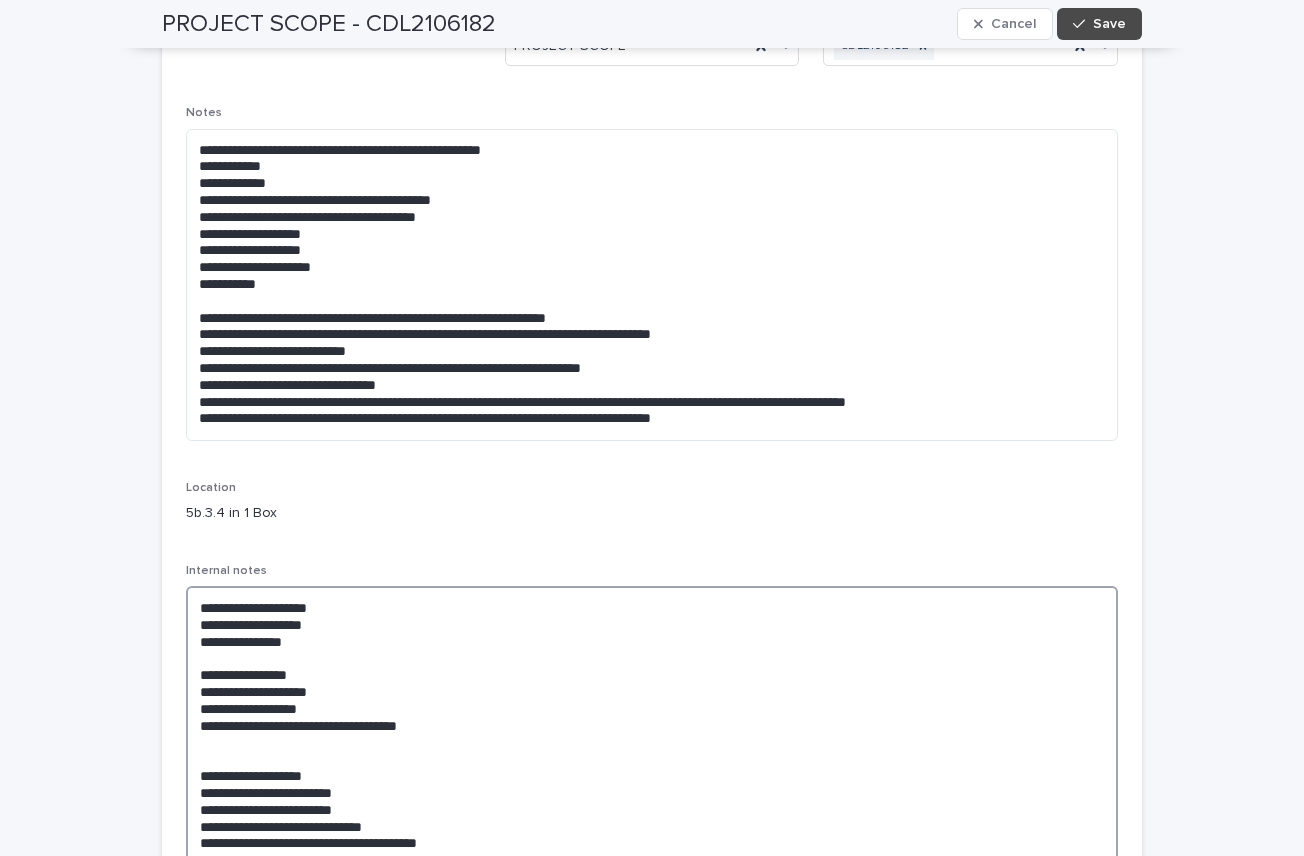 drag, startPoint x: 300, startPoint y: 644, endPoint x: 335, endPoint y: 647, distance: 35.128338 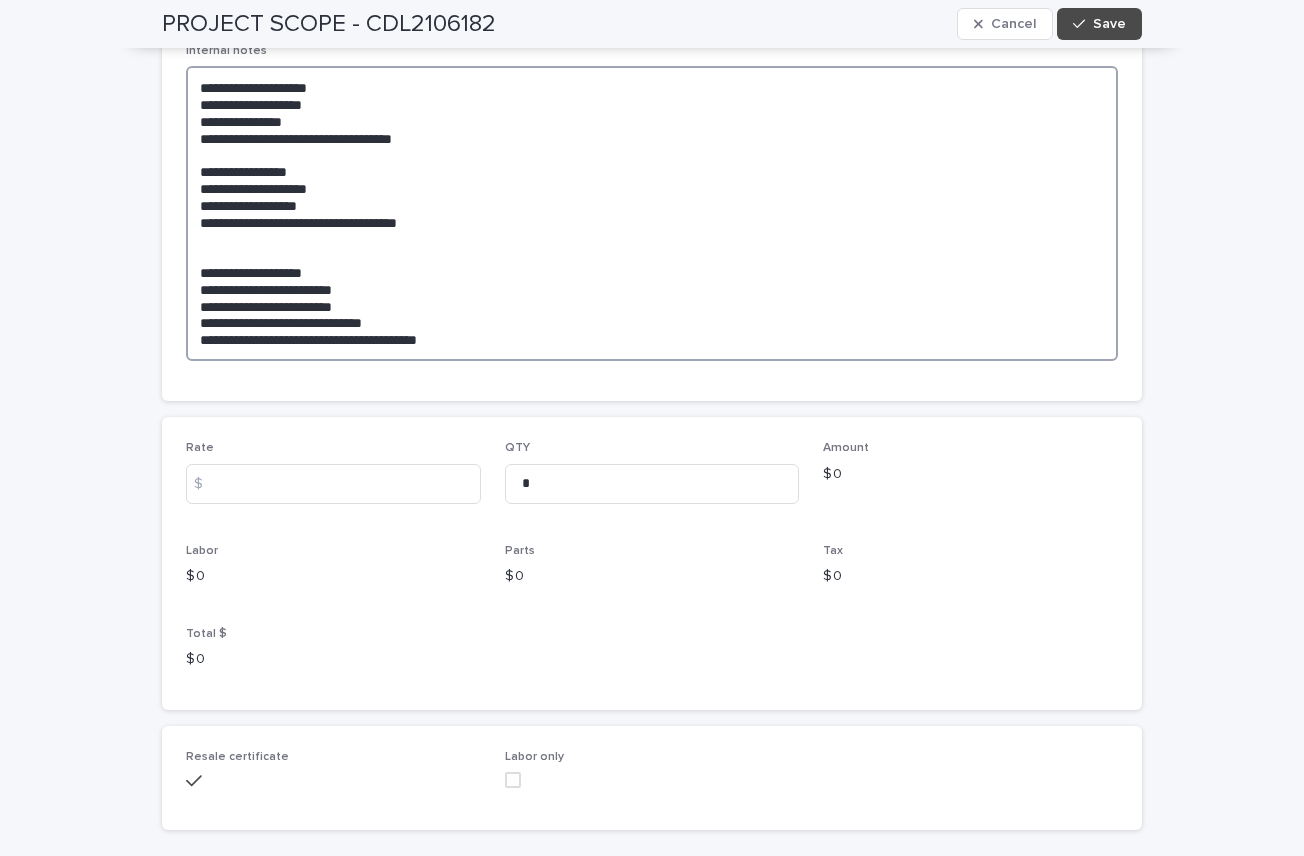 scroll, scrollTop: 754, scrollLeft: 0, axis: vertical 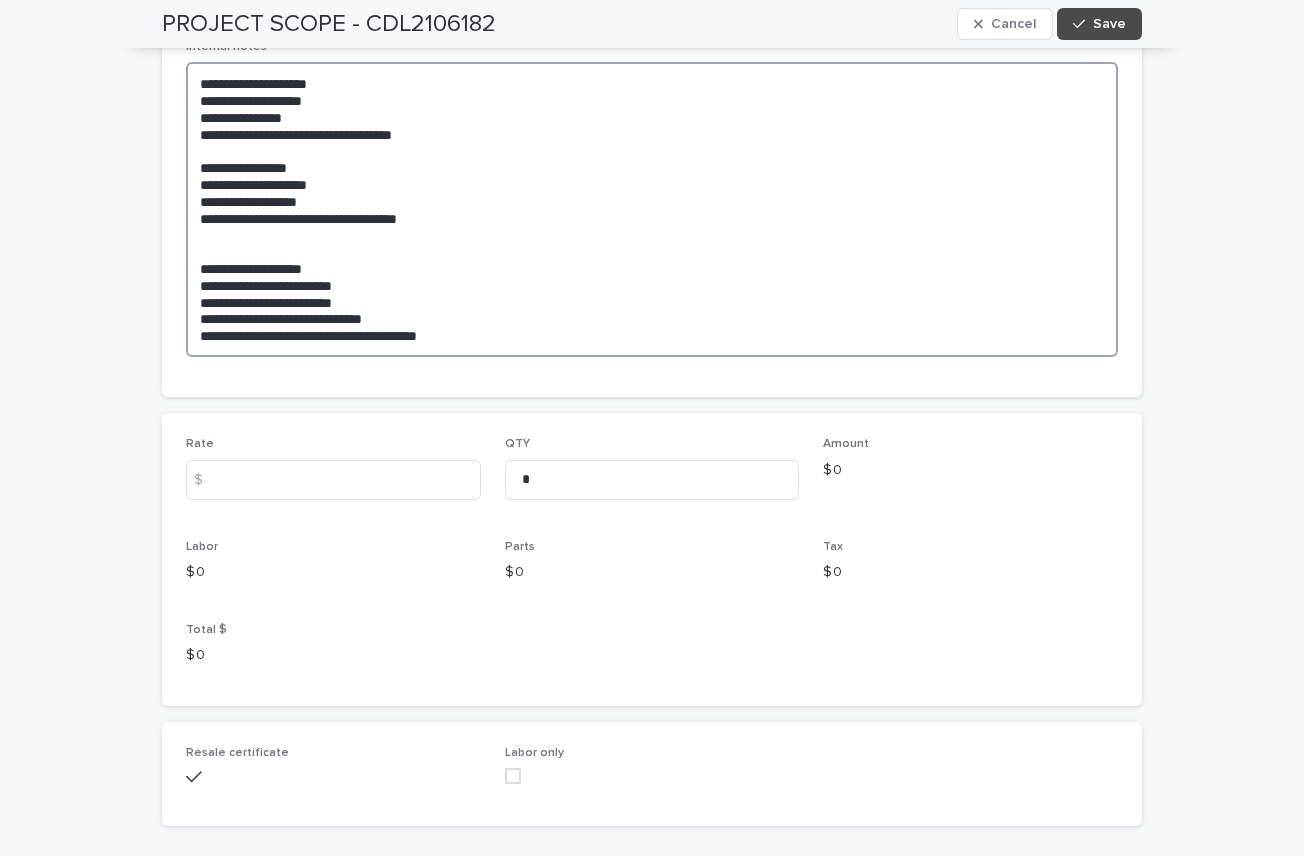 type on "**********" 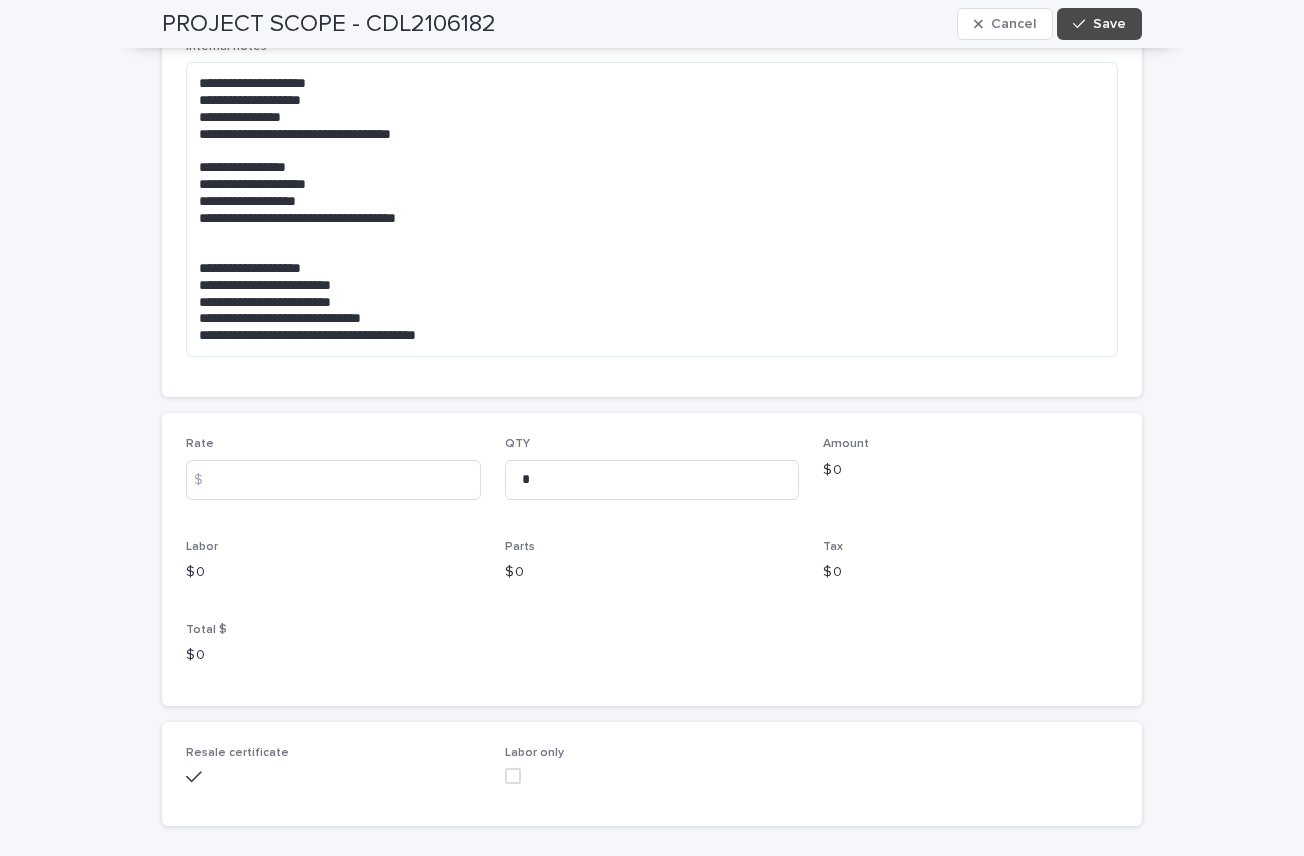 click on "$" at bounding box center (206, 480) 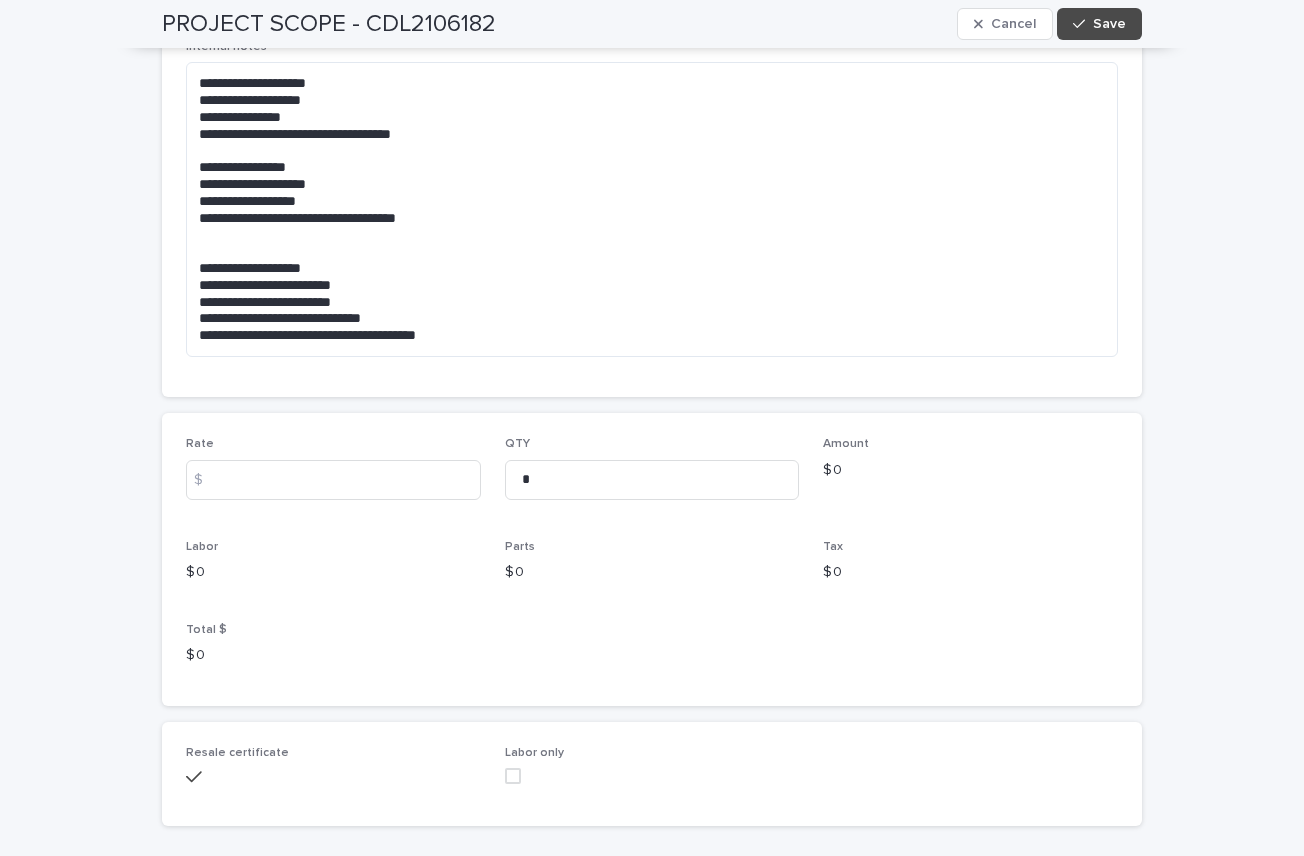 click on "$" at bounding box center (206, 480) 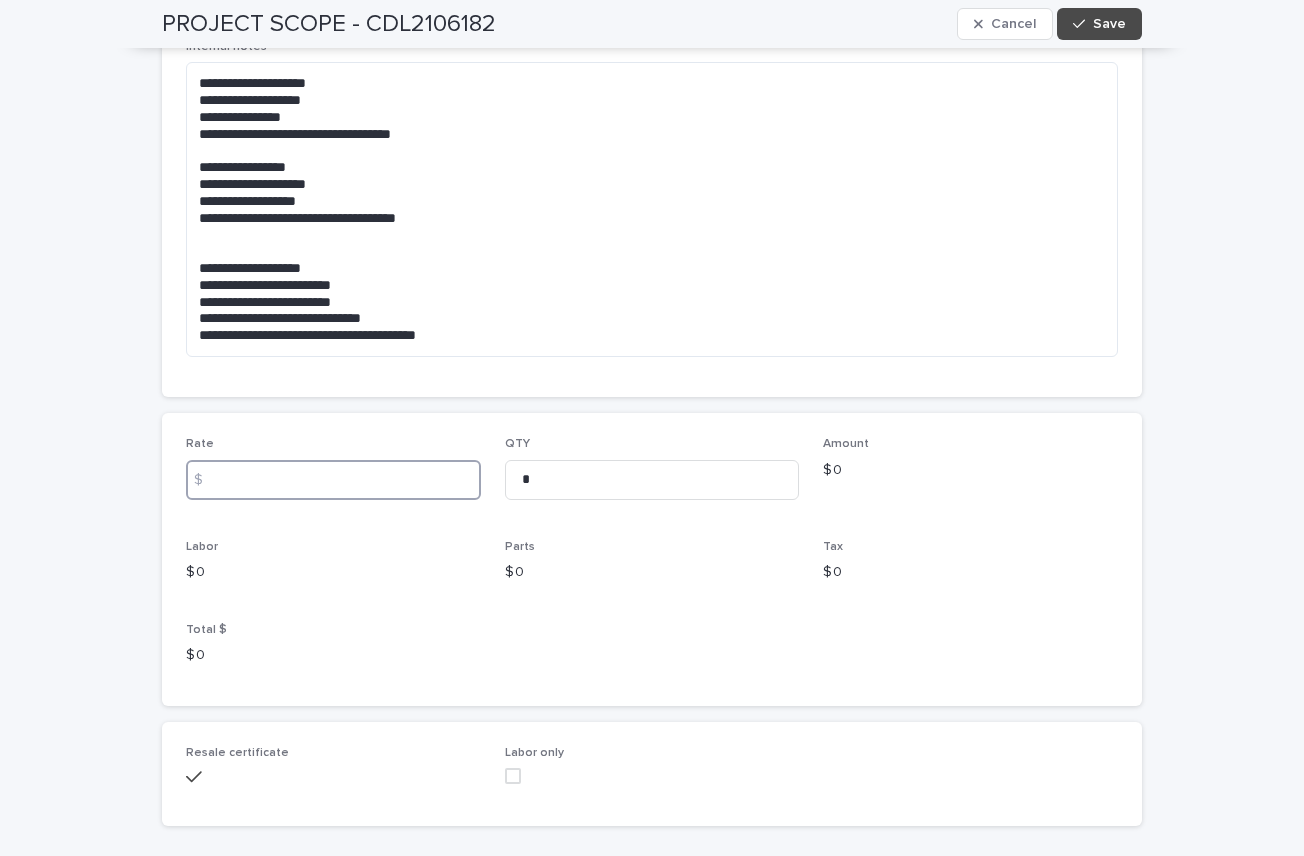 click at bounding box center [333, 480] 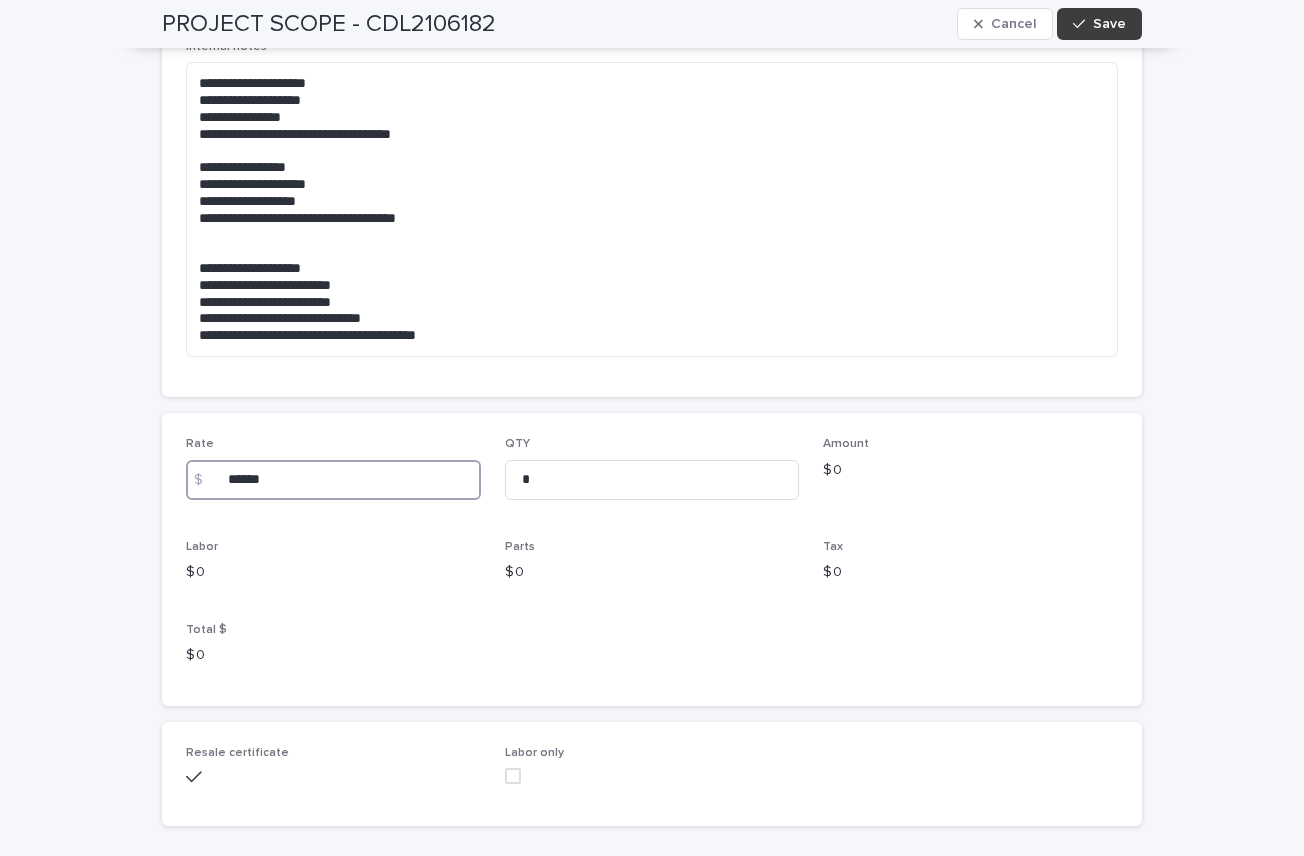 type on "******" 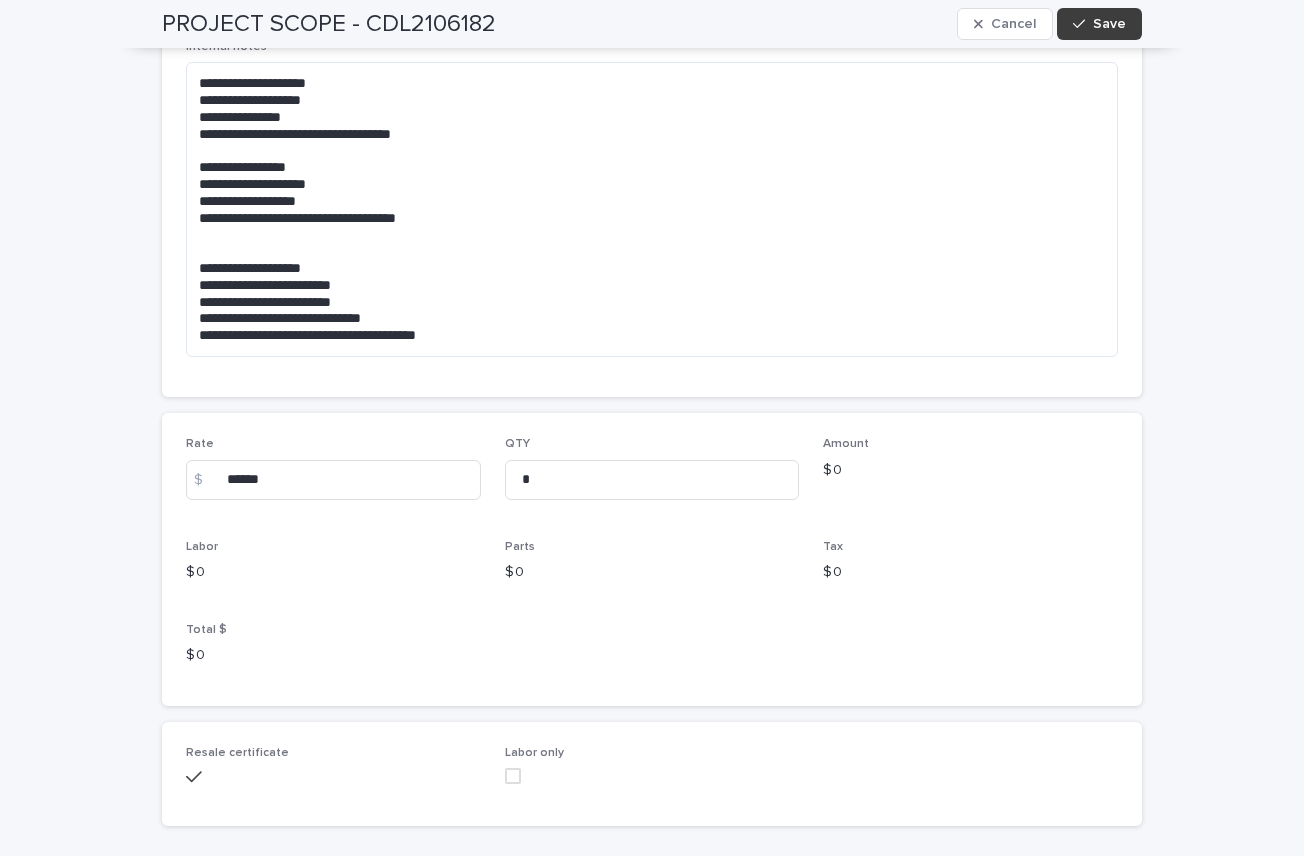 click on "Save" at bounding box center [1109, 24] 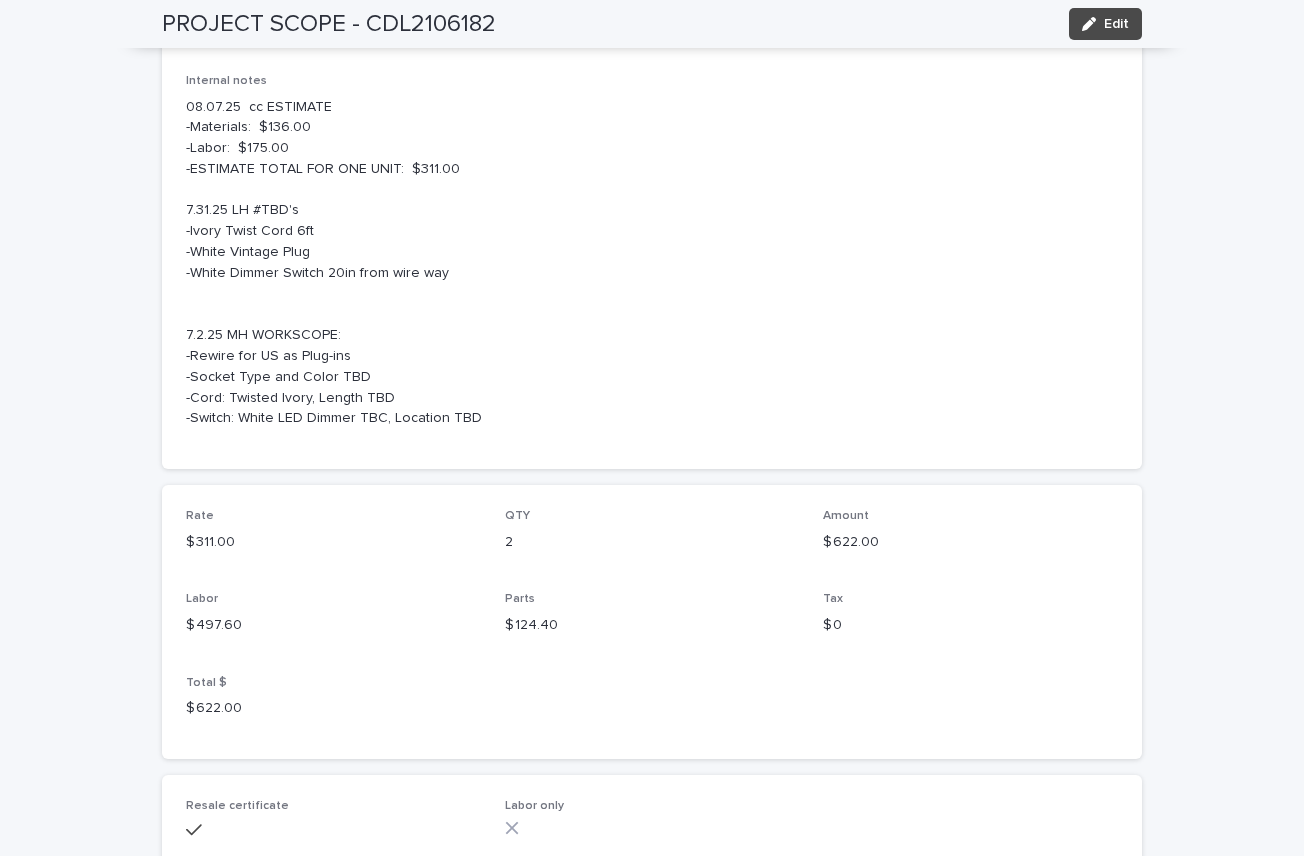 scroll, scrollTop: 780, scrollLeft: 0, axis: vertical 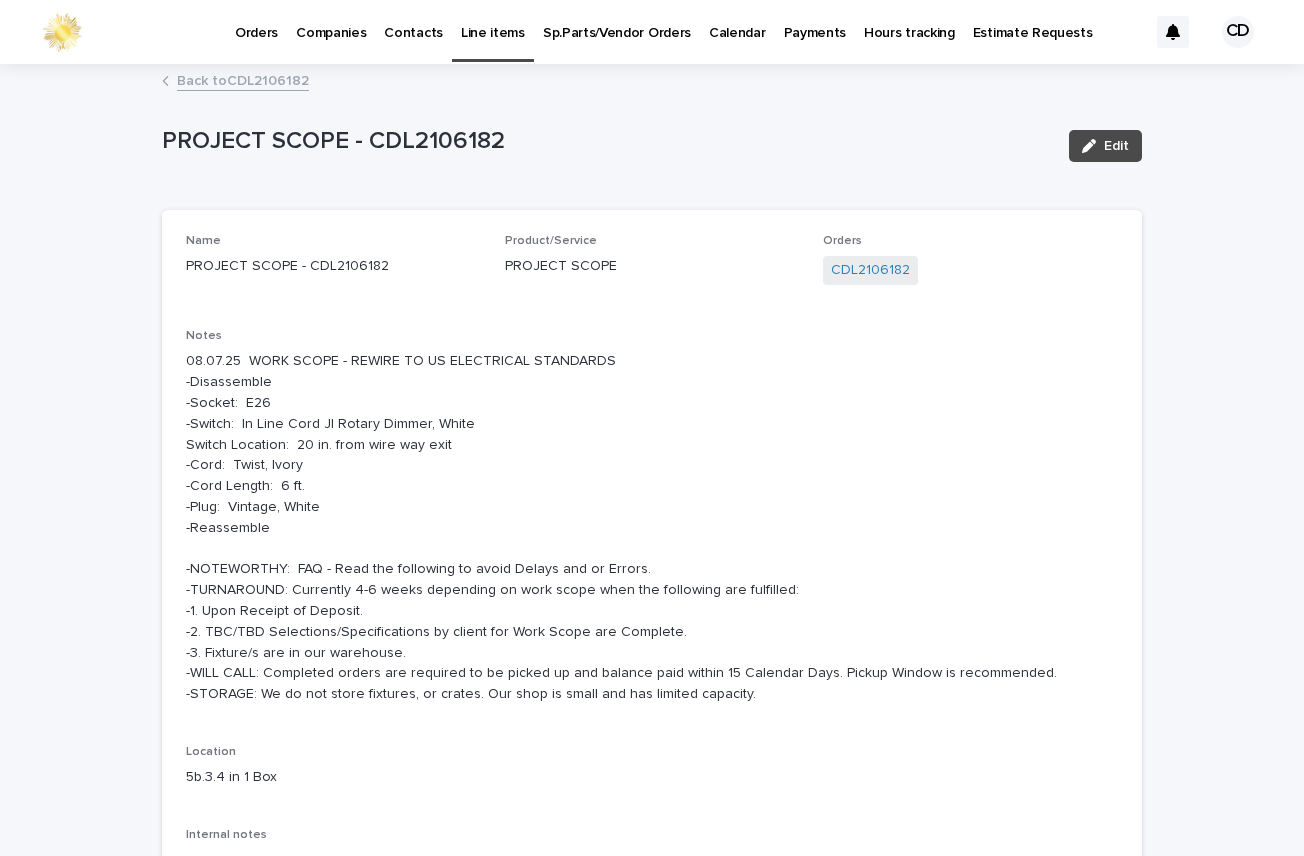 click on "Back to  CDL2106182" at bounding box center [243, 79] 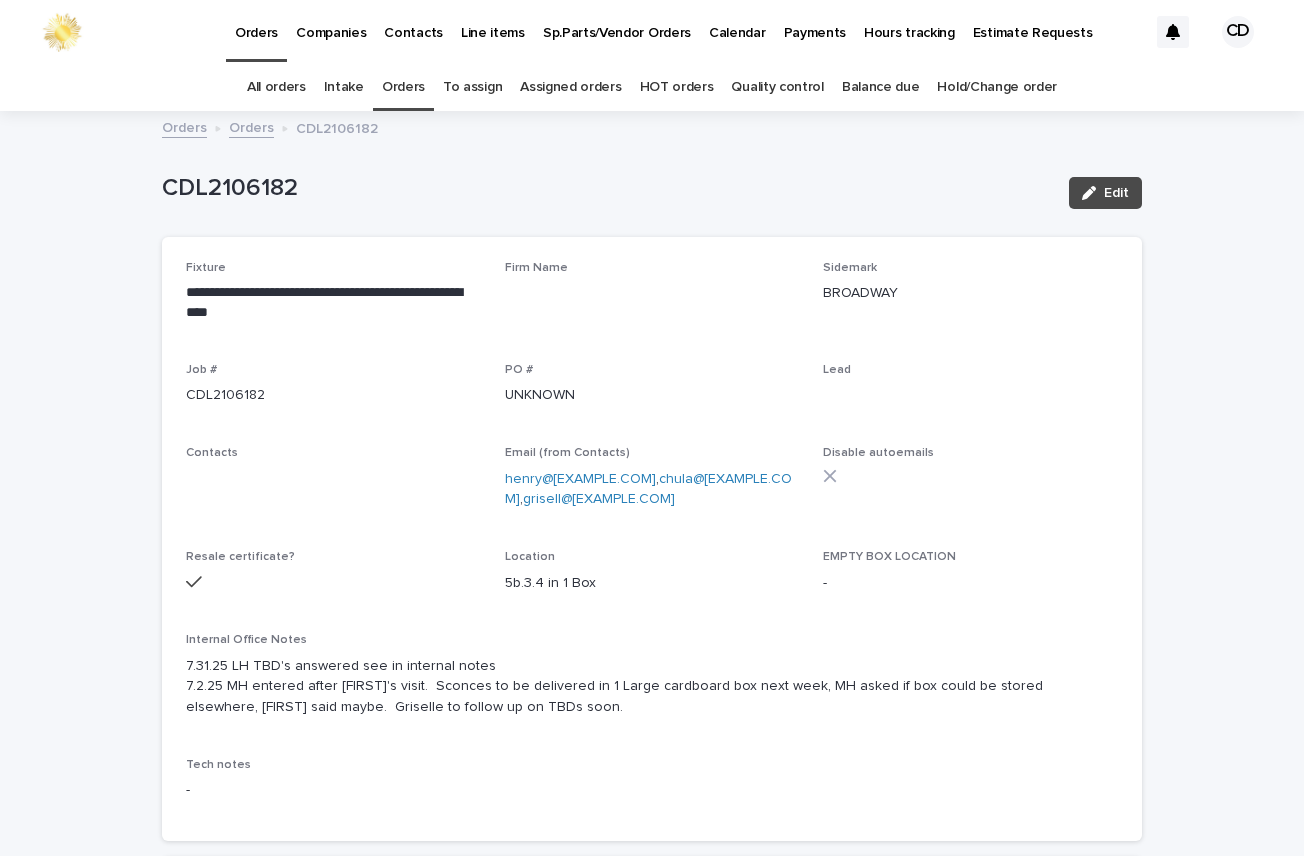 scroll, scrollTop: 64, scrollLeft: 0, axis: vertical 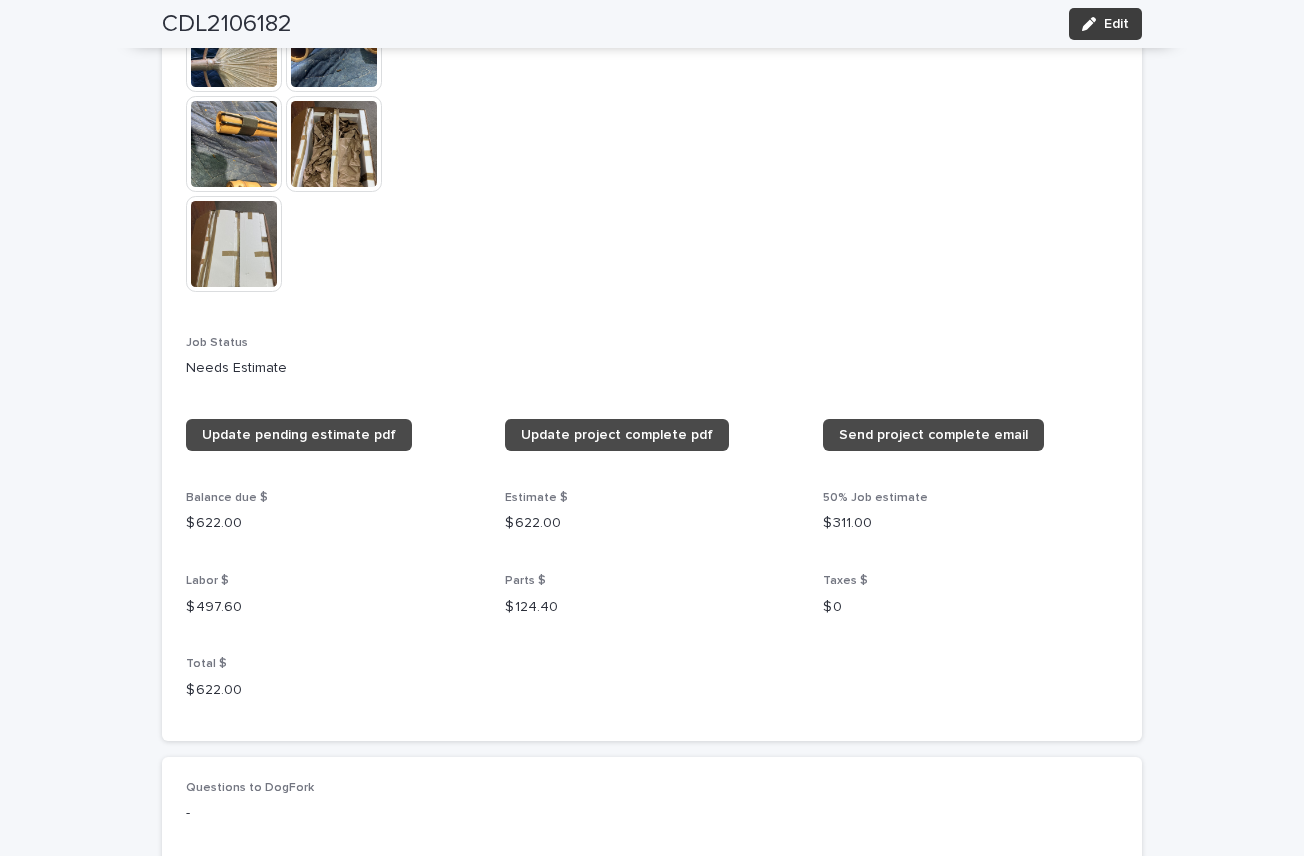click on "Edit" at bounding box center [1116, 24] 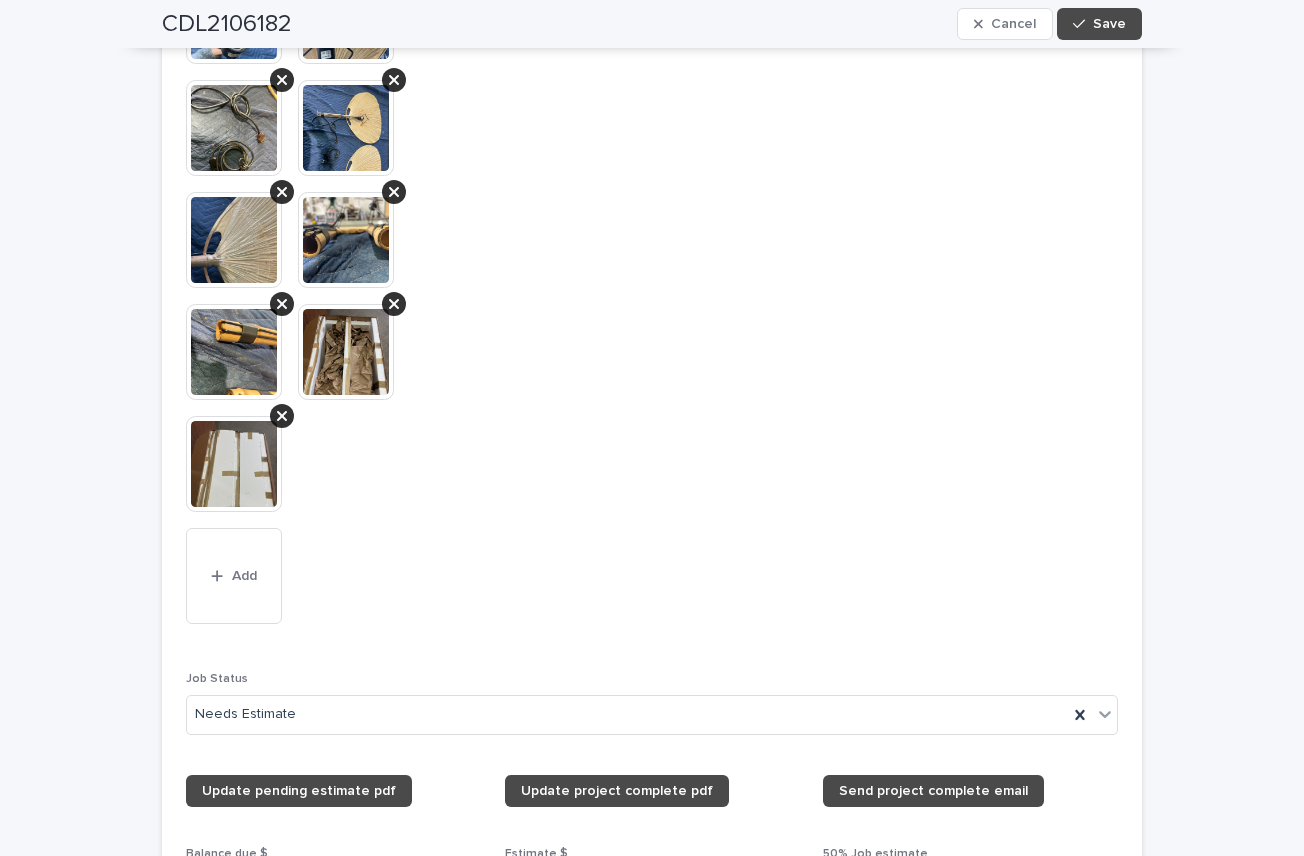 scroll, scrollTop: 2283, scrollLeft: 0, axis: vertical 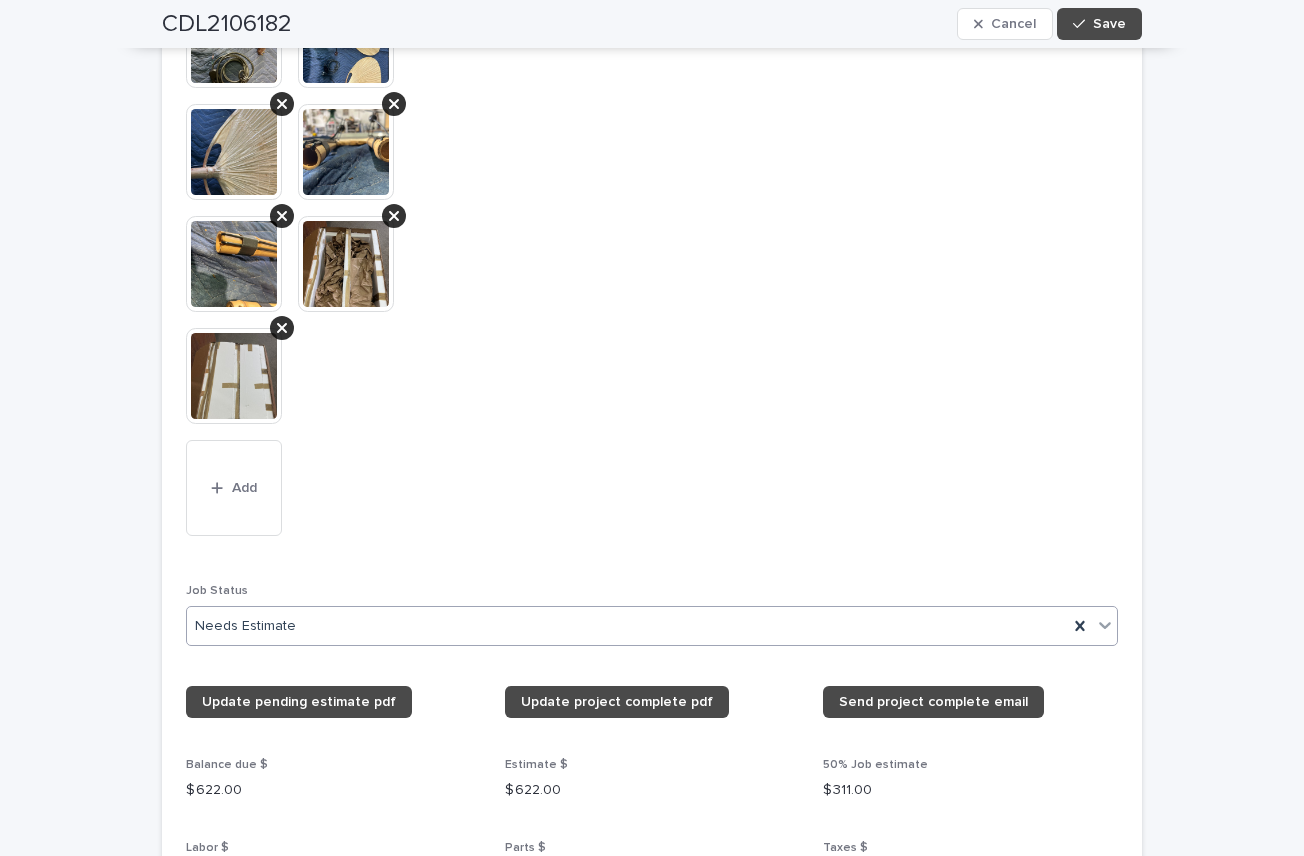 click 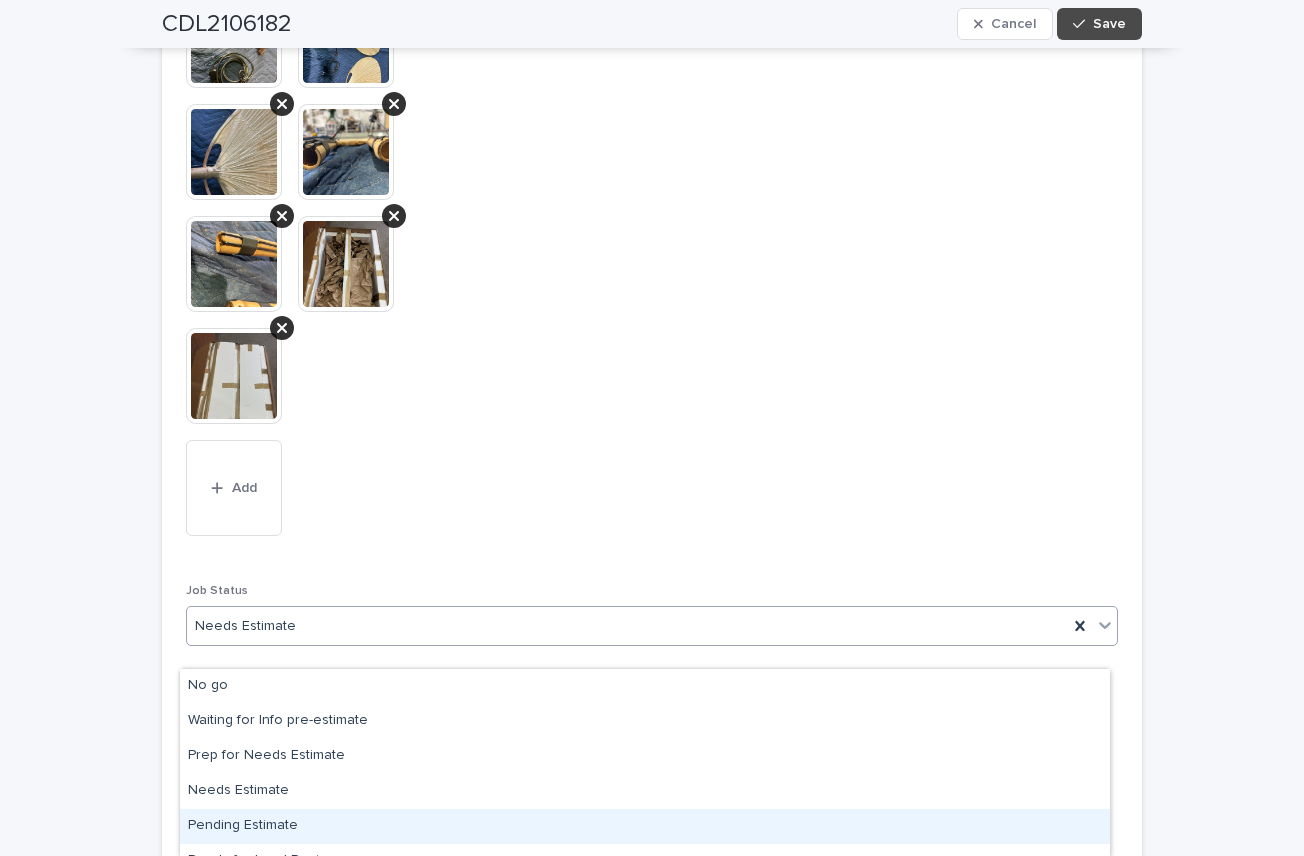 click on "Pending Estimate" at bounding box center [645, 826] 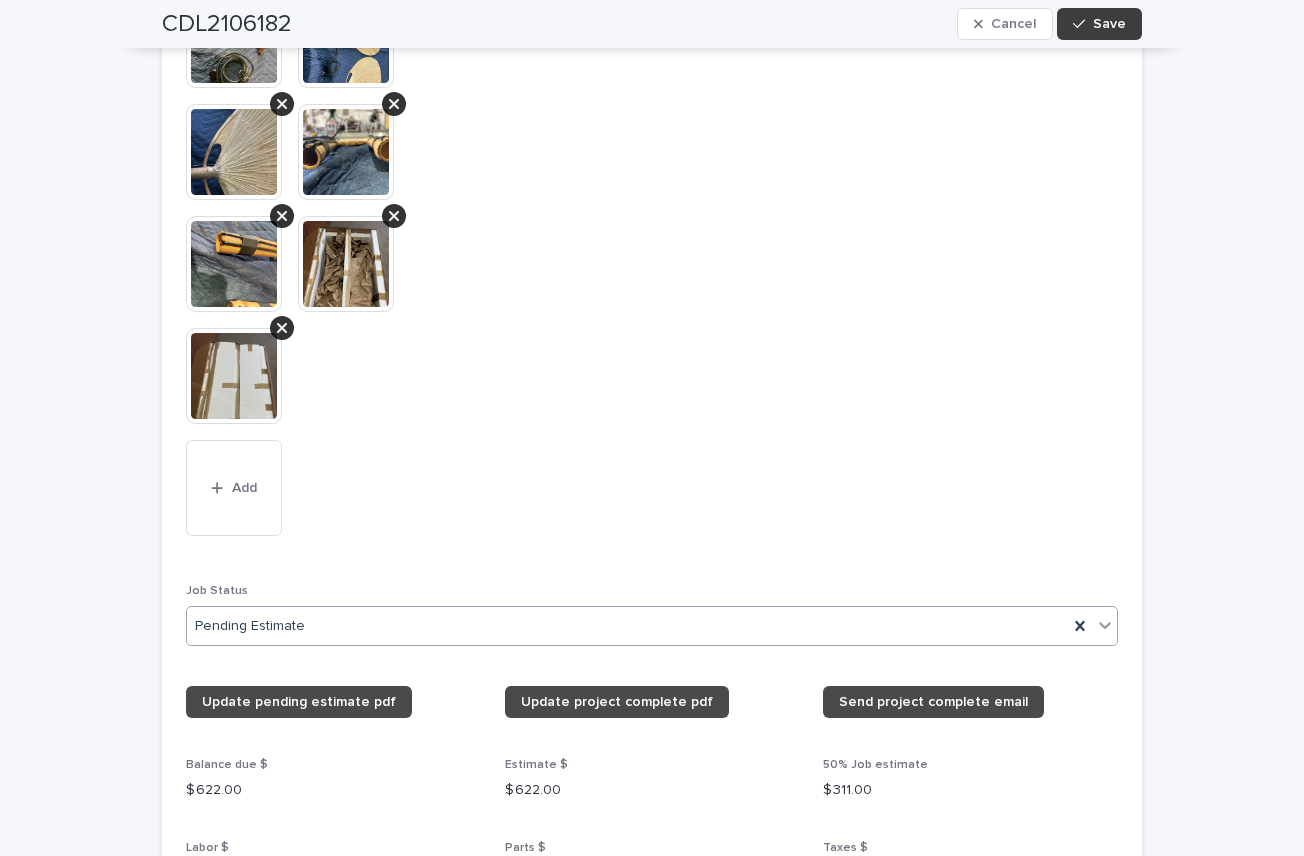 click on "Save" at bounding box center (1109, 24) 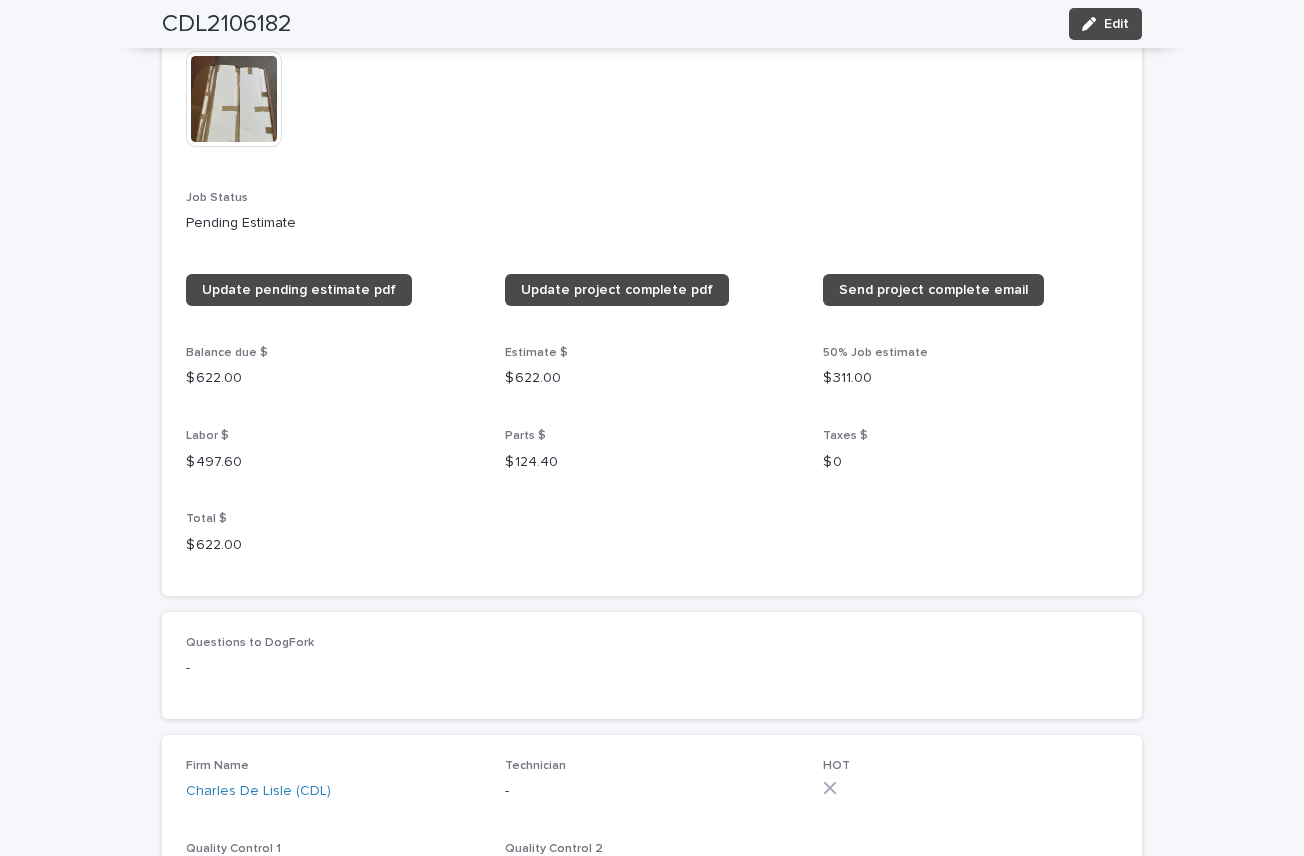 scroll, scrollTop: 1978, scrollLeft: 0, axis: vertical 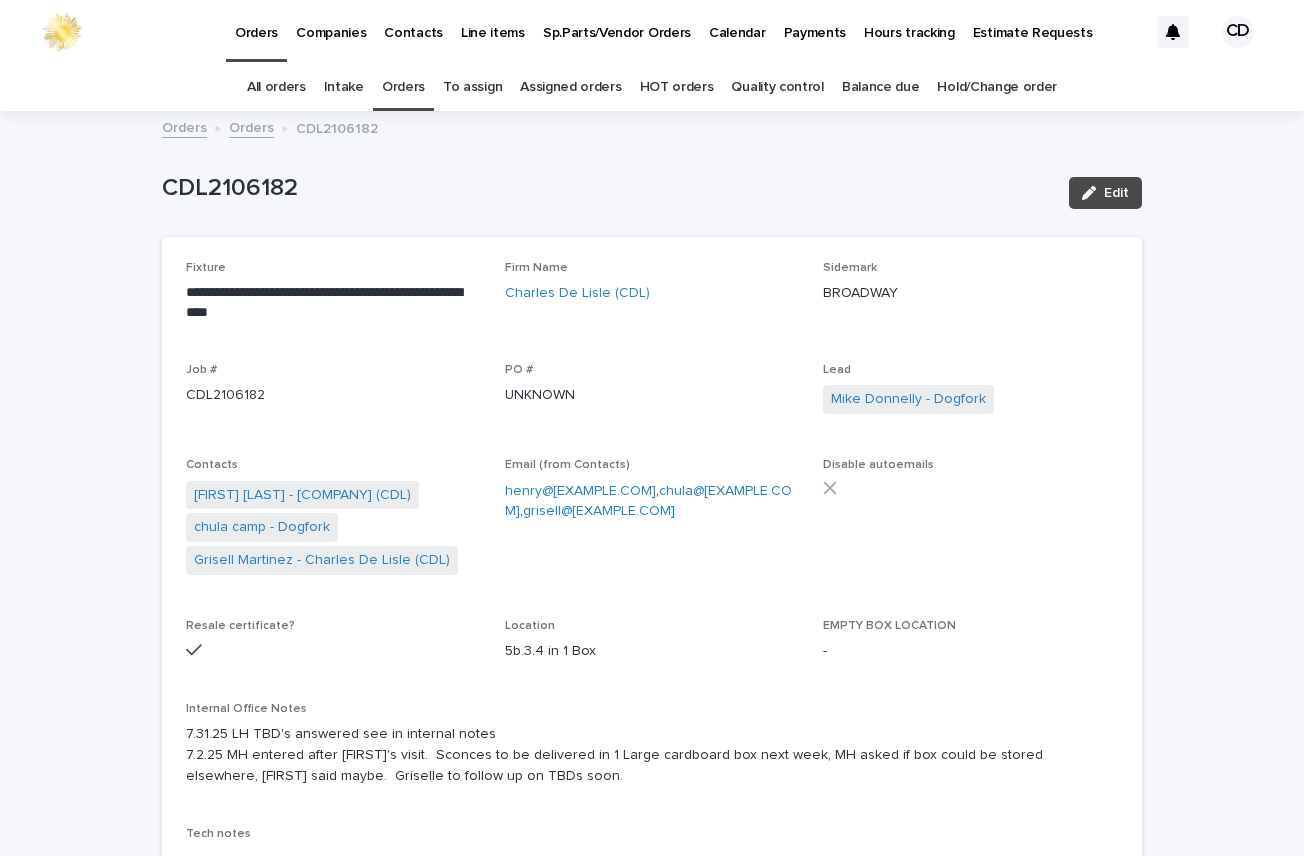 click on "Orders" at bounding box center (403, 87) 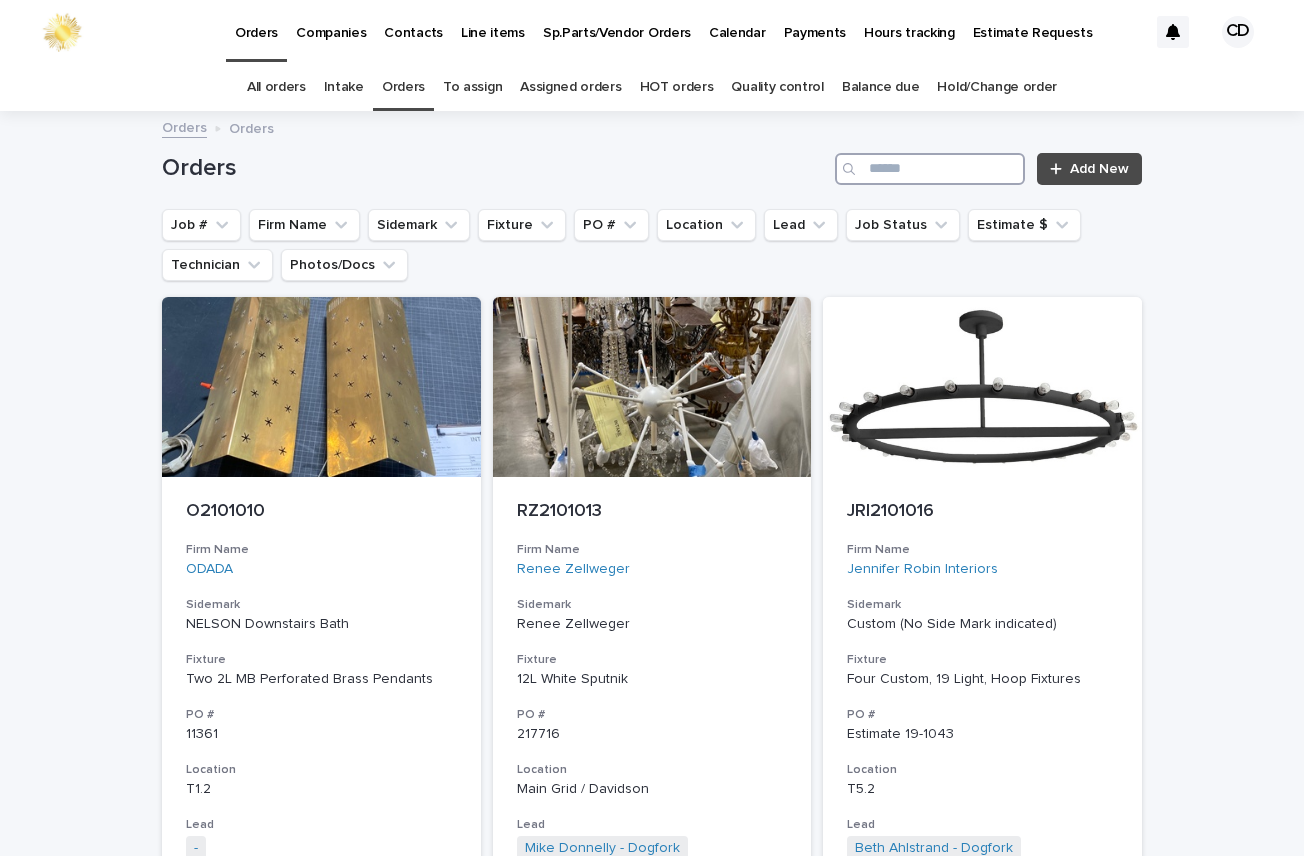 click at bounding box center [930, 169] 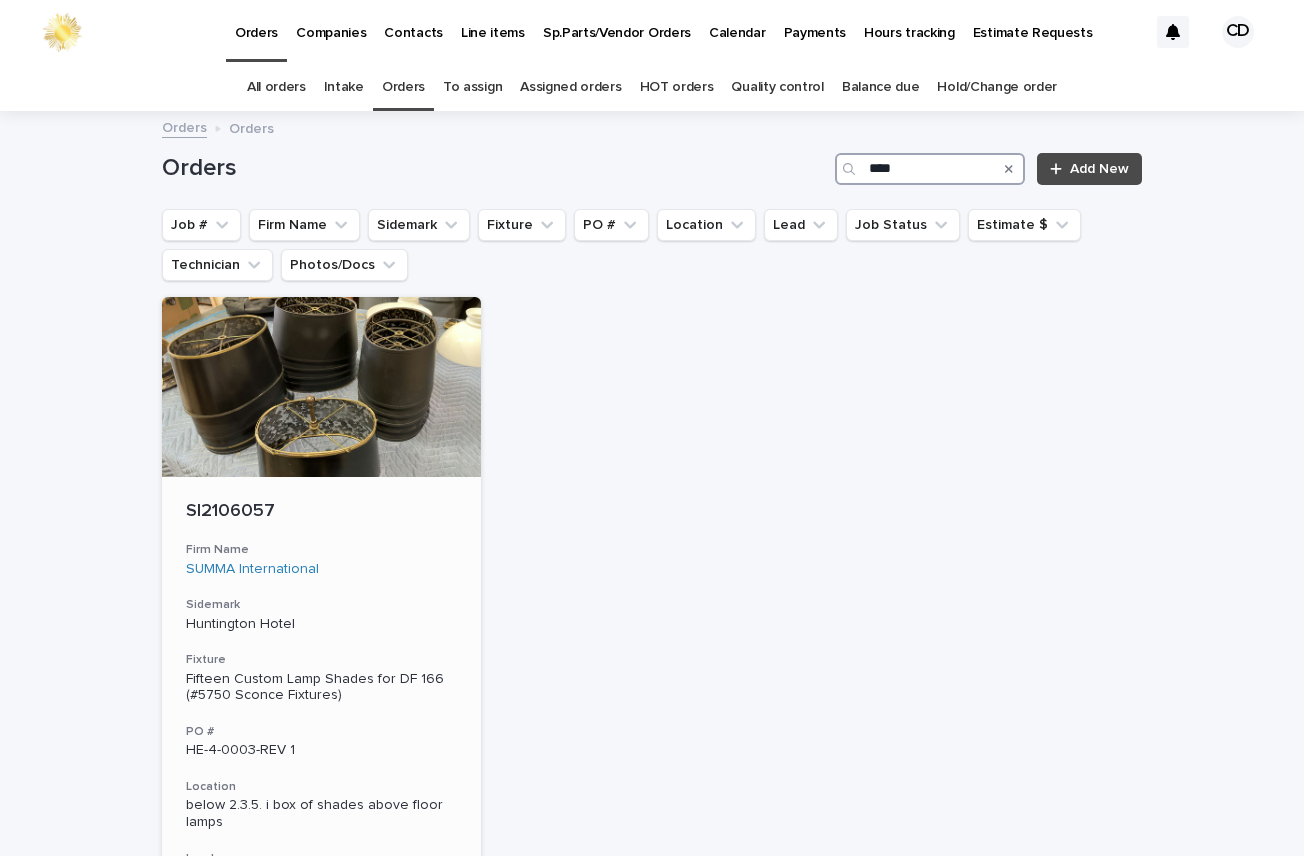 type on "****" 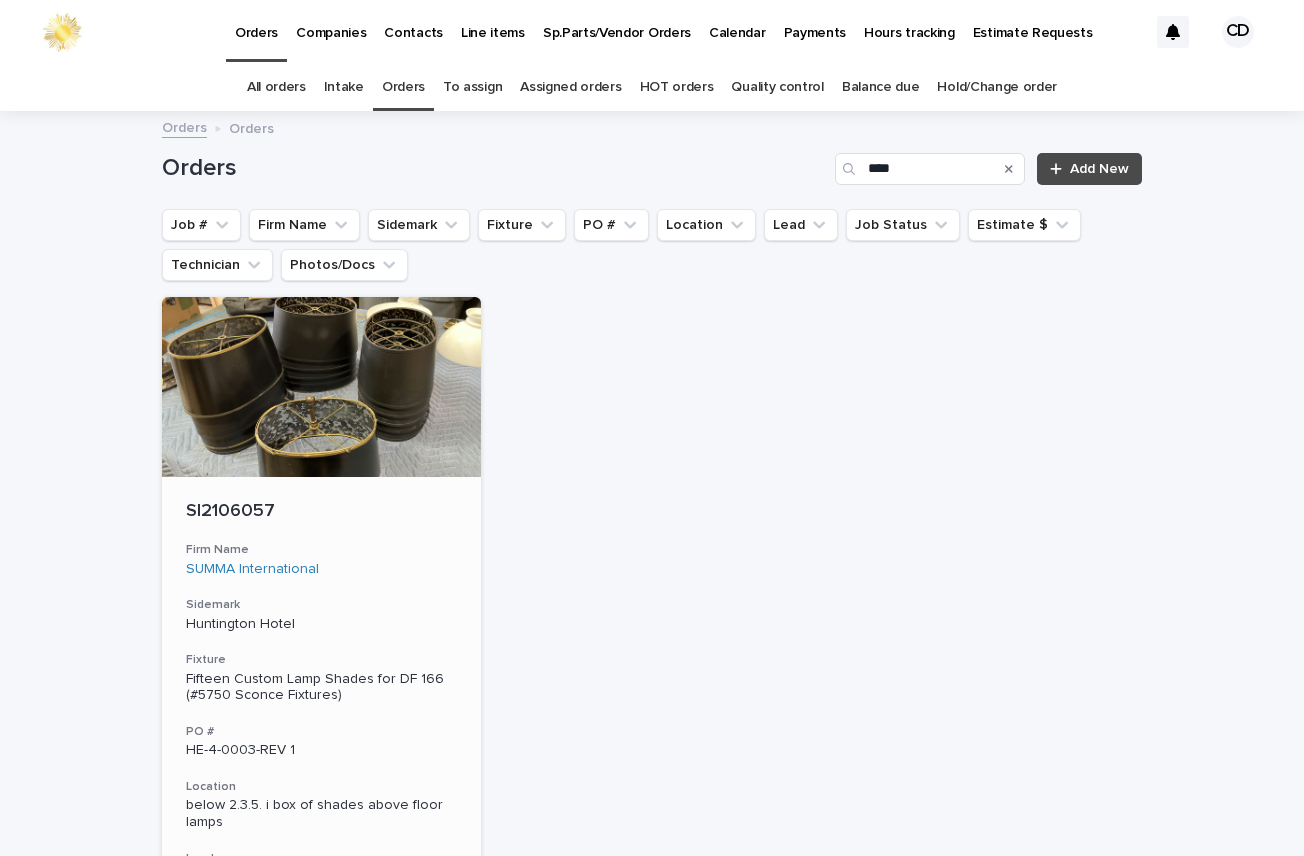 click on "Huntington Hotel" at bounding box center (321, 622) 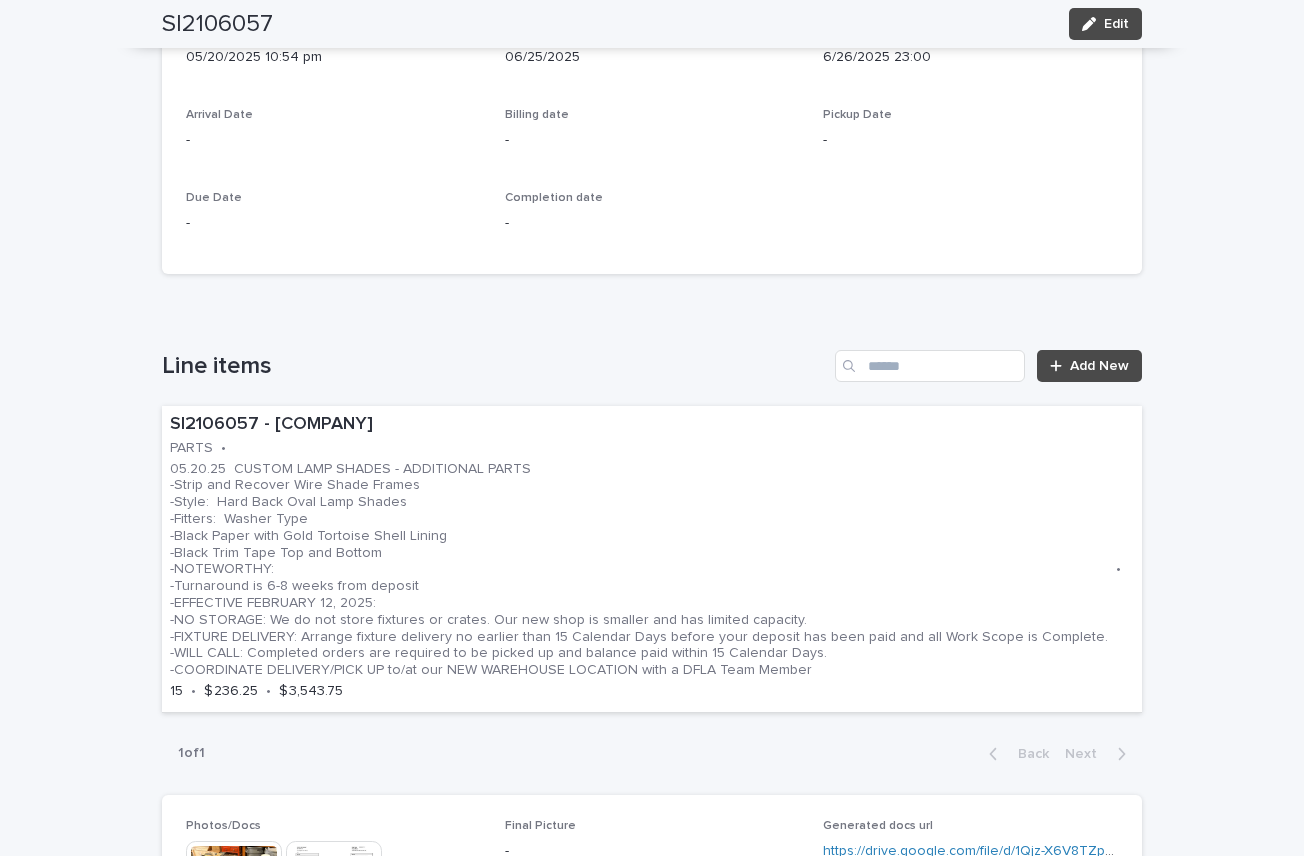 scroll, scrollTop: 1205, scrollLeft: 0, axis: vertical 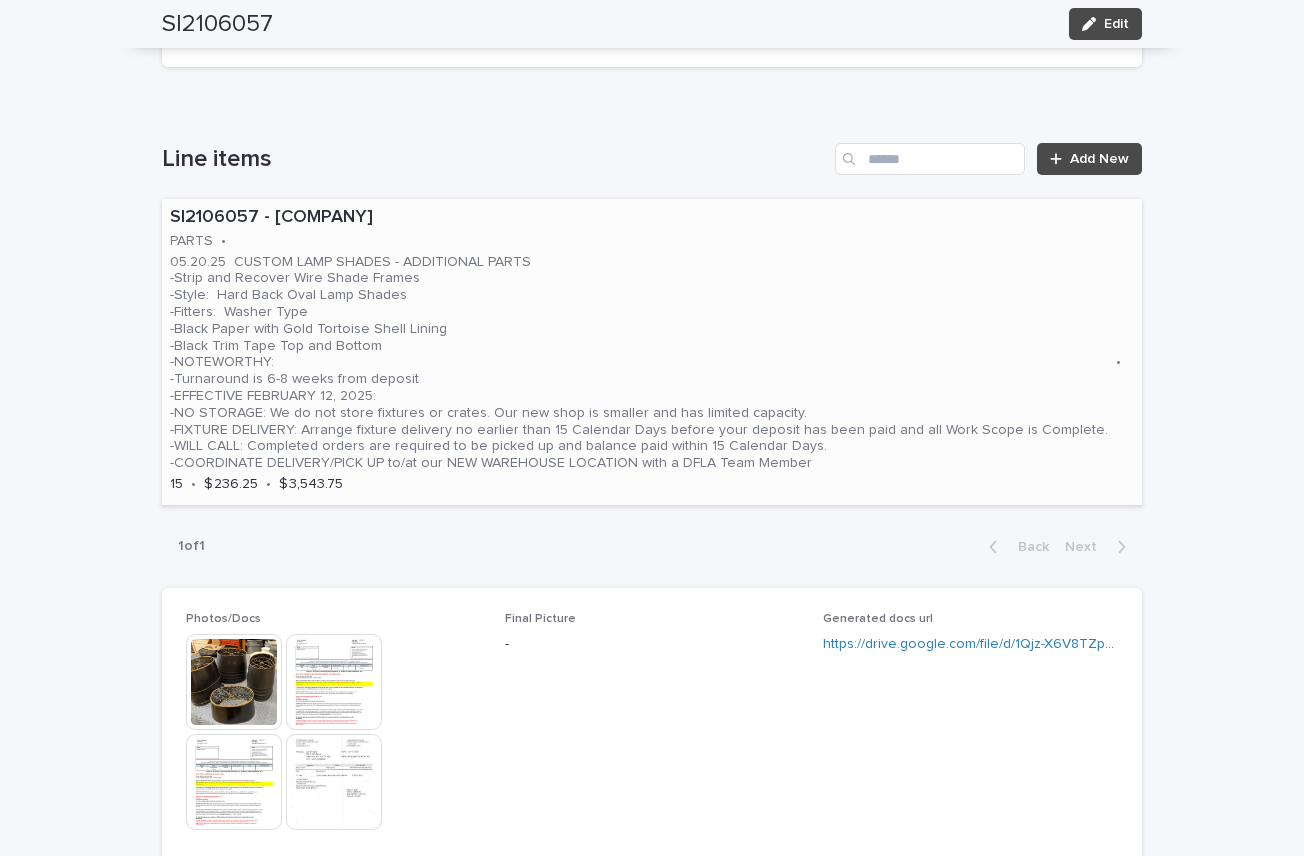 click on "05.20.25  CUSTOM LAMP SHADES - ADDITIONAL PARTS
-Strip and Recover Wire Shade Frames
-Style:  Hard Back Oval Lamp Shades
-Fitters:  Washer Type
-Black Paper with Gold Tortoise Shell Lining
-Black Trim Tape Top and Bottom
-NOTEWORTHY:
-Turnaround is 6-8 weeks from deposit
-EFFECTIVE FEBRUARY 12, 2025:
-NO STORAGE: We do not store fixtures or crates. Our new shop is smaller and has limited capacity.
-FIXTURE DELIVERY: Arrange fixture delivery no earlier than 15 Calendar Days before your deposit has been paid and all Work Scope is Complete.
-WILL CALL: Completed orders are required to be picked up and balance paid within 15 Calendar Days.
-COORDINATE DELIVERY/PICK UP to/at our NEW WAREHOUSE LOCATION with a DFLA Team Member" at bounding box center [639, 363] 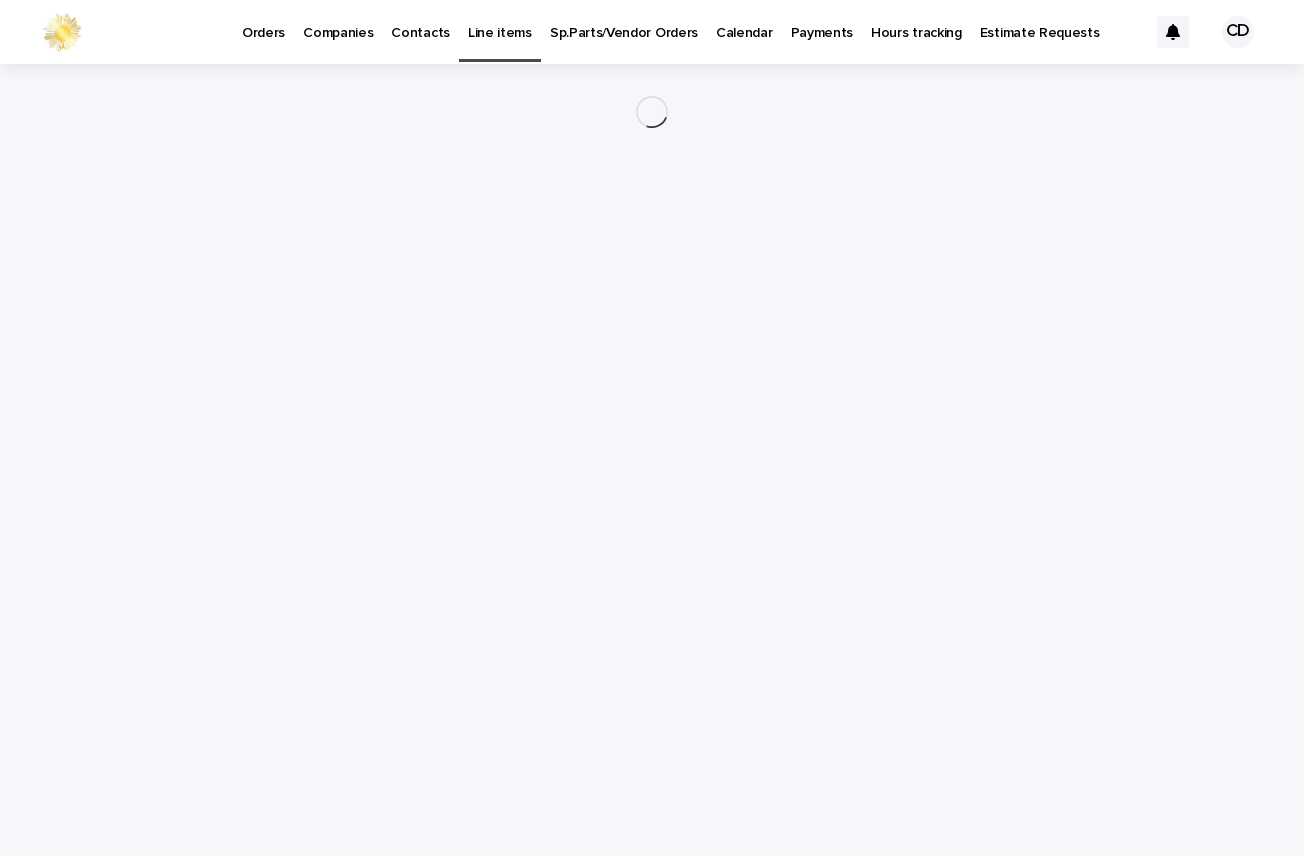 scroll, scrollTop: 0, scrollLeft: 0, axis: both 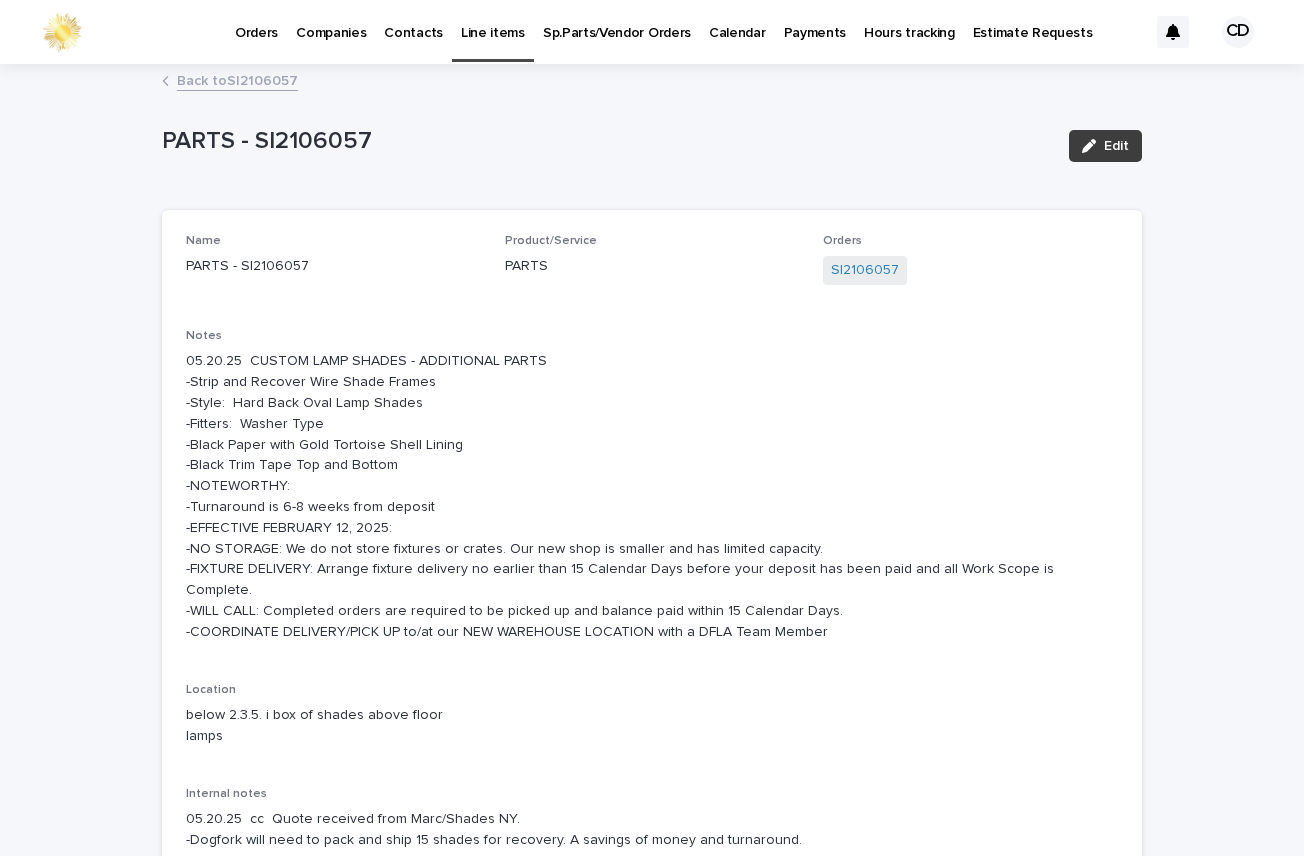 click on "Edit" at bounding box center (1116, 146) 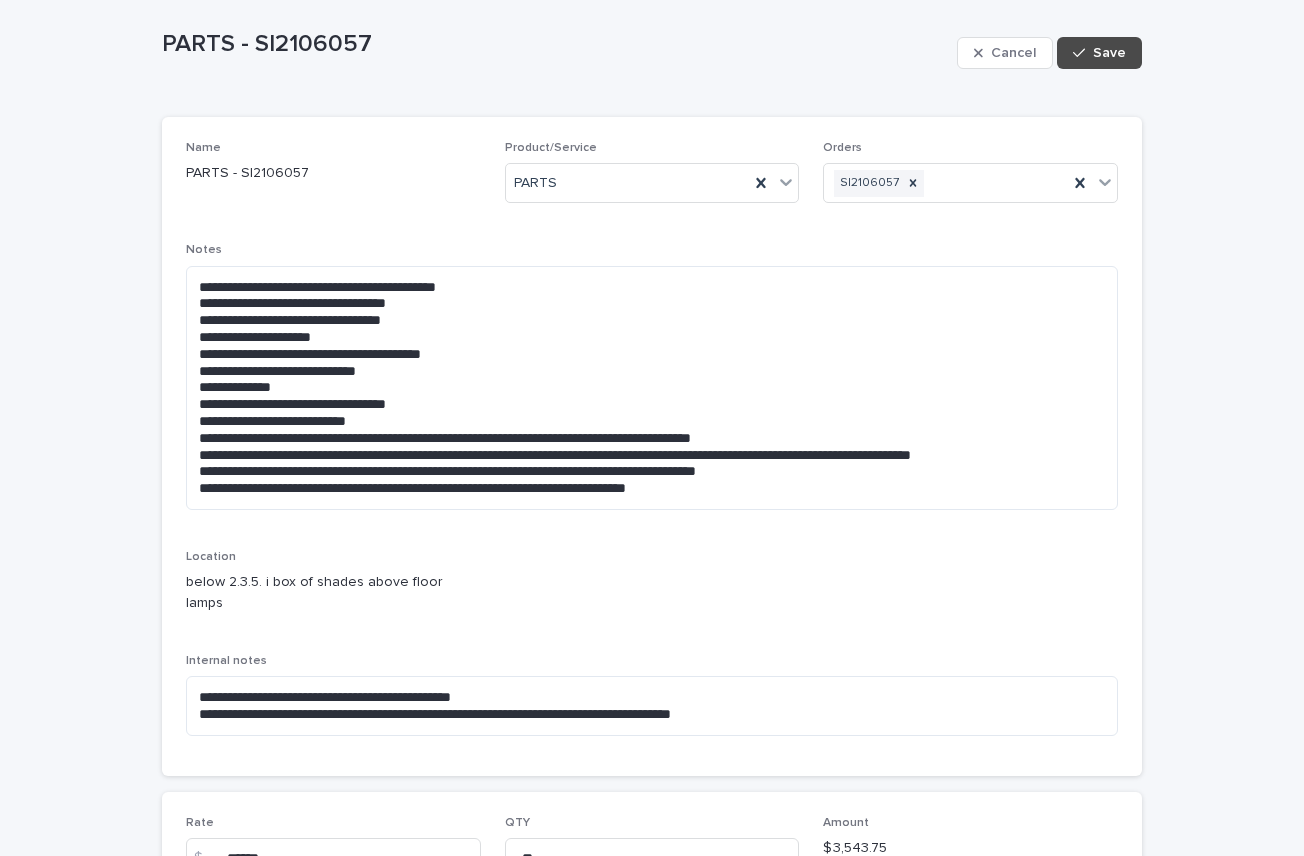 scroll, scrollTop: 231, scrollLeft: 0, axis: vertical 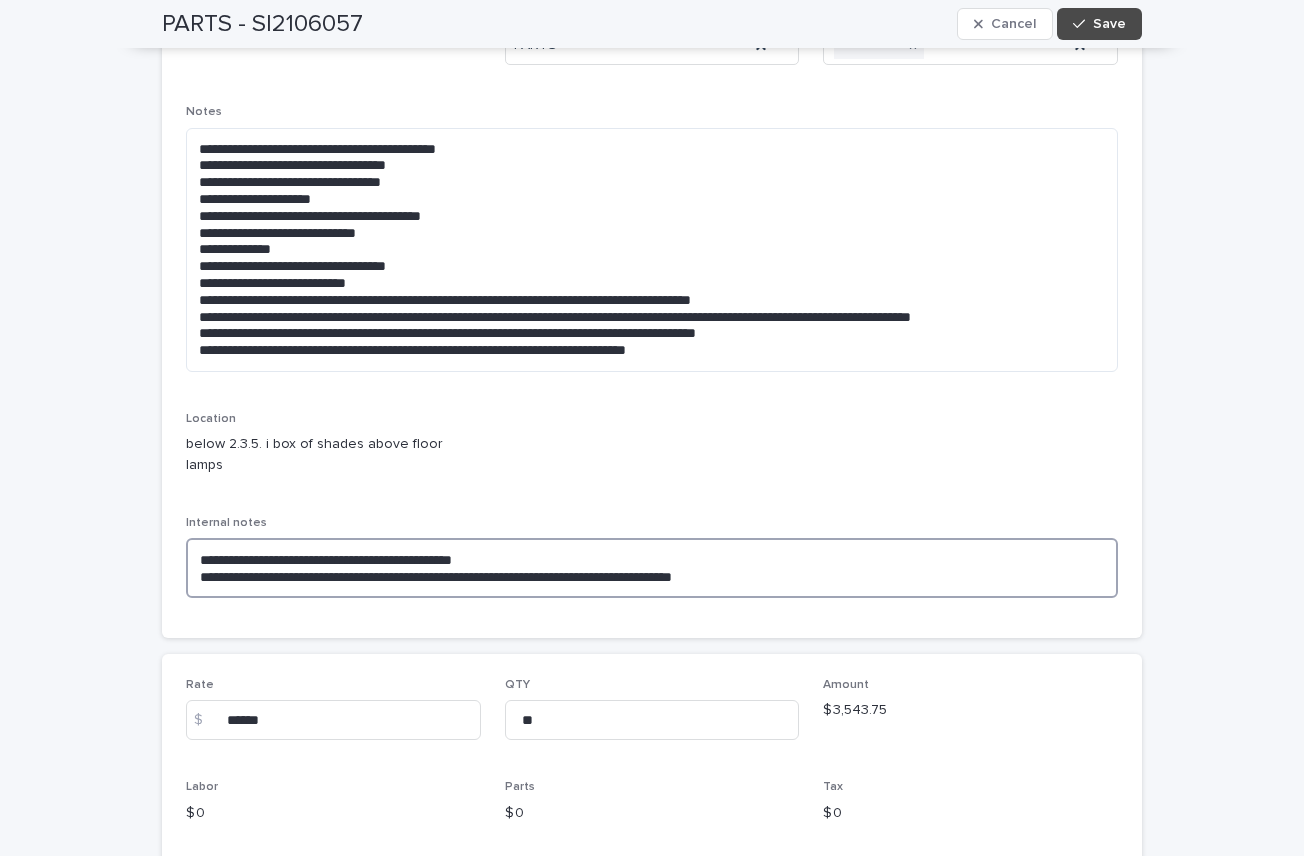 click on "**********" at bounding box center (652, 568) 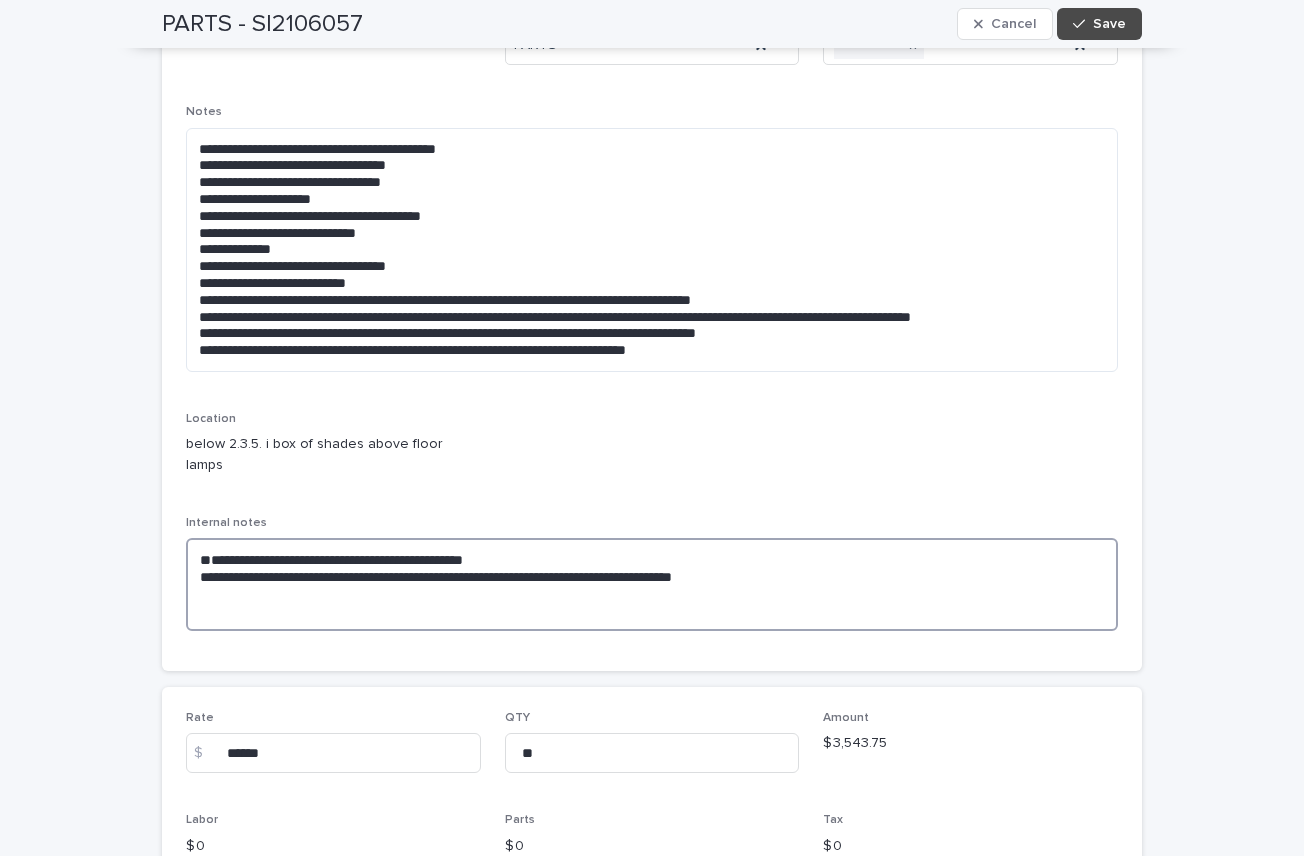 click on "**********" at bounding box center (652, 584) 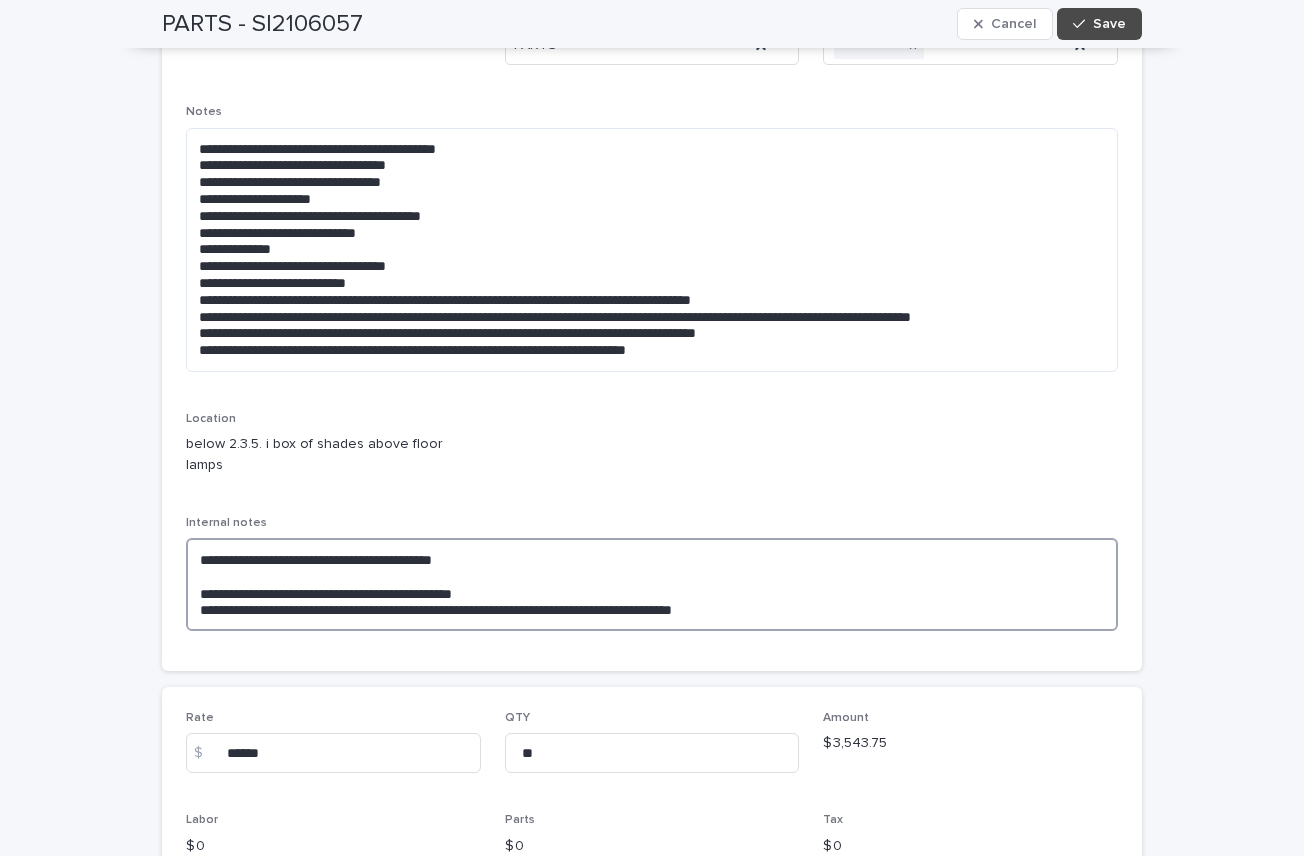 click on "**********" at bounding box center (652, 584) 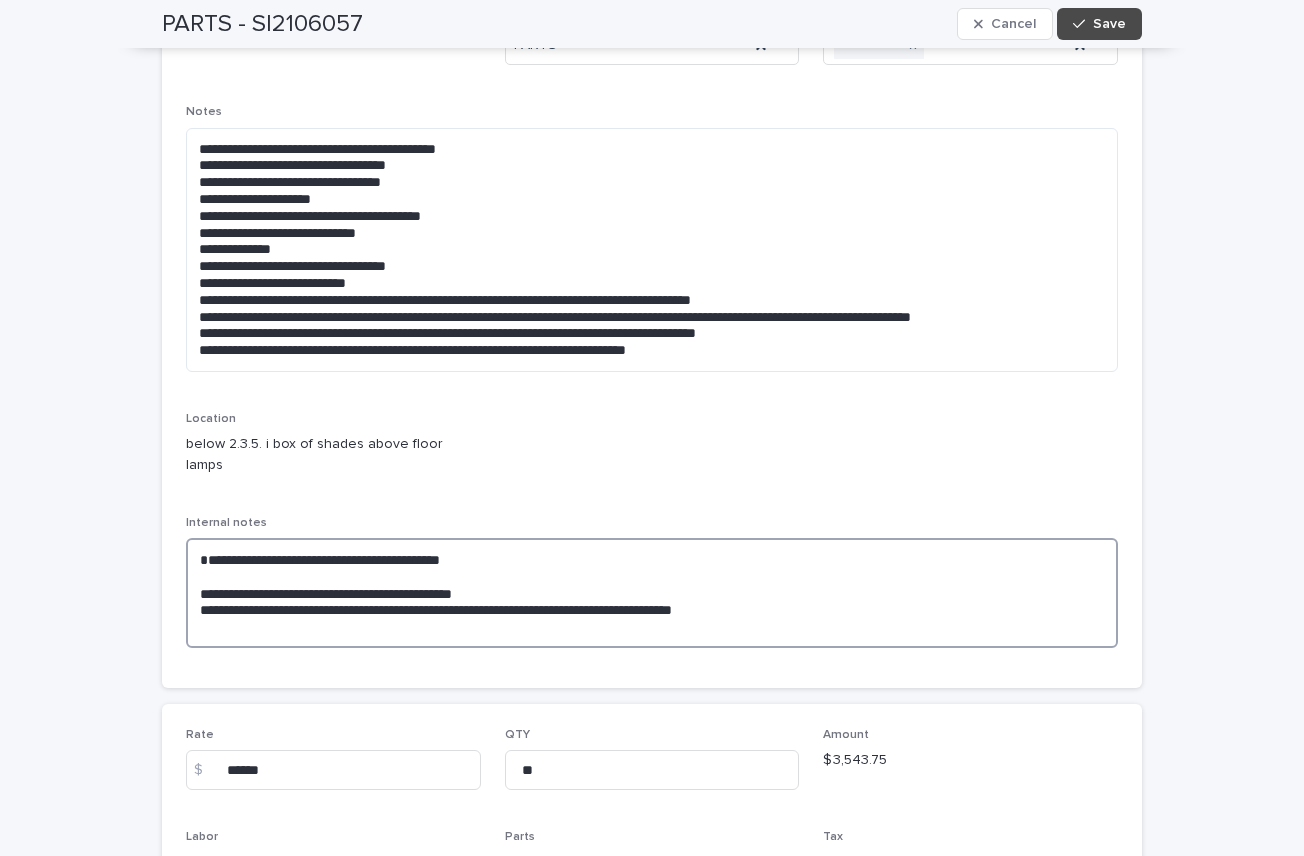 click on "**********" at bounding box center (652, 593) 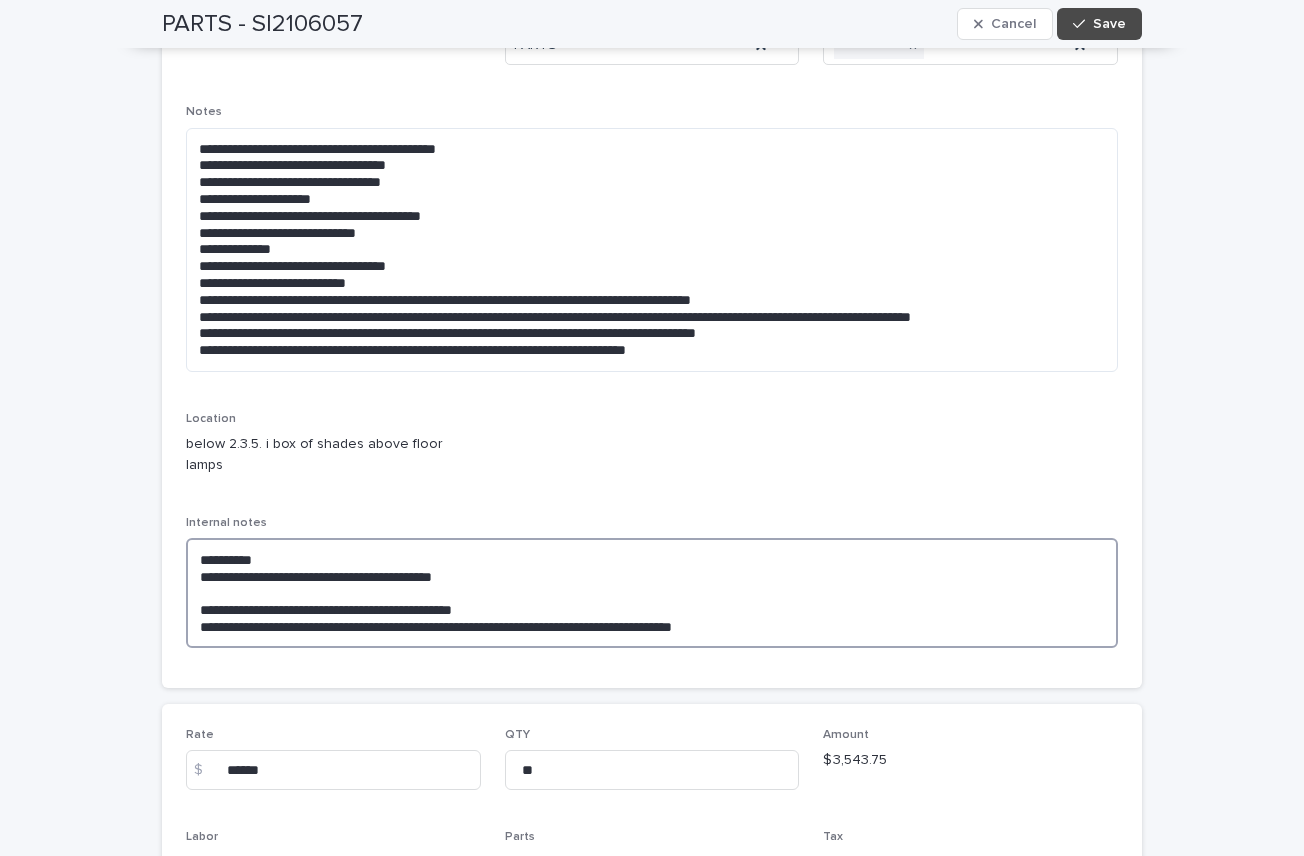 drag, startPoint x: 248, startPoint y: 550, endPoint x: 292, endPoint y: 550, distance: 44 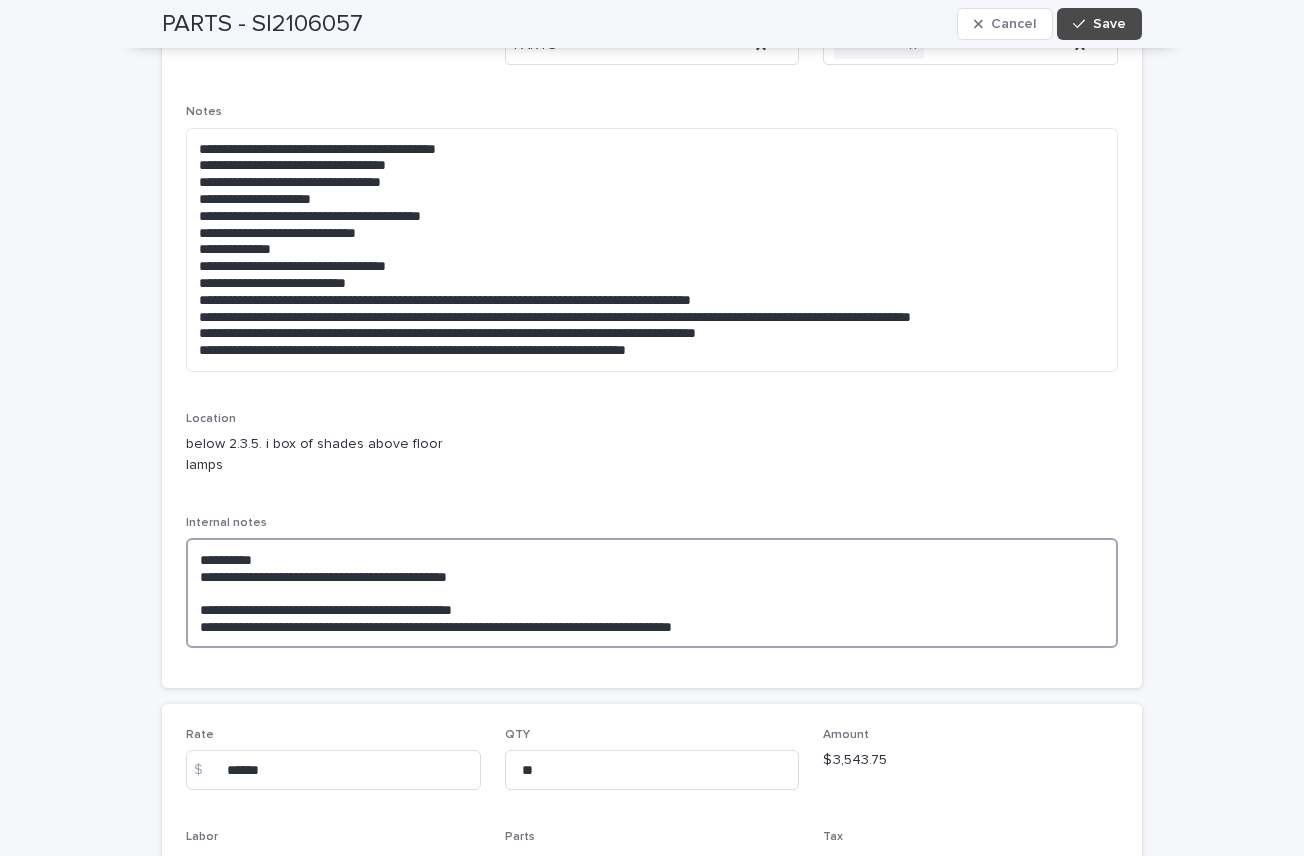 click on "**********" at bounding box center [652, 593] 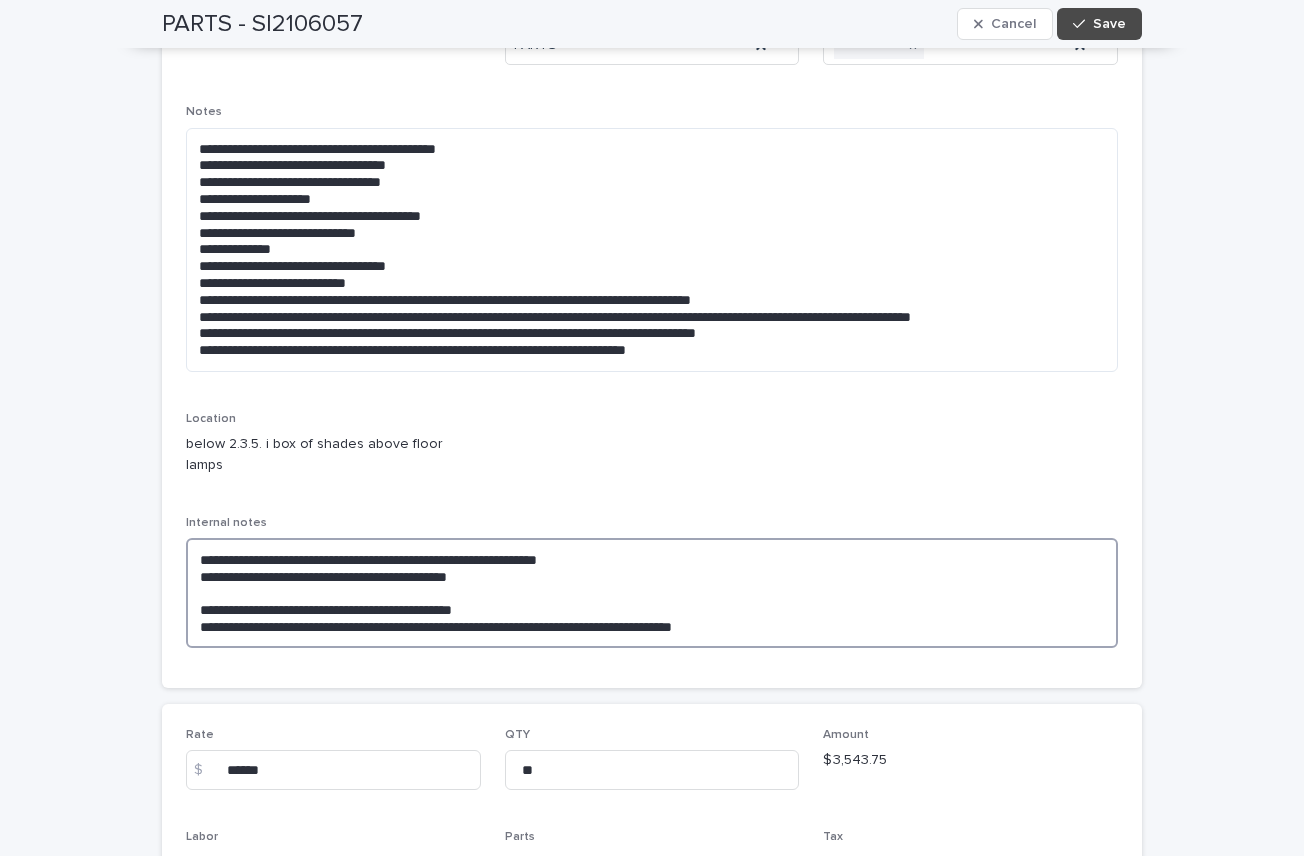 click on "**********" at bounding box center [652, 593] 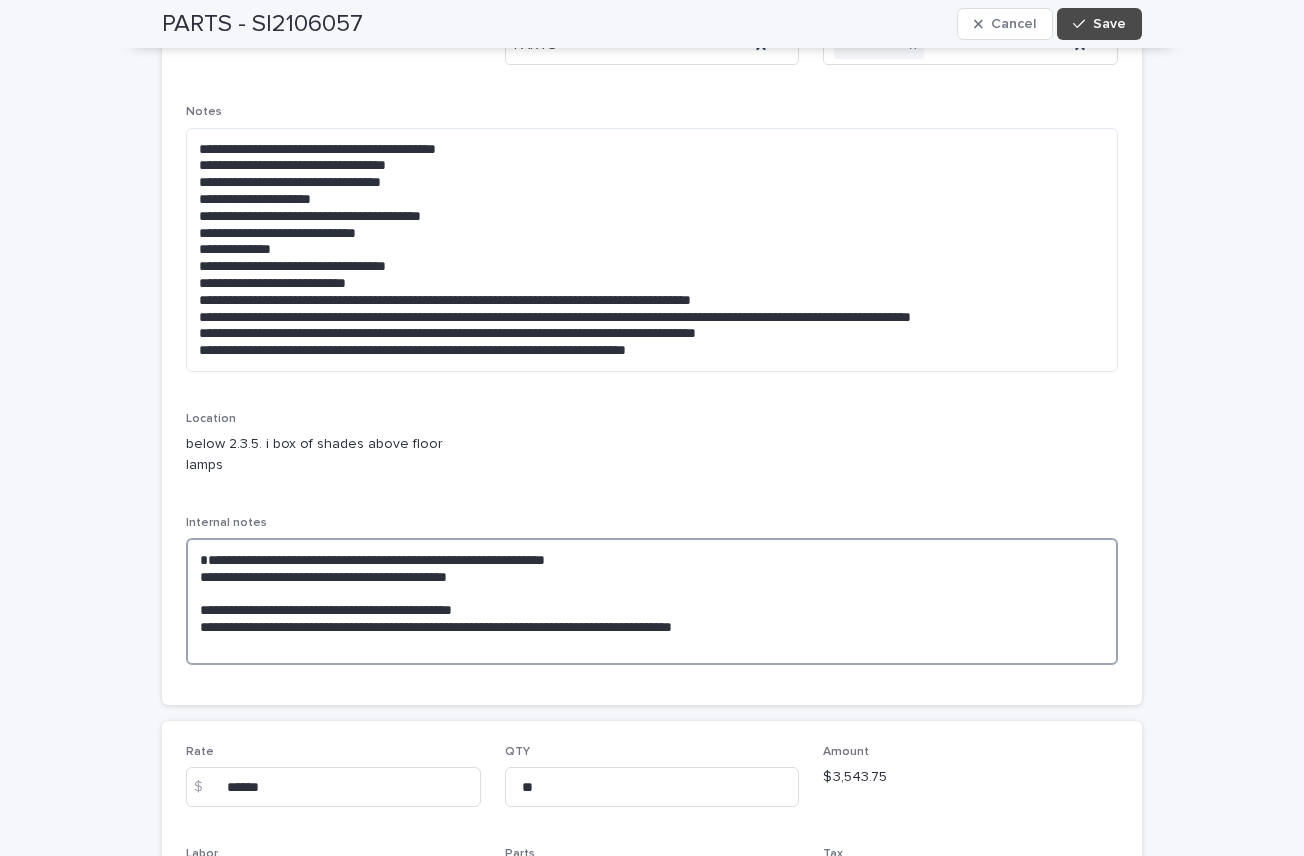 click on "**********" at bounding box center (652, 601) 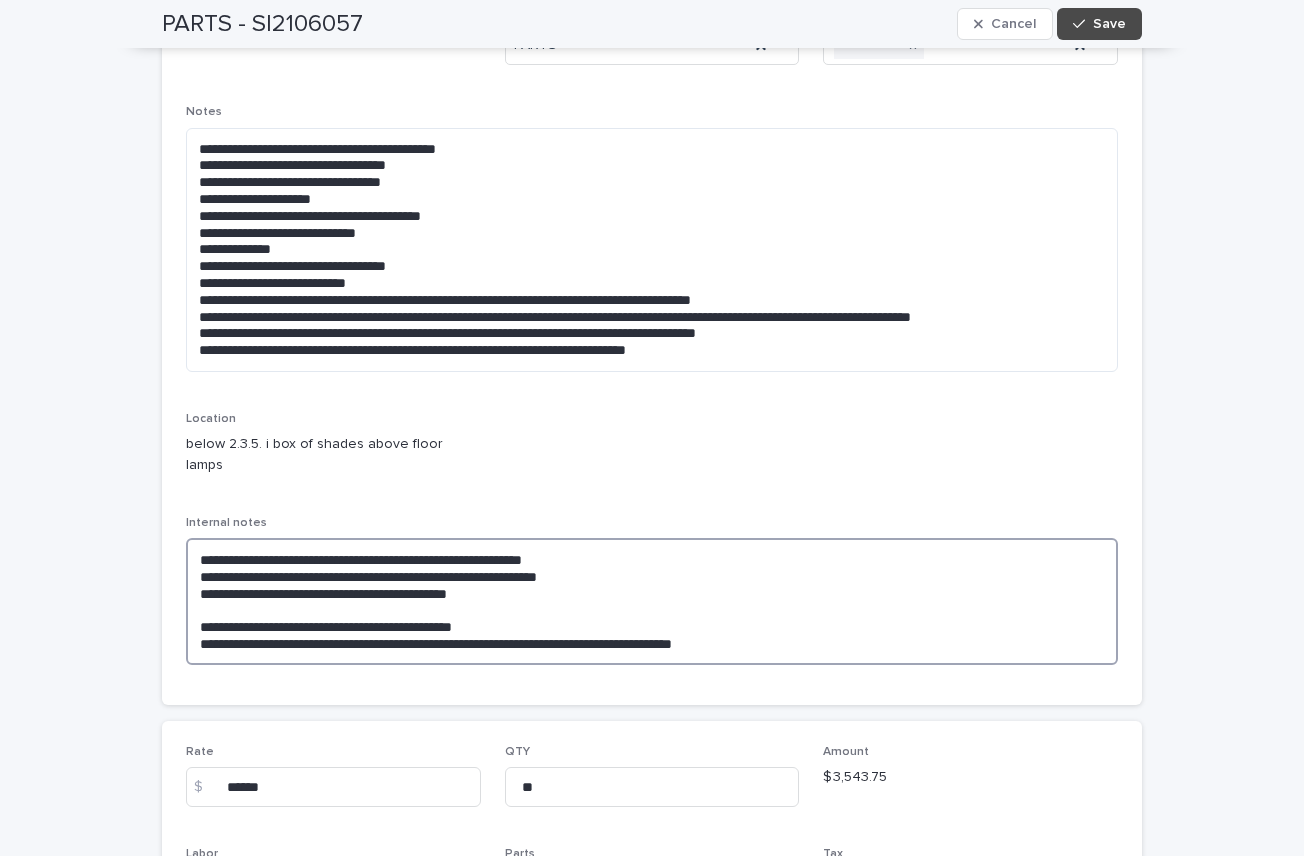 click on "**********" at bounding box center [652, 601] 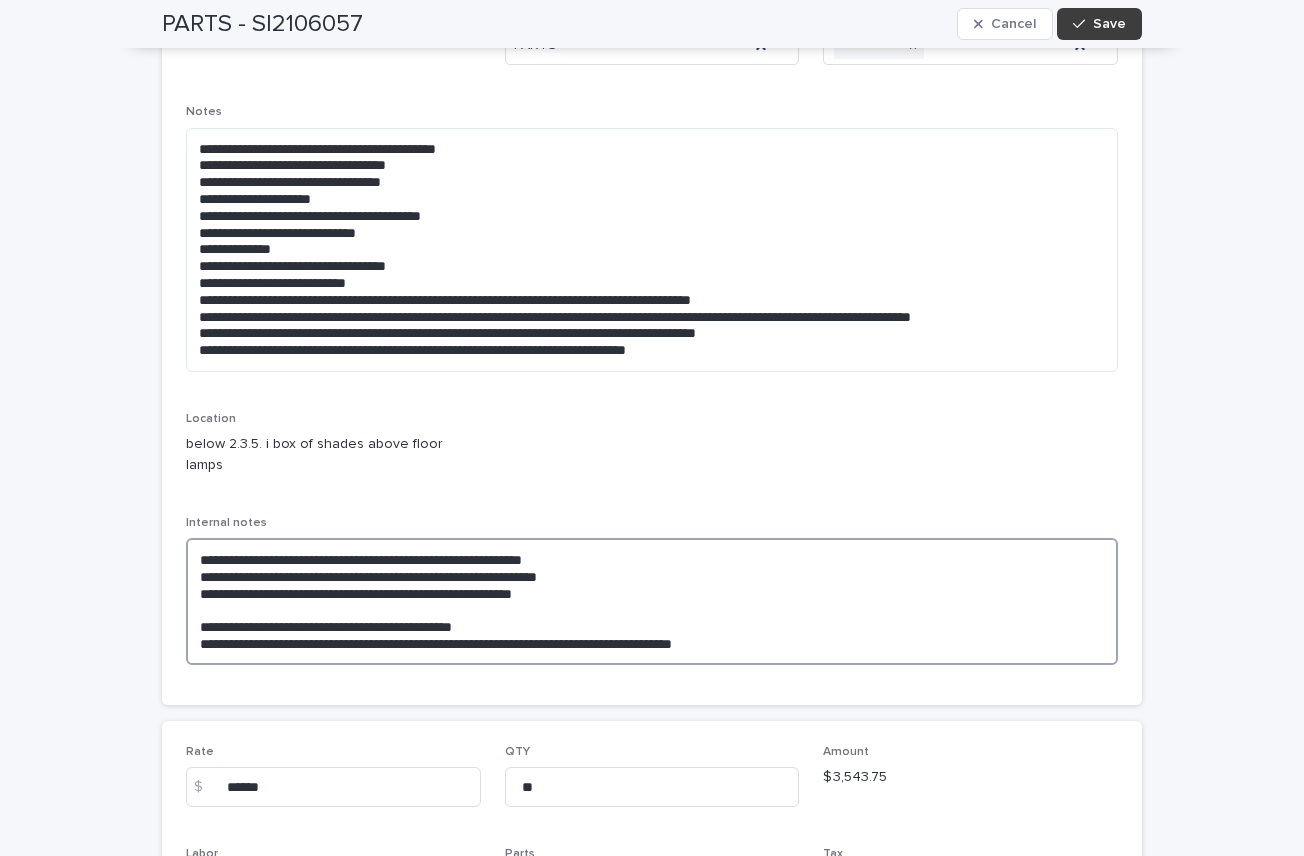 type on "**********" 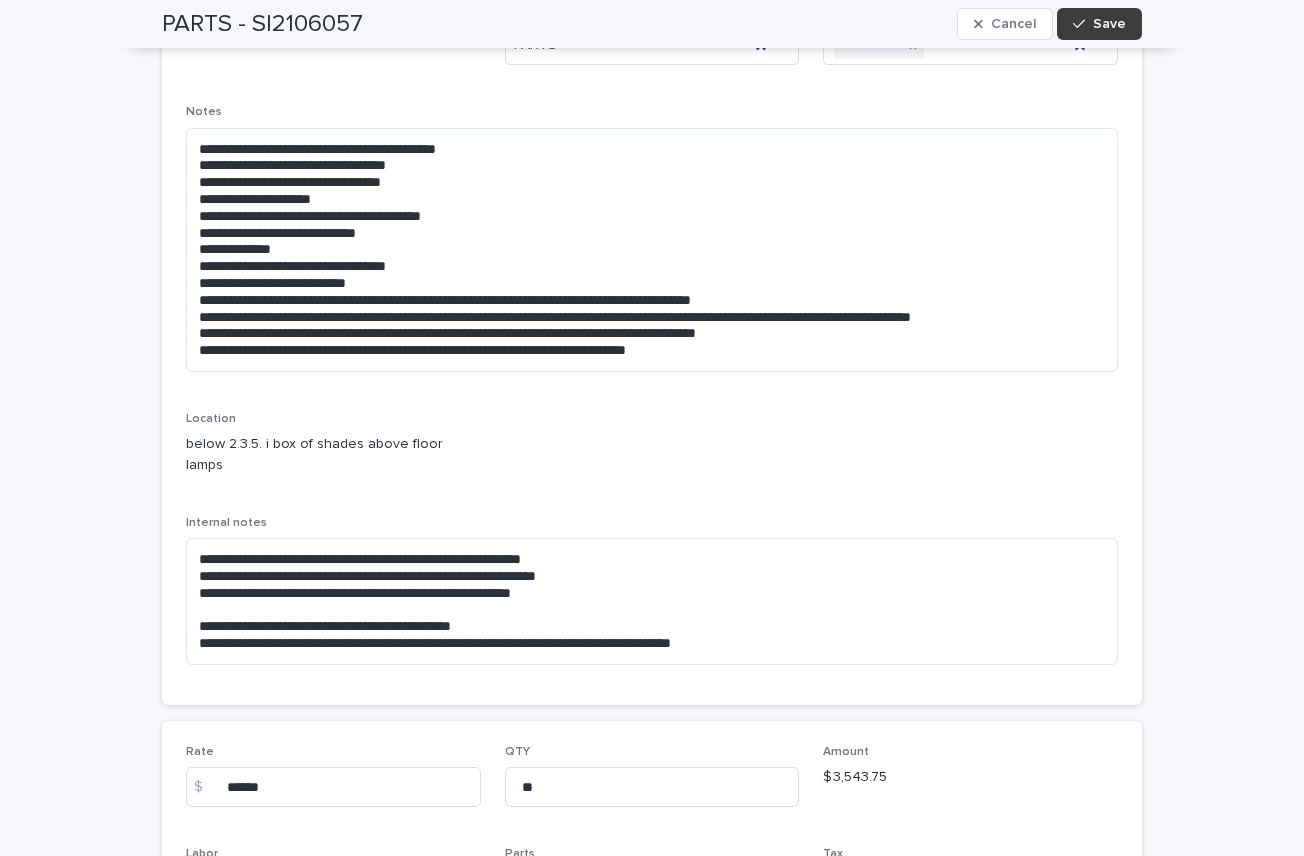 click on "Save" at bounding box center (1109, 24) 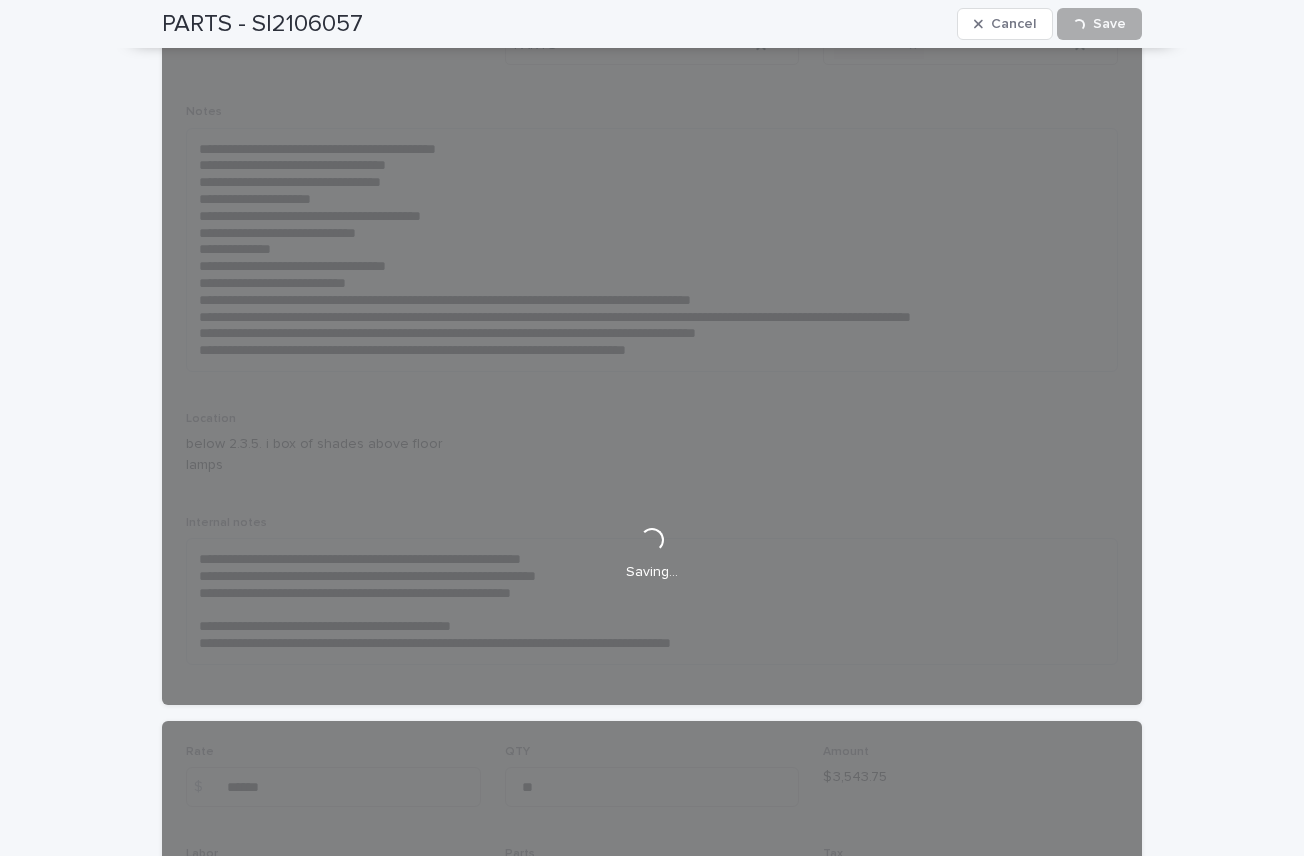 scroll, scrollTop: 230, scrollLeft: 0, axis: vertical 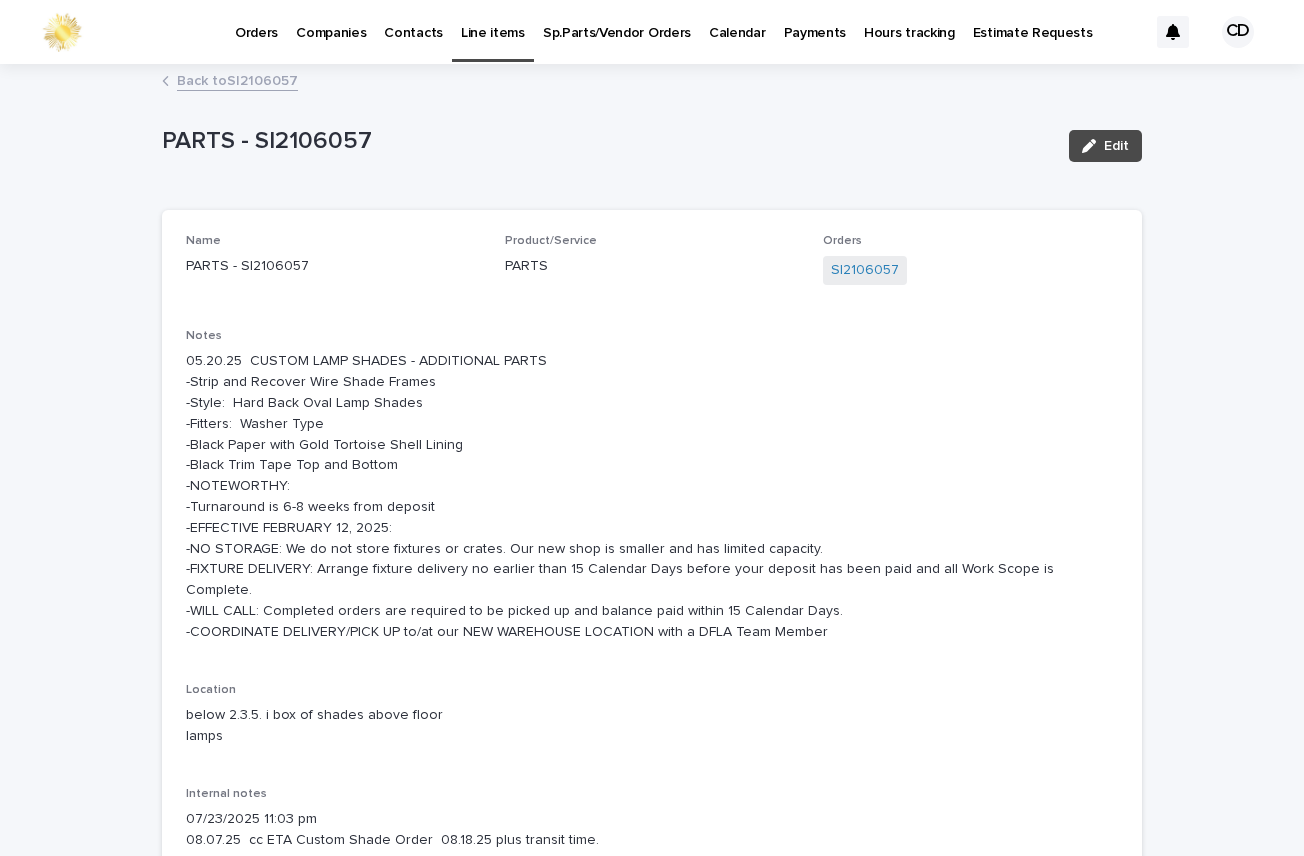 click on "Back to  SI2106057" at bounding box center [237, 79] 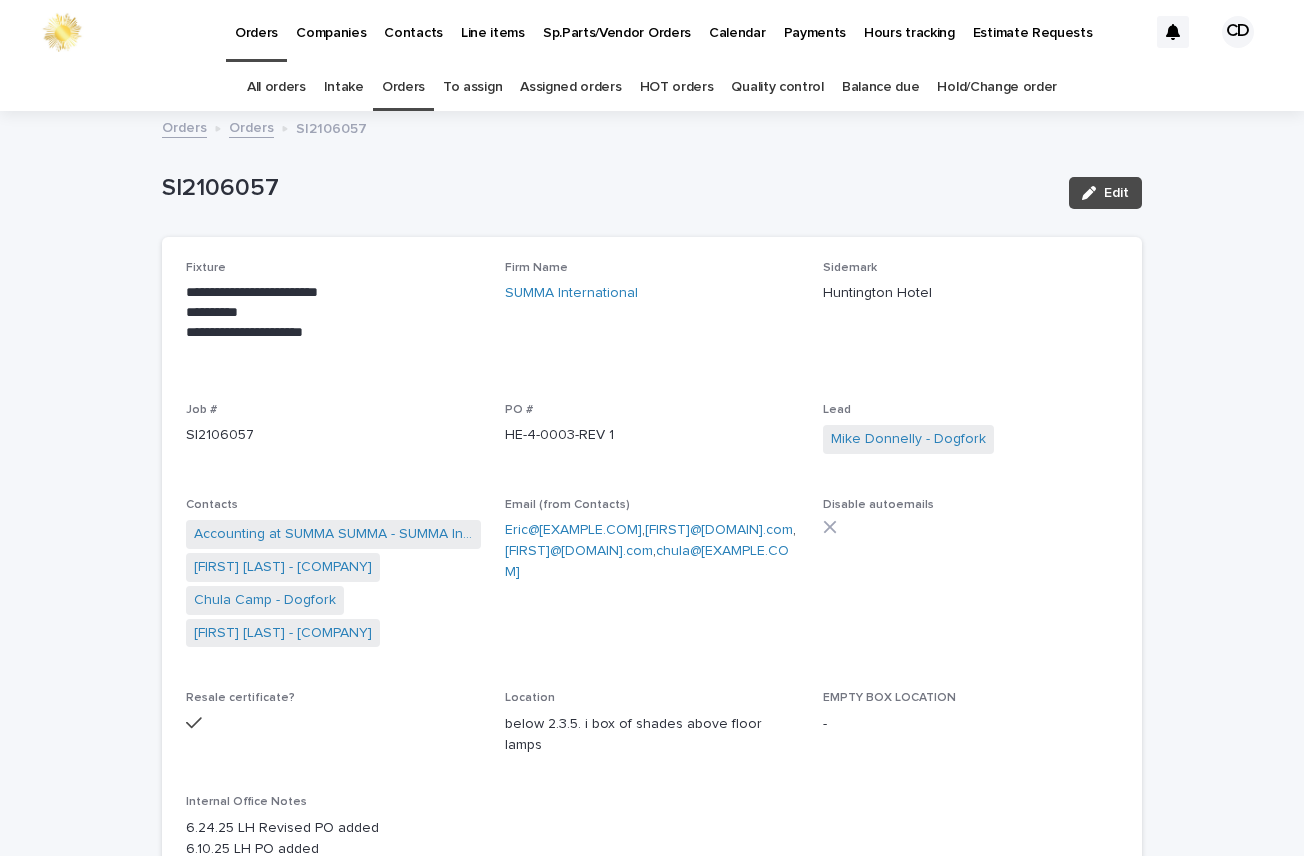 scroll, scrollTop: 64, scrollLeft: 0, axis: vertical 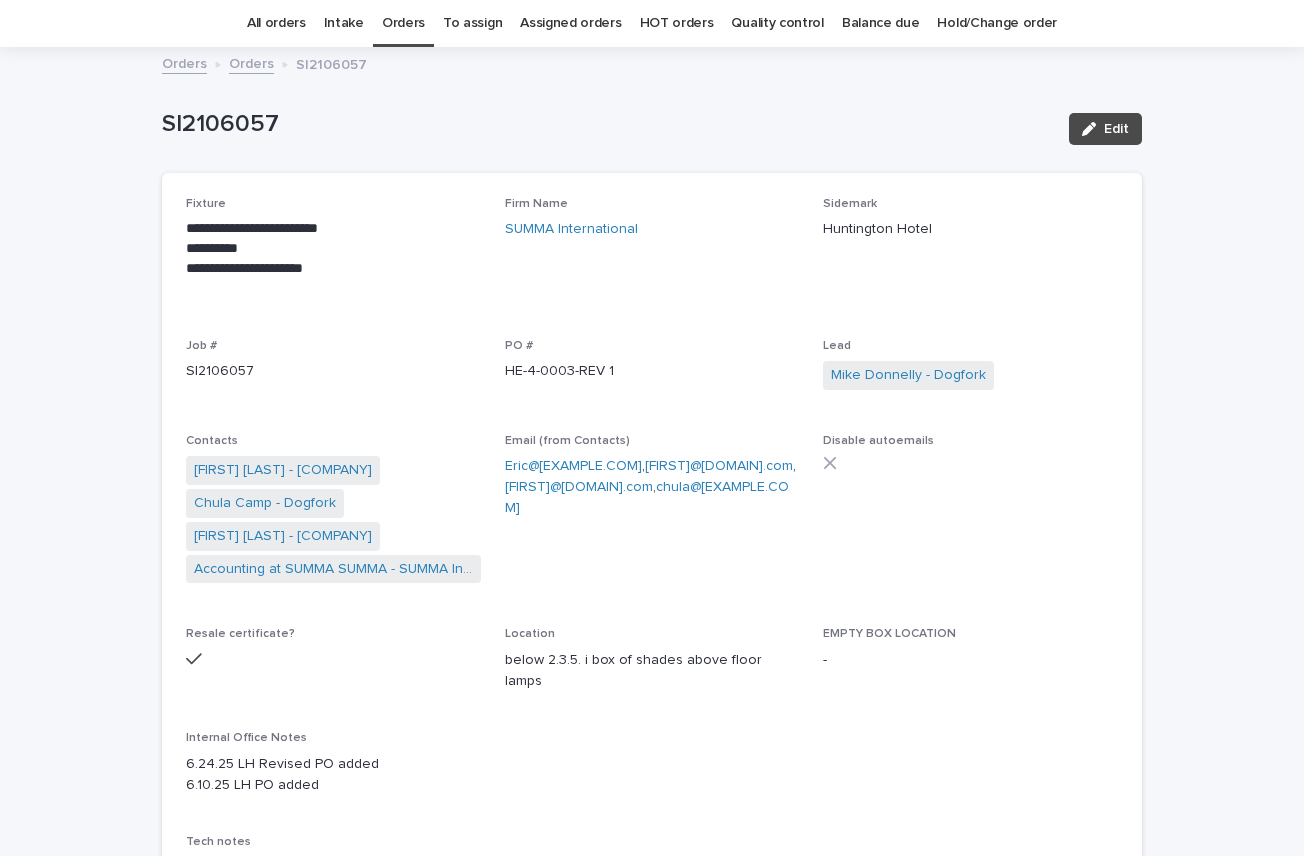 click on "Orders" at bounding box center [403, 23] 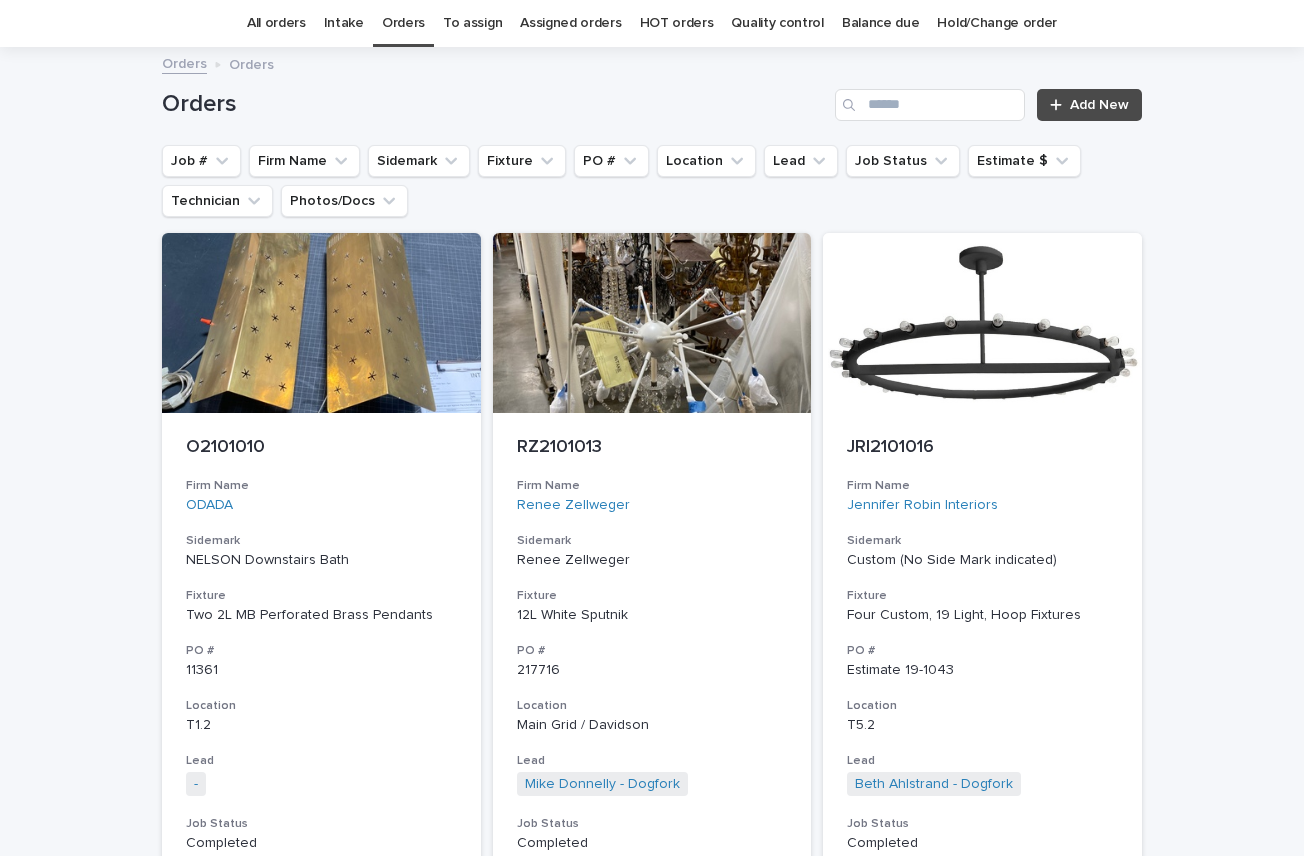 scroll, scrollTop: 0, scrollLeft: 0, axis: both 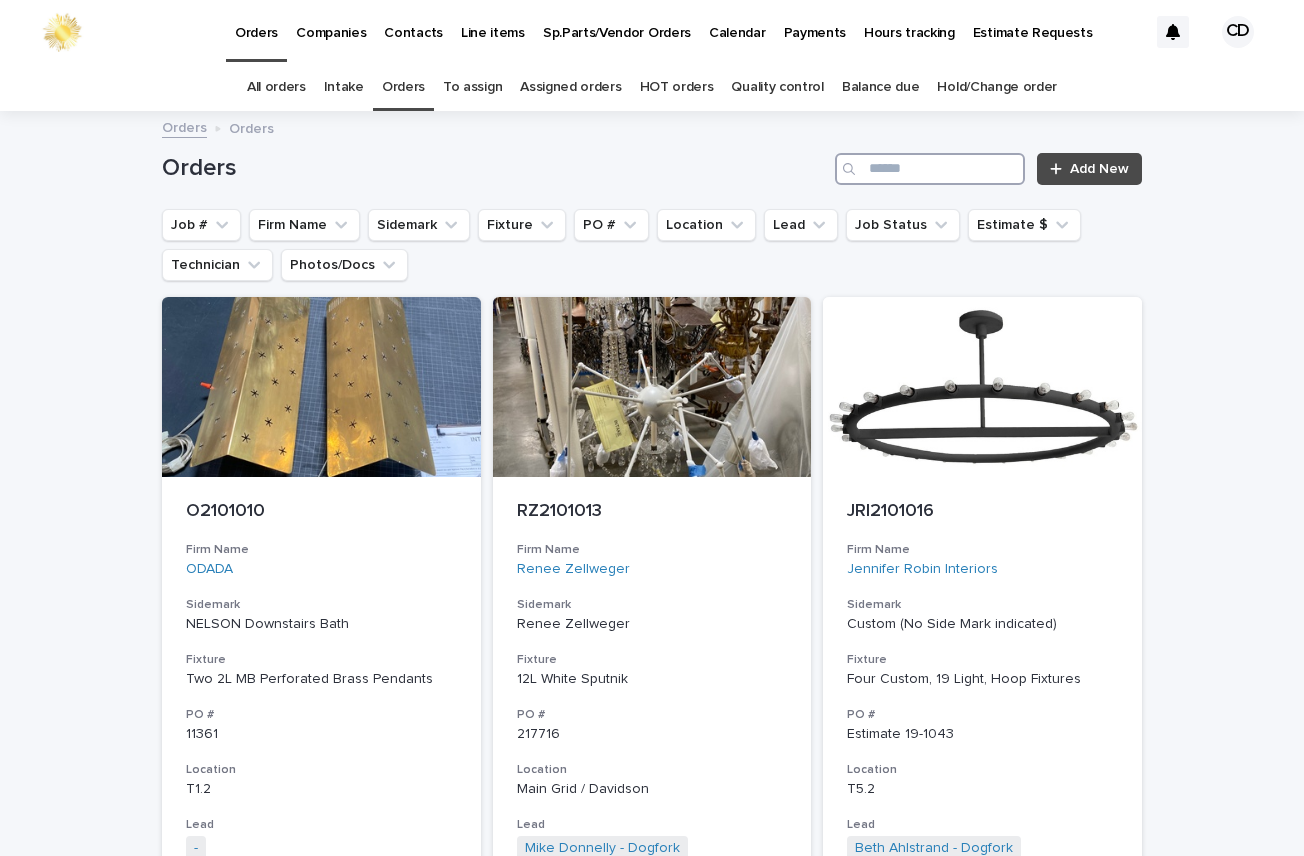 click at bounding box center (930, 169) 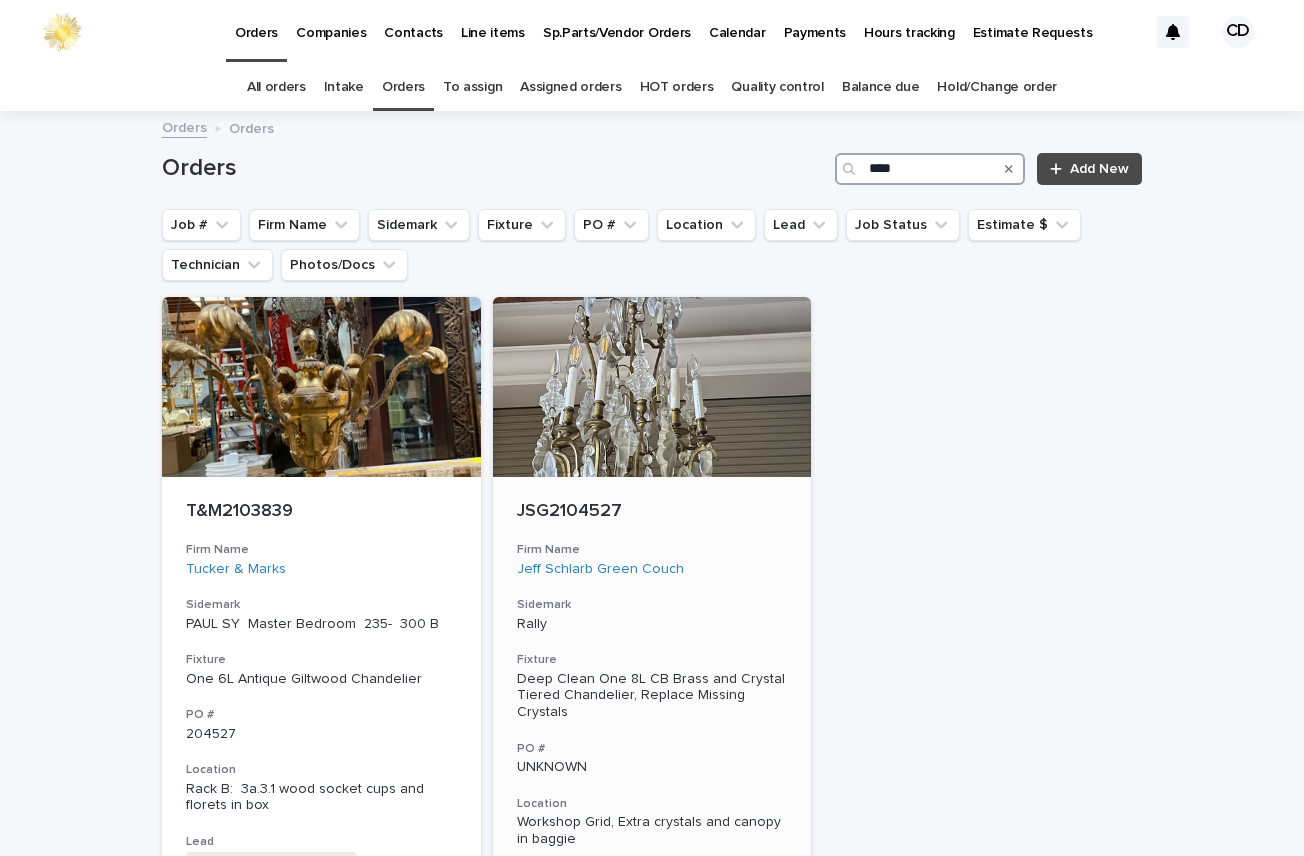 type on "****" 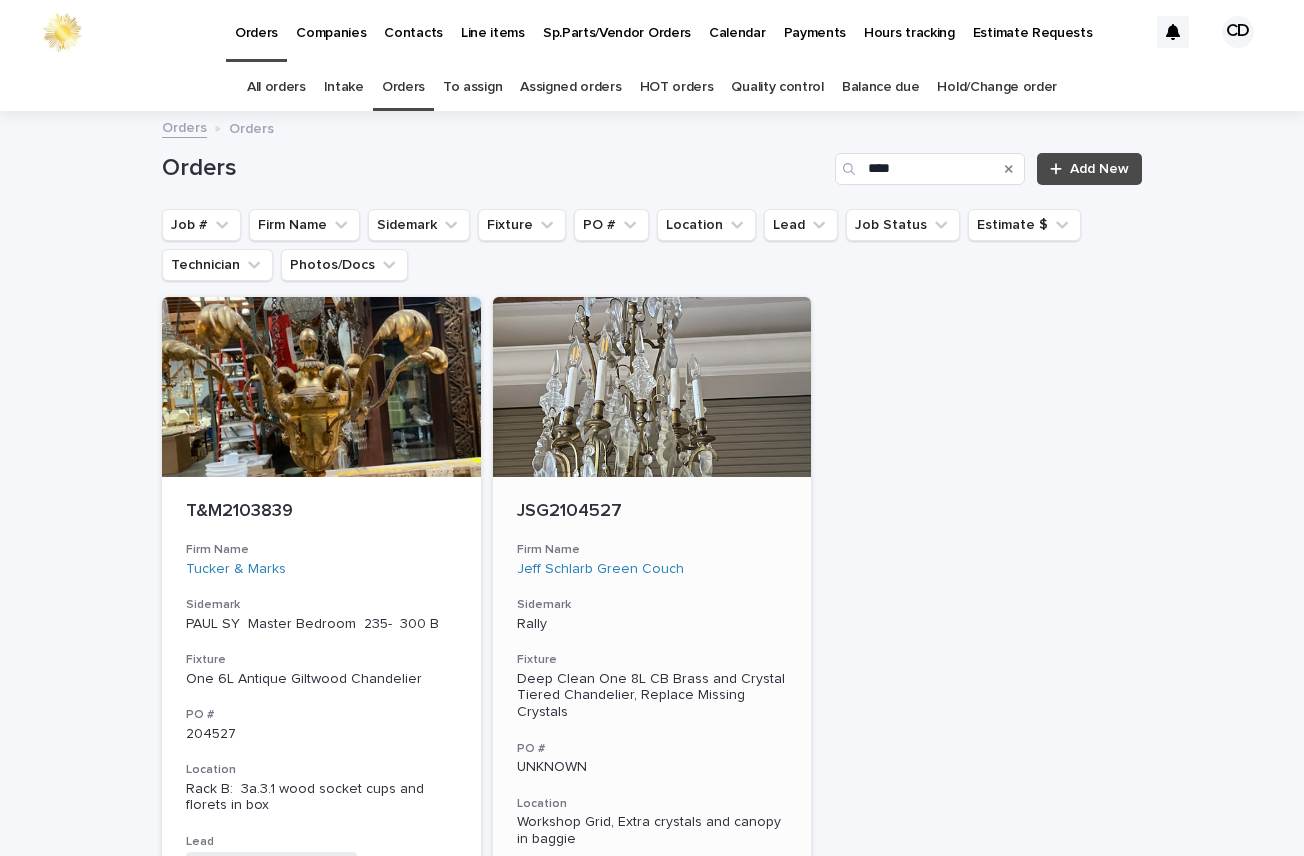 click on "JSG2104527 Firm Name [COMPANY]   Sidemark Rally  Fixture Deep Clean One 8L CB Brass and Crystal Tiered Chandelier, Replace Missing Crystals
PO # UNKNOWN Location Workshop Grid, Extra crystals and canopy in baggie Lead [FIRST] [LAST] - Dogfork   + 0 Job Status Assigned Estimate $ $ 1,155.00 Technician [FIRST] [LAST] - Dogfork - Technician   + 0" at bounding box center [652, 792] 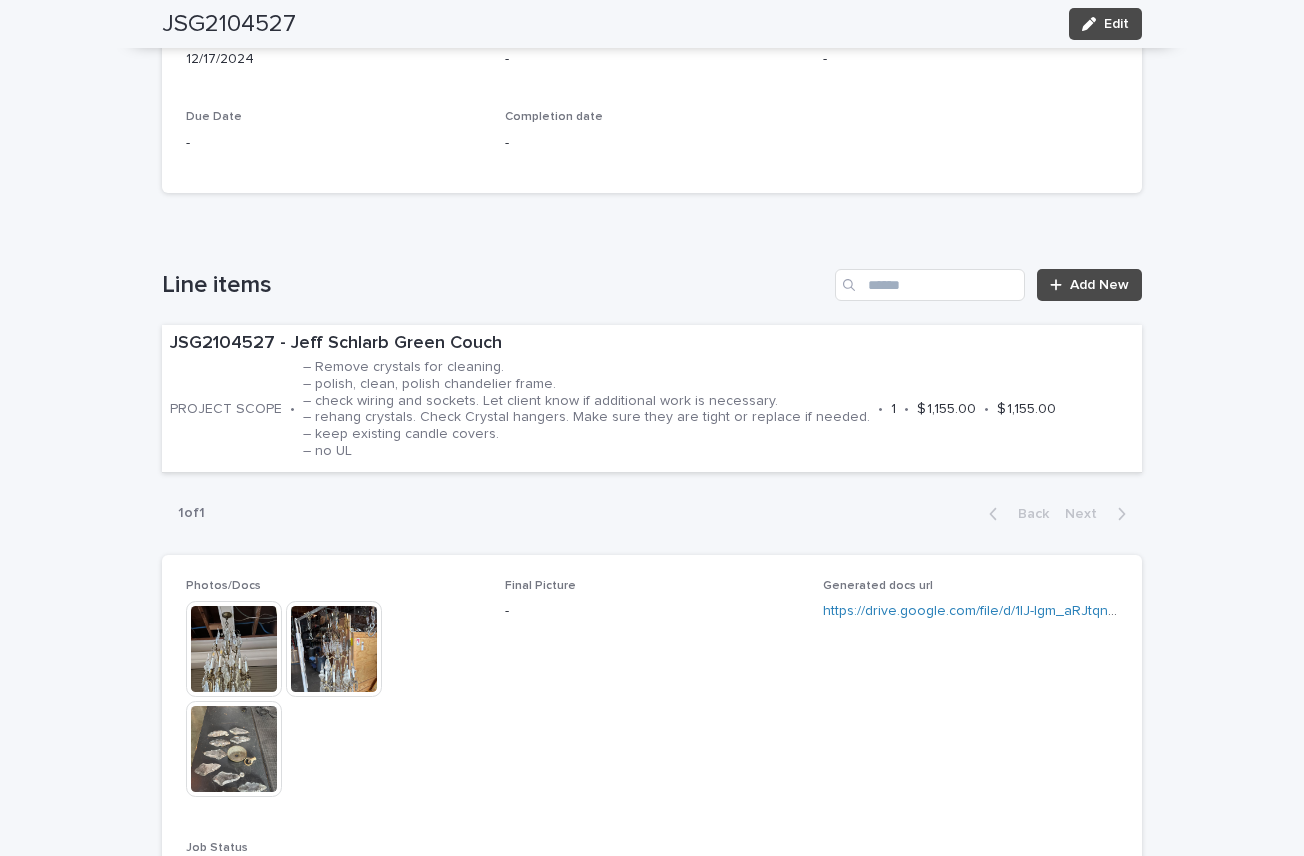 scroll, scrollTop: 974, scrollLeft: 0, axis: vertical 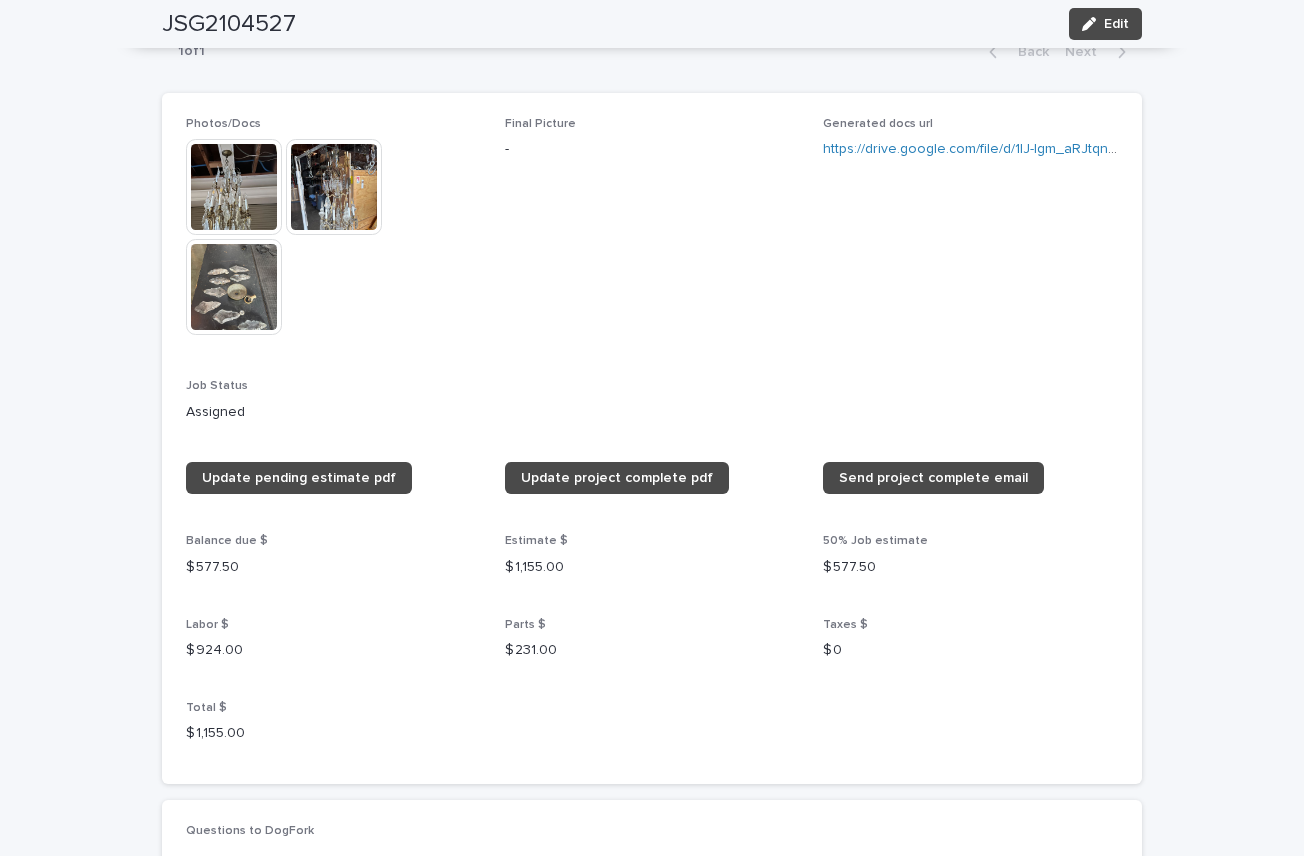 click at bounding box center [234, 187] 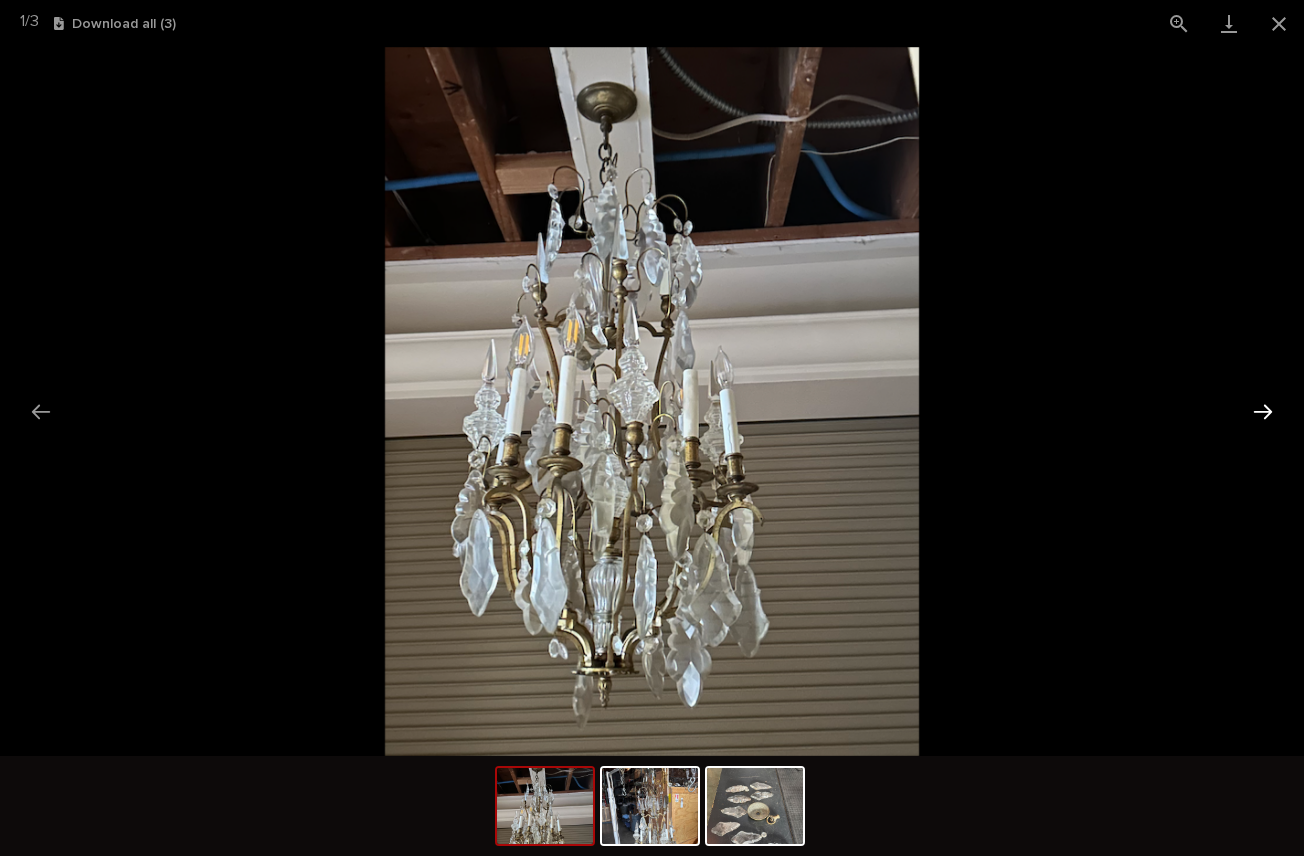 click at bounding box center (1263, 411) 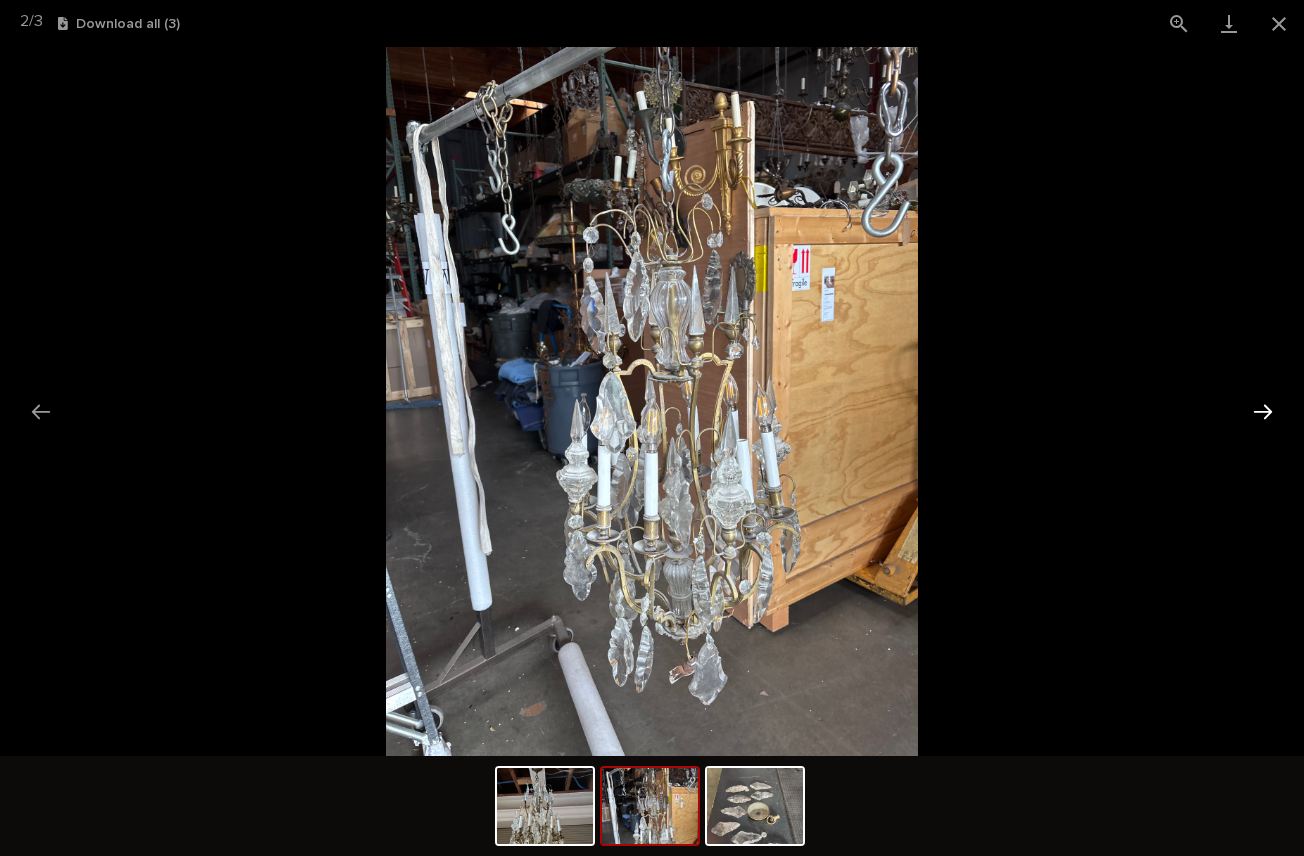 click at bounding box center [1263, 411] 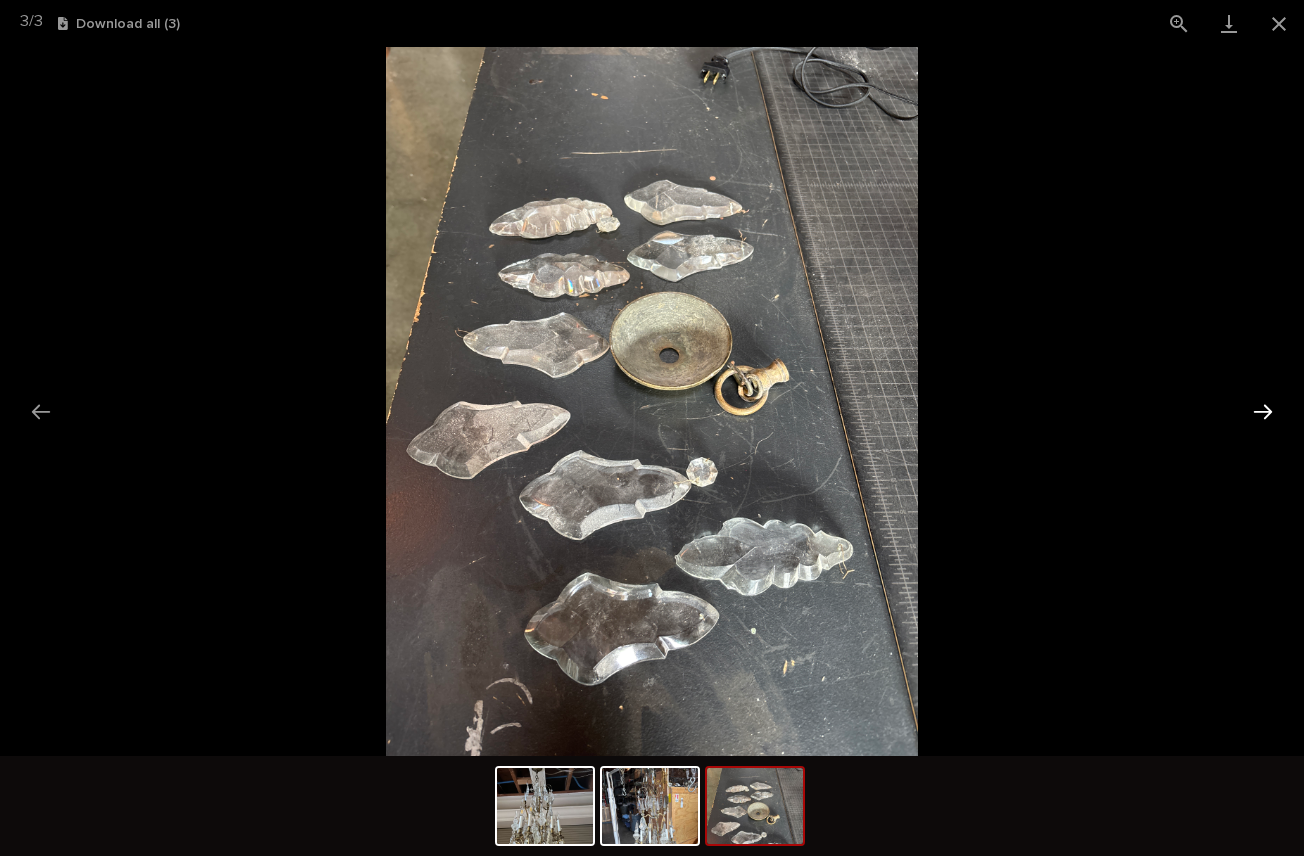 click at bounding box center [1263, 411] 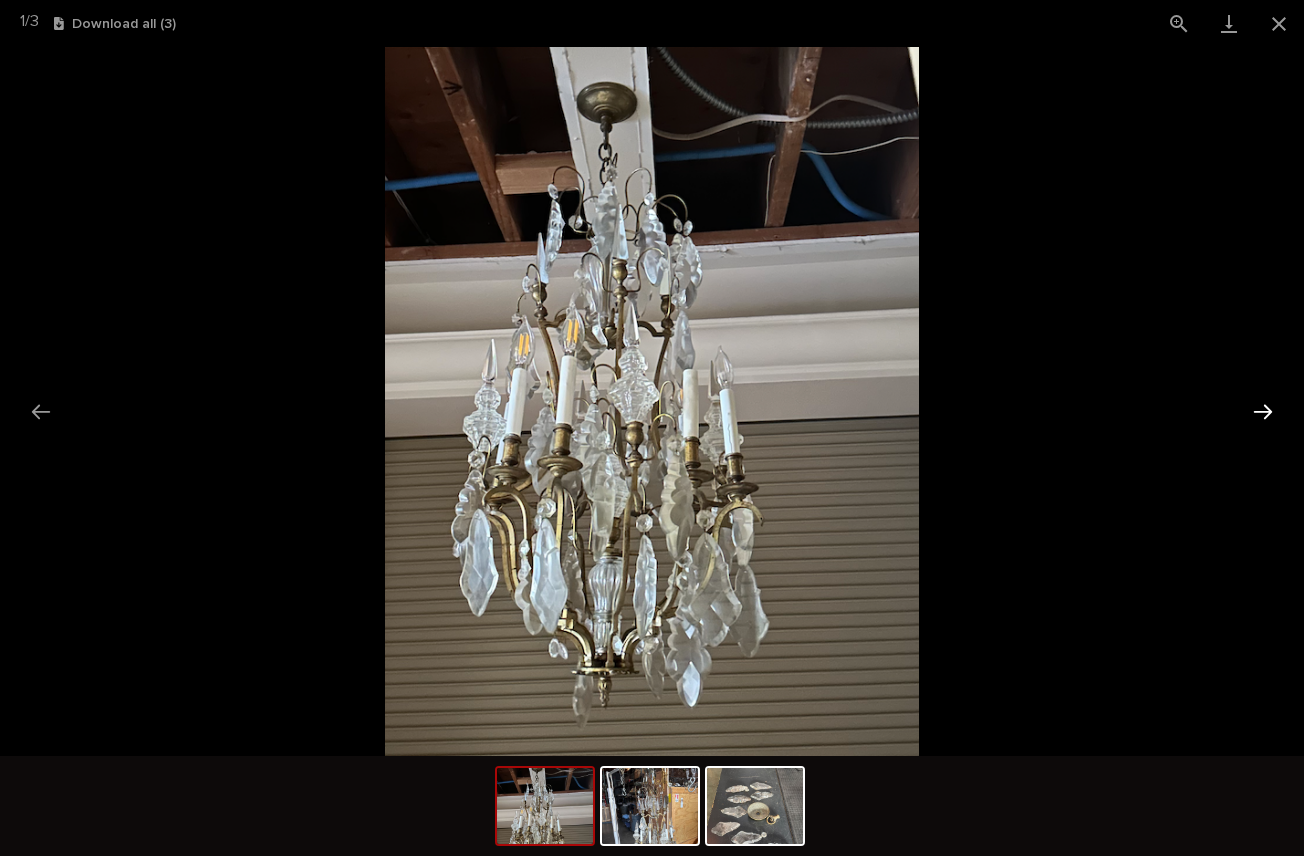 click at bounding box center (1263, 411) 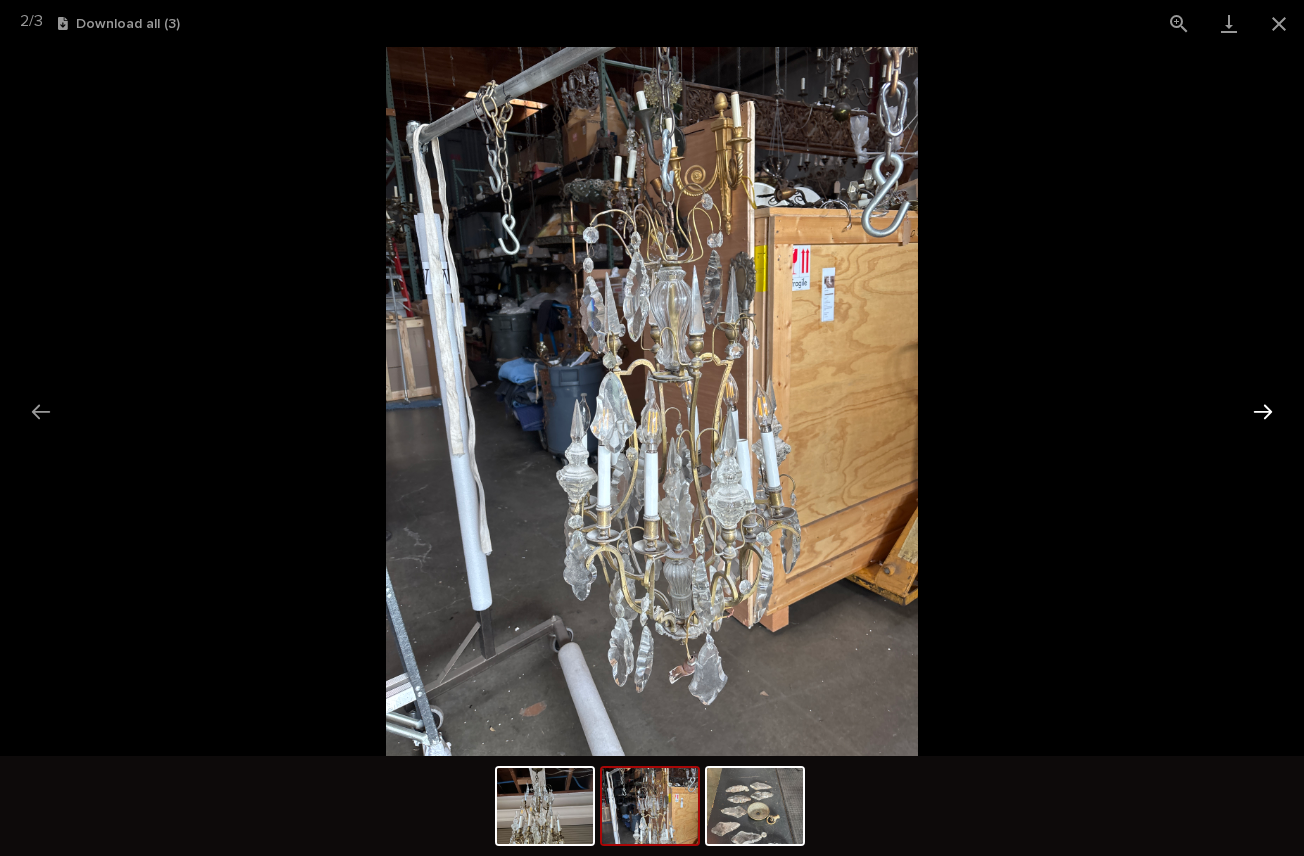 click at bounding box center [1263, 411] 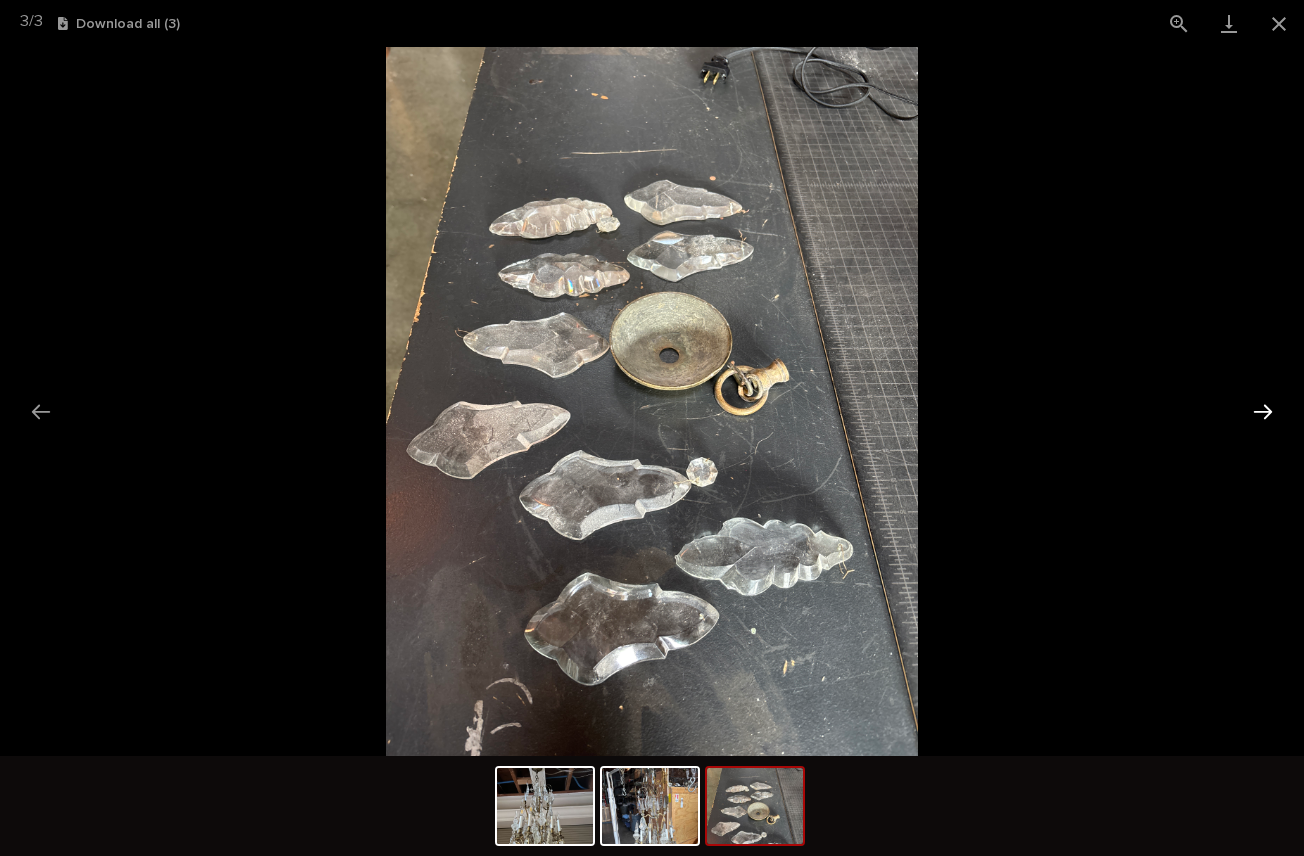click at bounding box center (1263, 411) 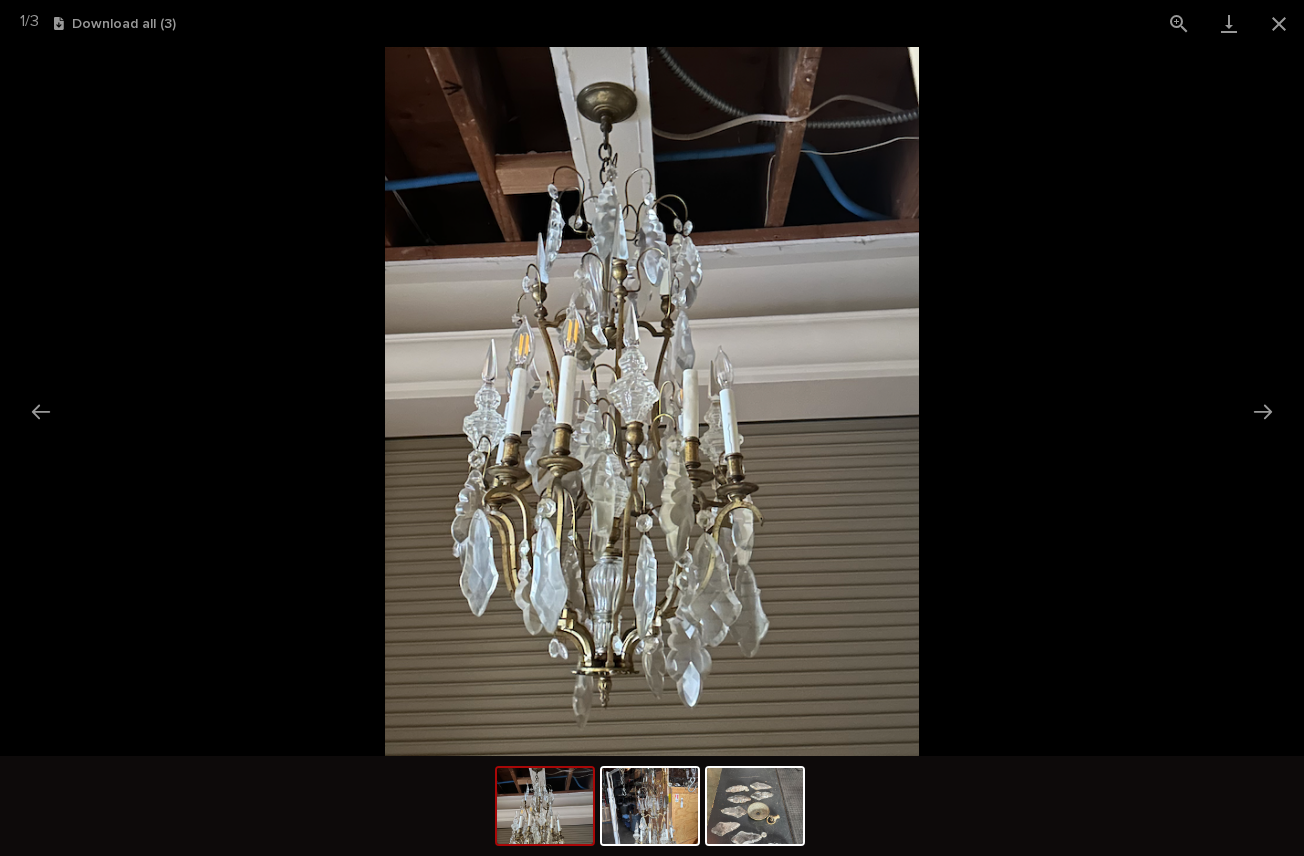 scroll, scrollTop: 0, scrollLeft: 0, axis: both 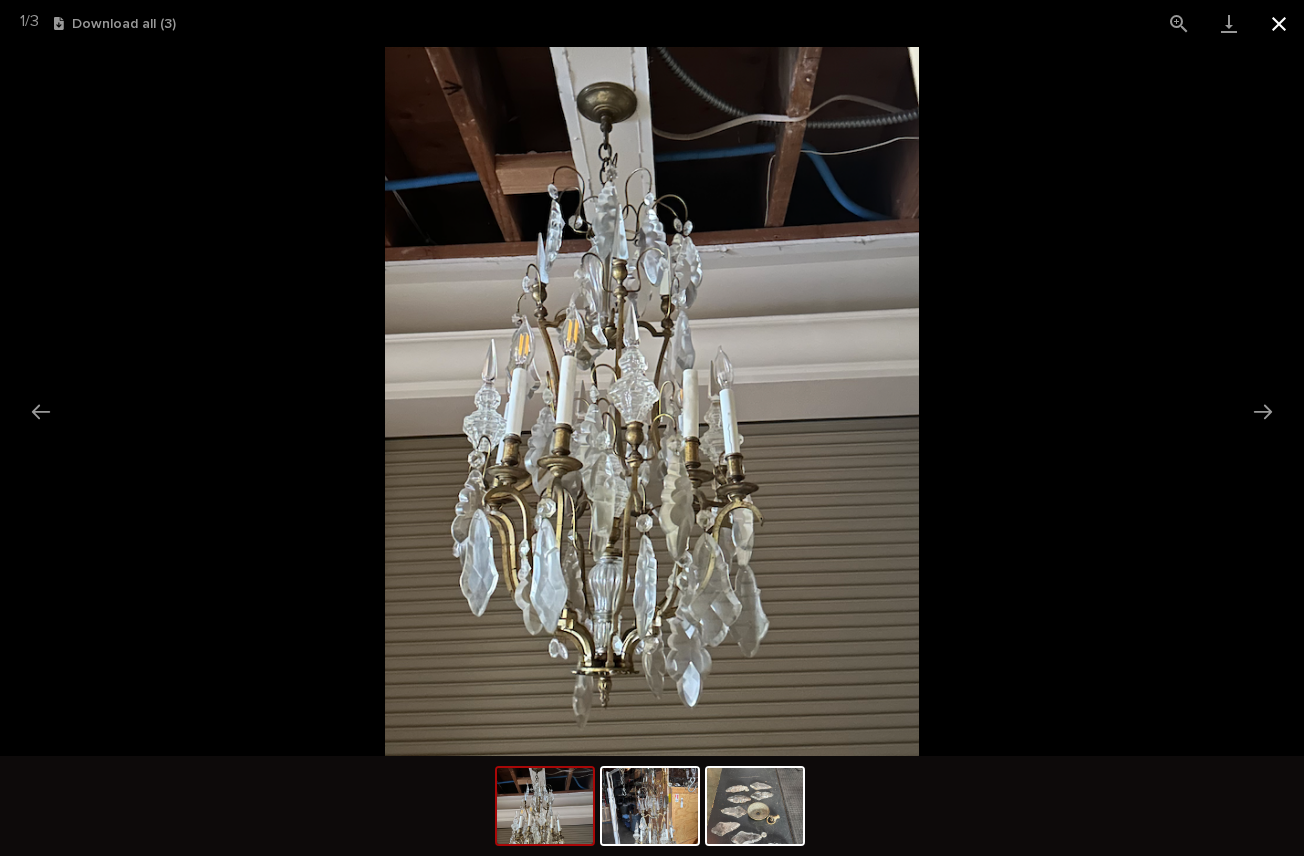 click at bounding box center (1279, 23) 